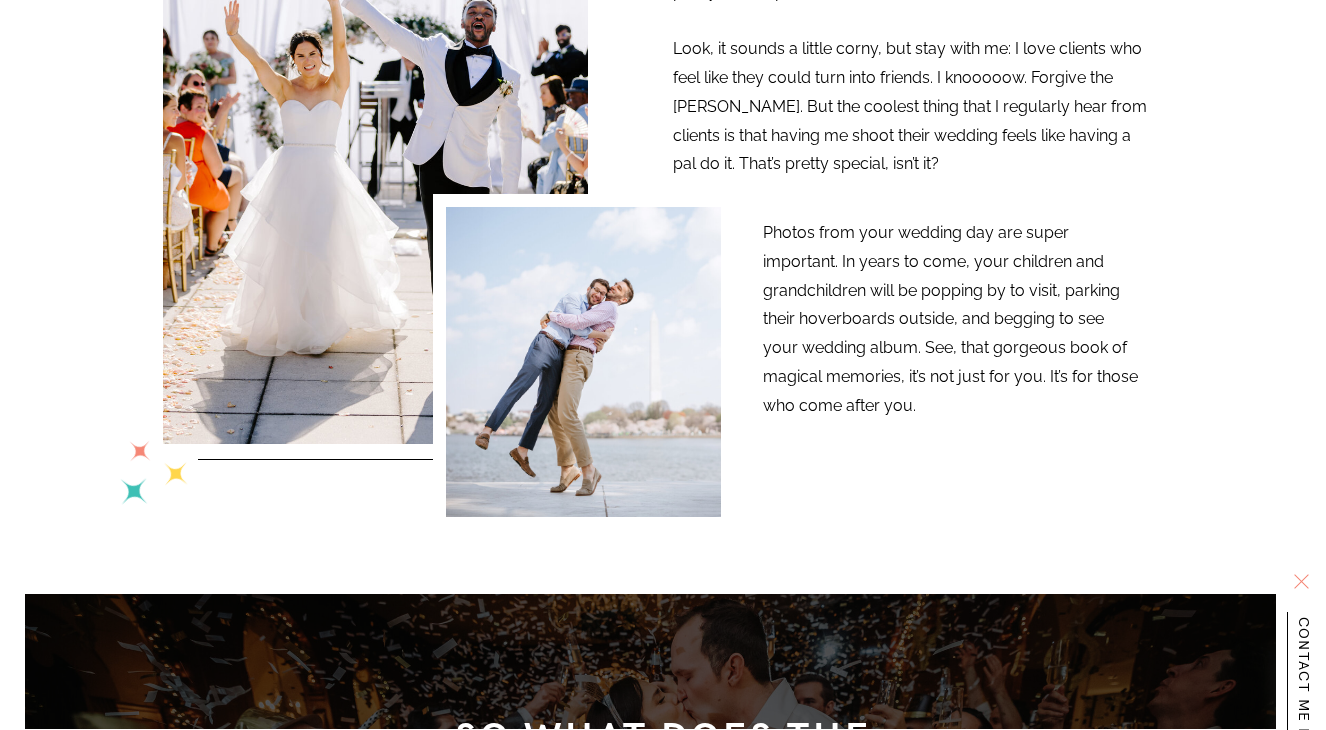 scroll, scrollTop: 0, scrollLeft: 0, axis: both 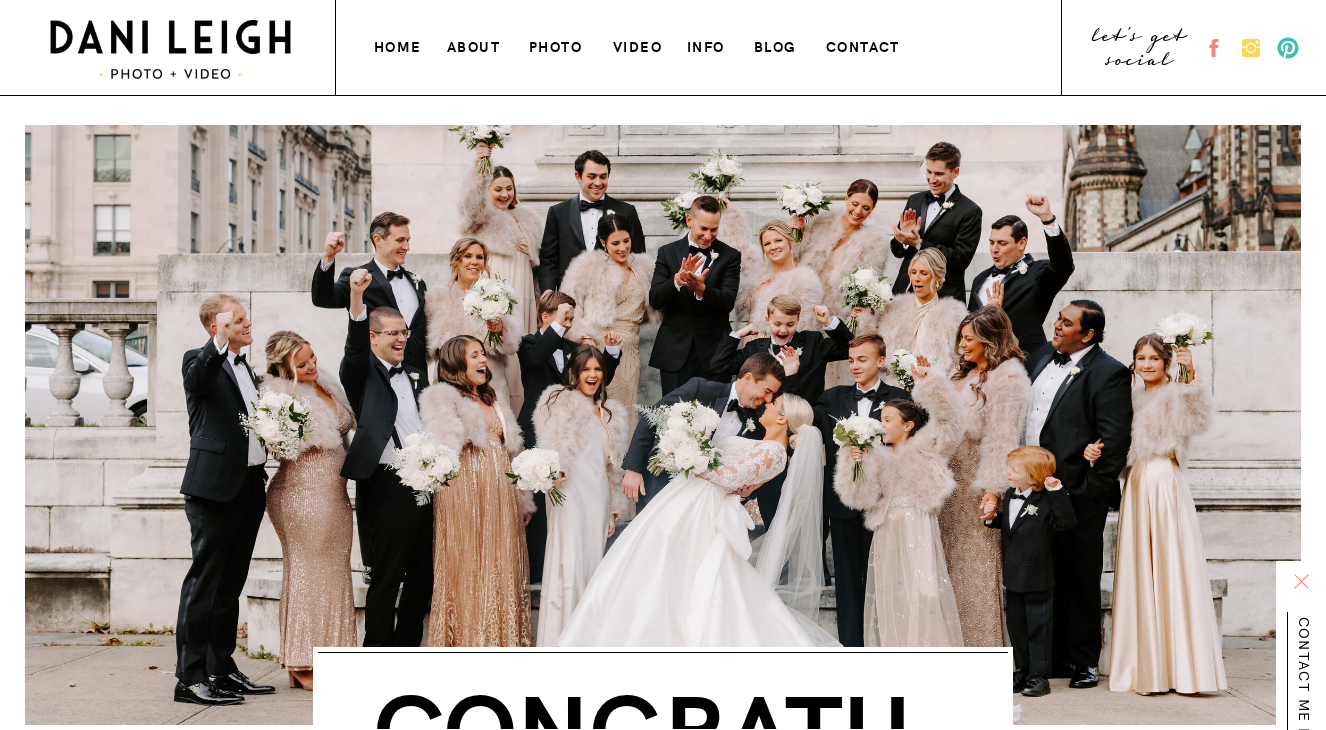 click on "contact" at bounding box center (865, 44) 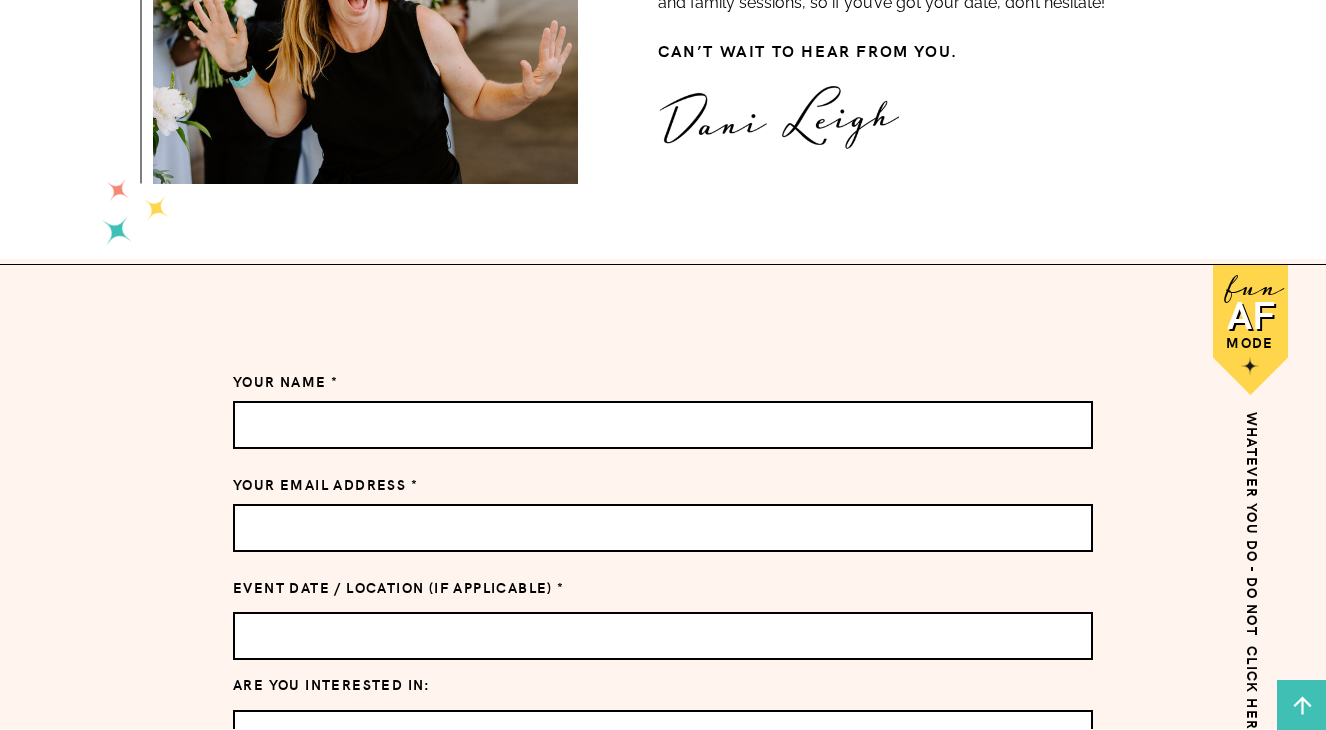 scroll, scrollTop: 1108, scrollLeft: 0, axis: vertical 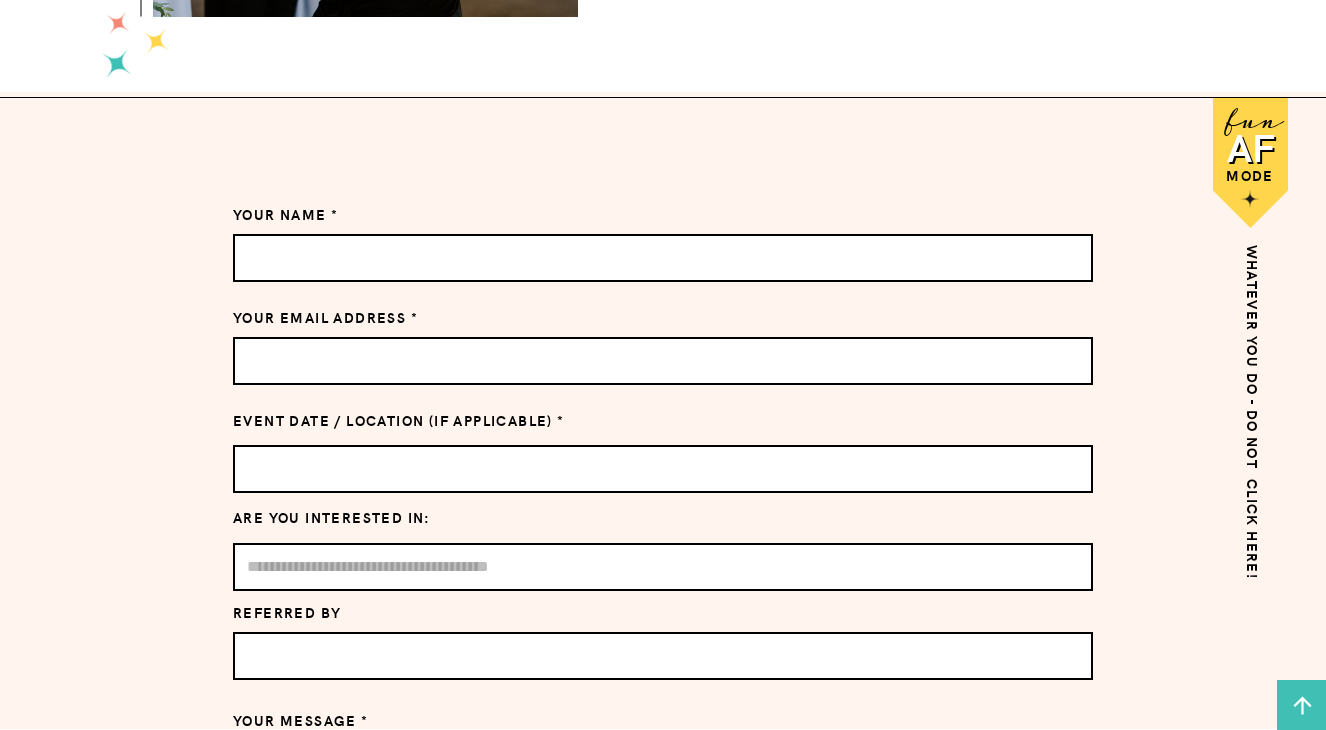 click at bounding box center [663, 258] 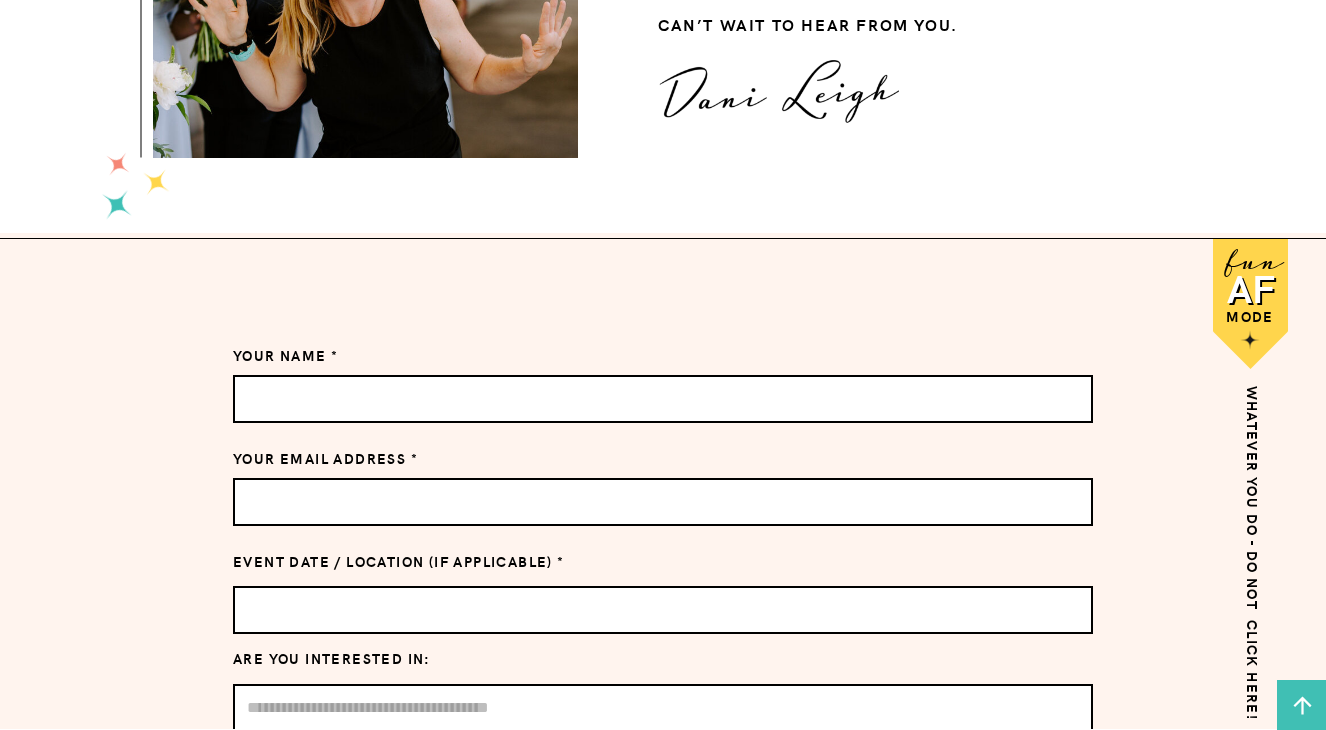 scroll, scrollTop: 1068, scrollLeft: 0, axis: vertical 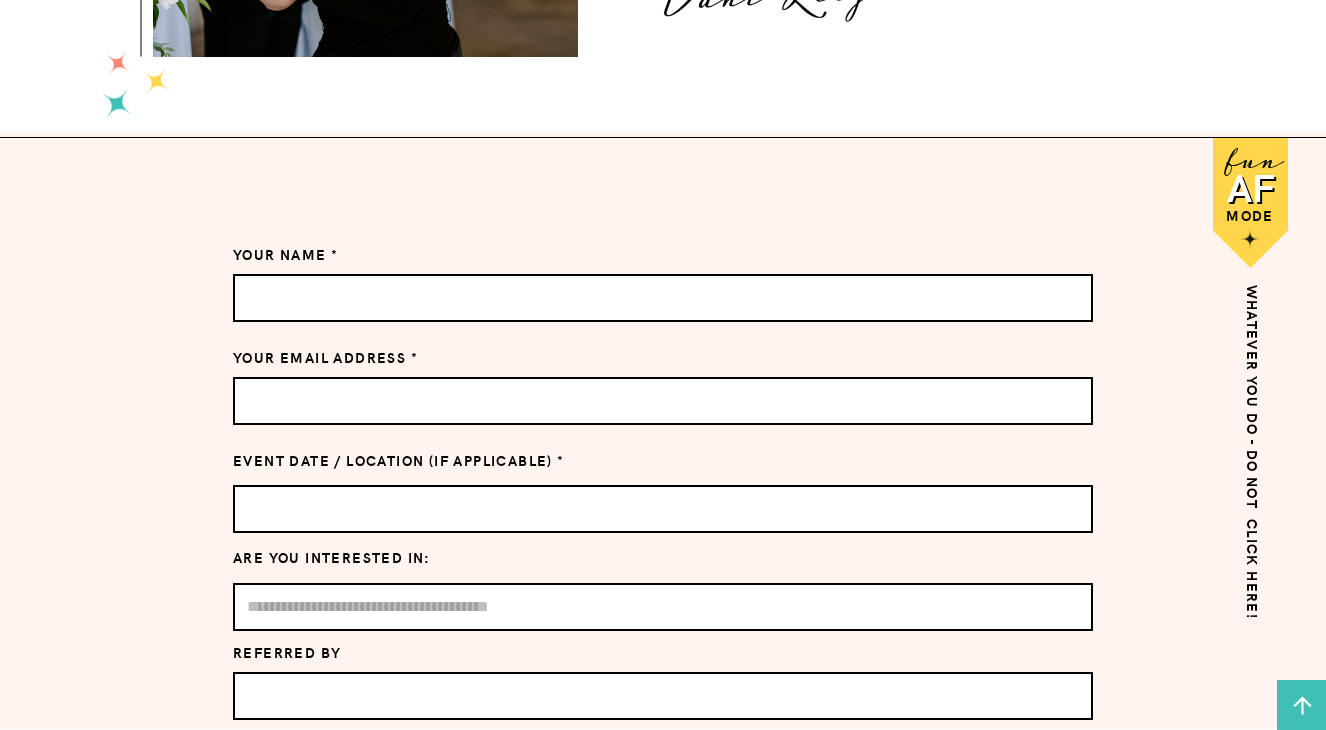 click at bounding box center [663, 298] 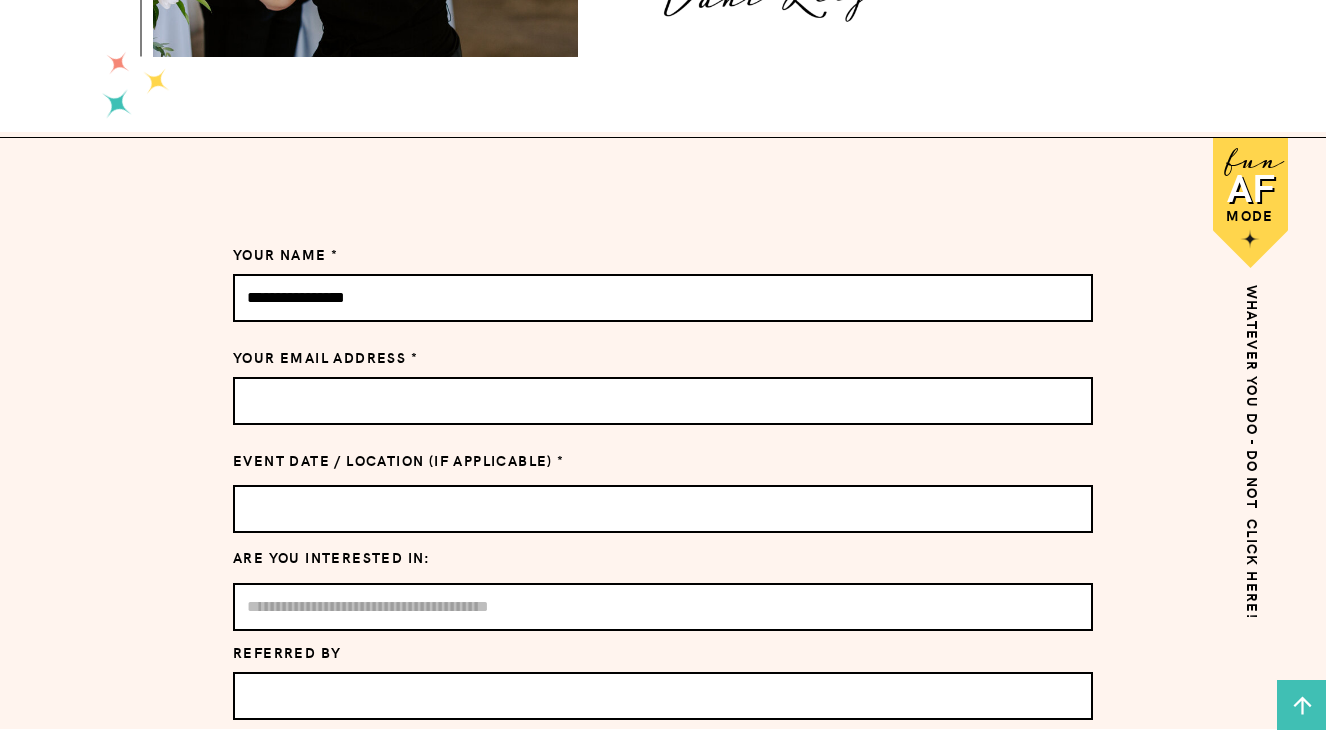 type on "**********" 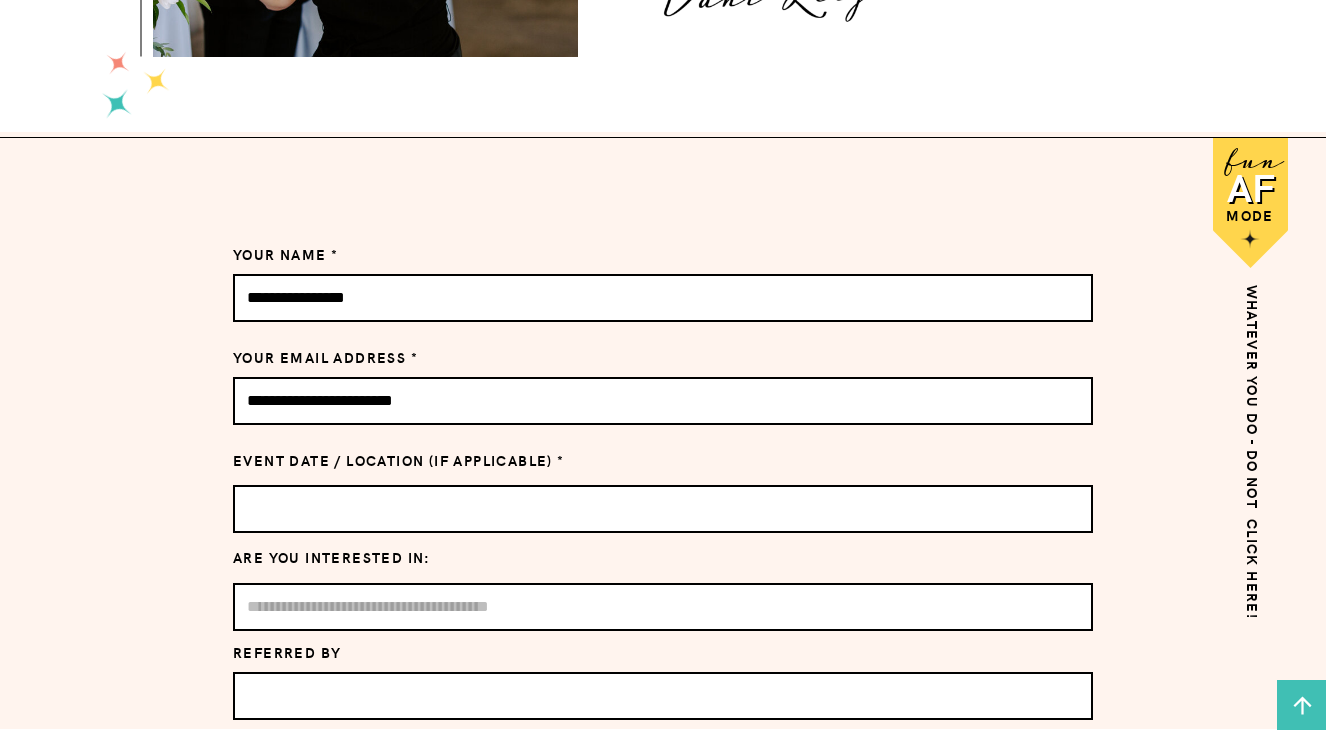 type on "**********" 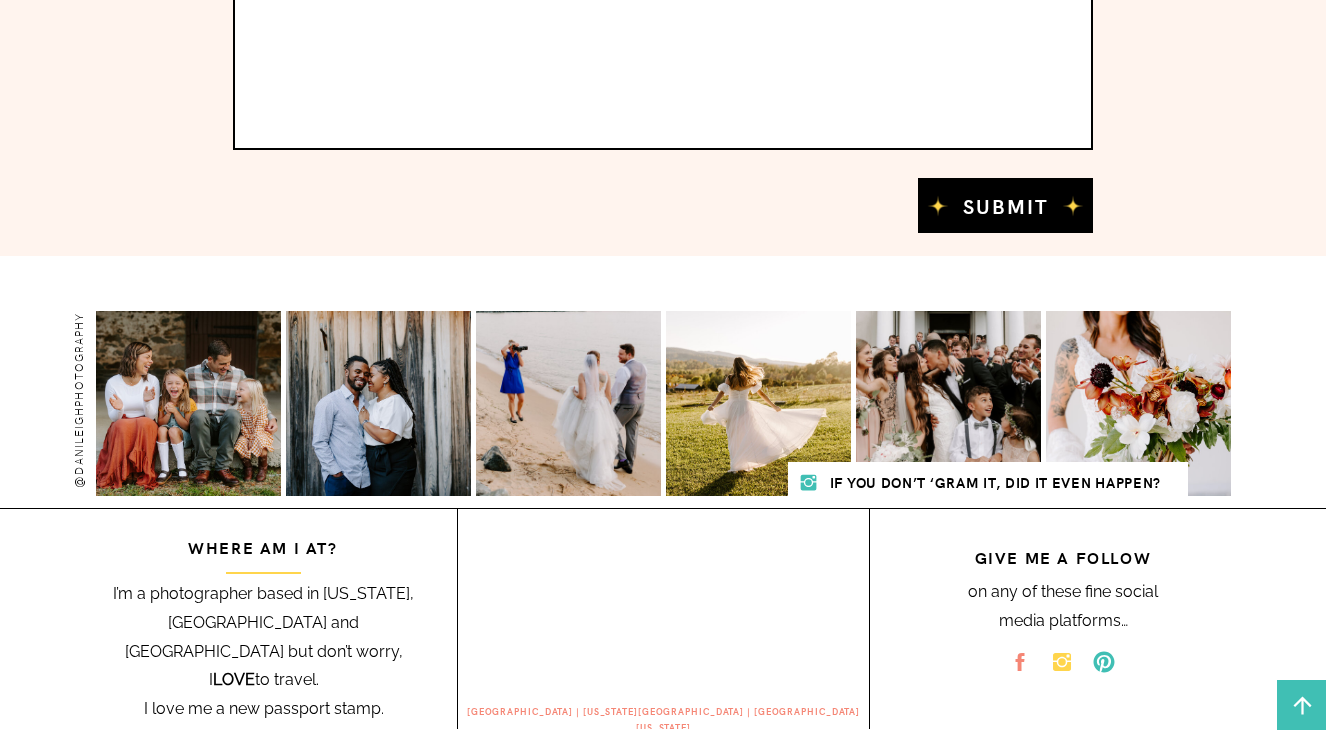 scroll, scrollTop: 1970, scrollLeft: 0, axis: vertical 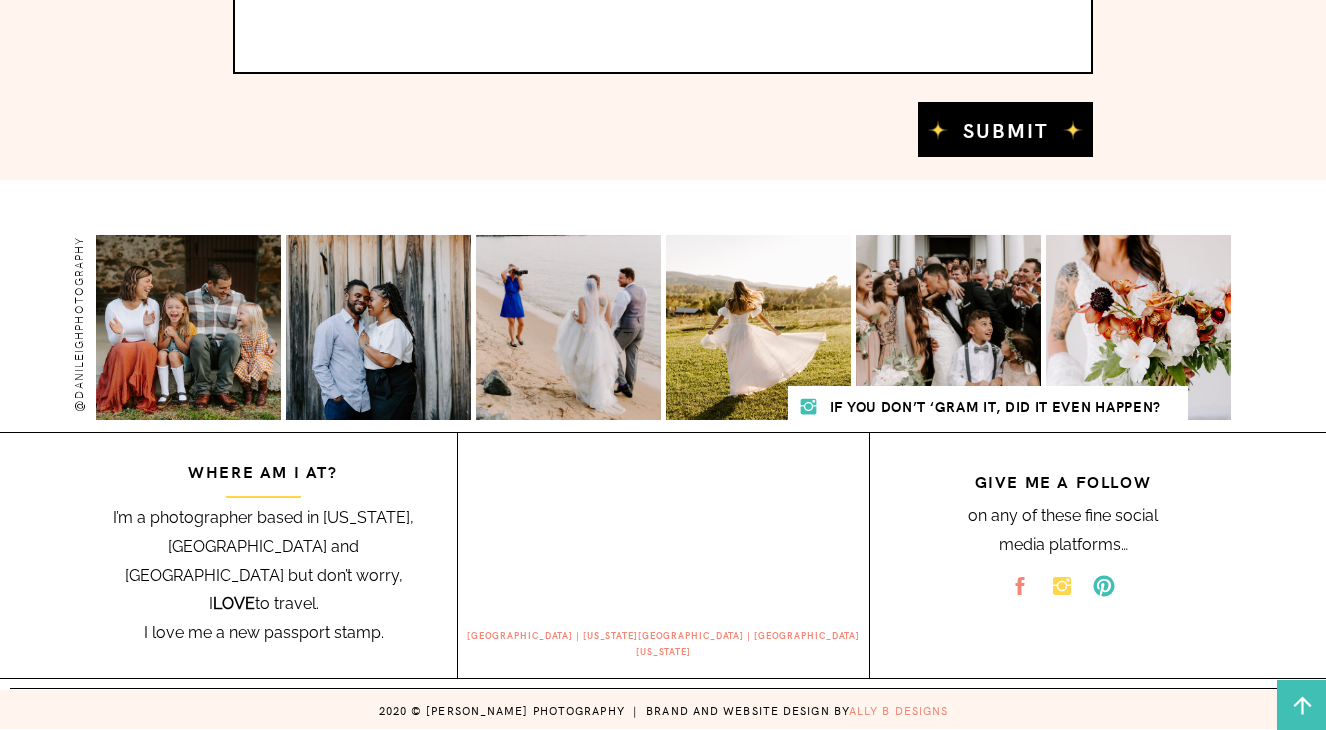type on "*********" 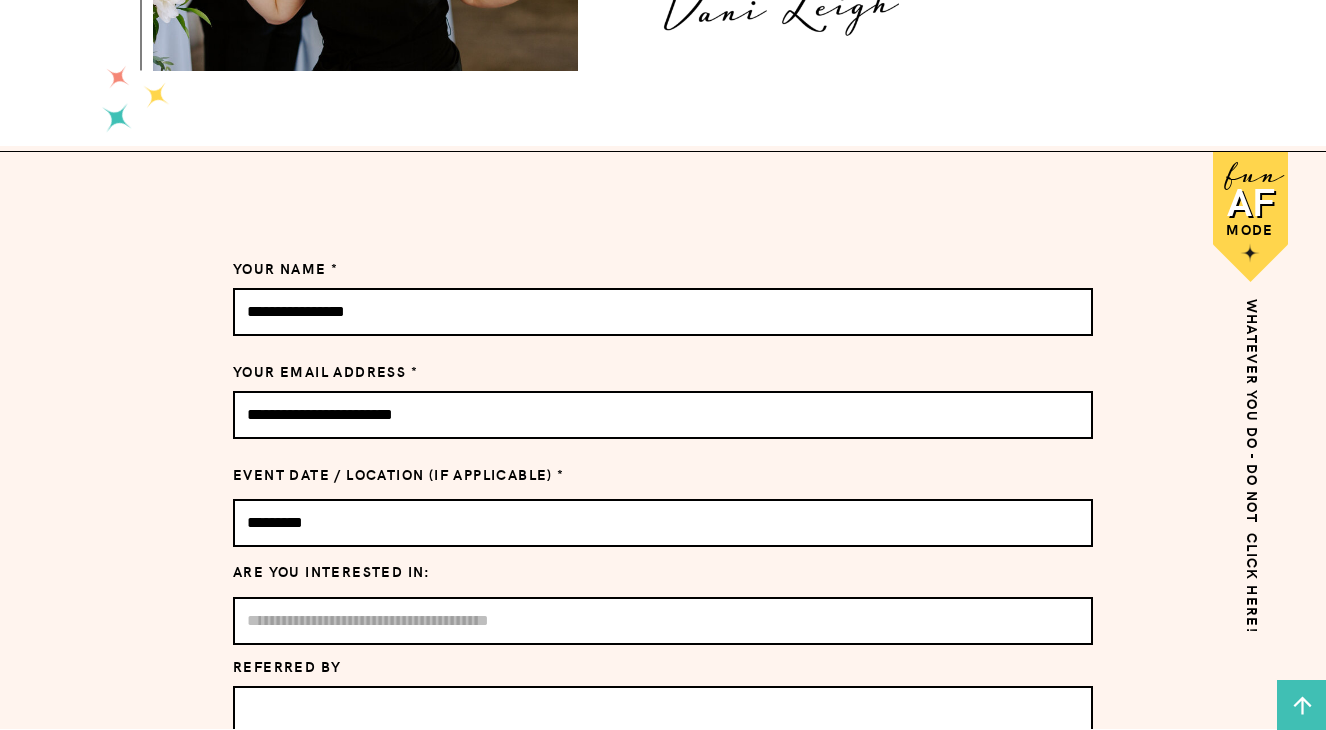 scroll, scrollTop: 1143, scrollLeft: 0, axis: vertical 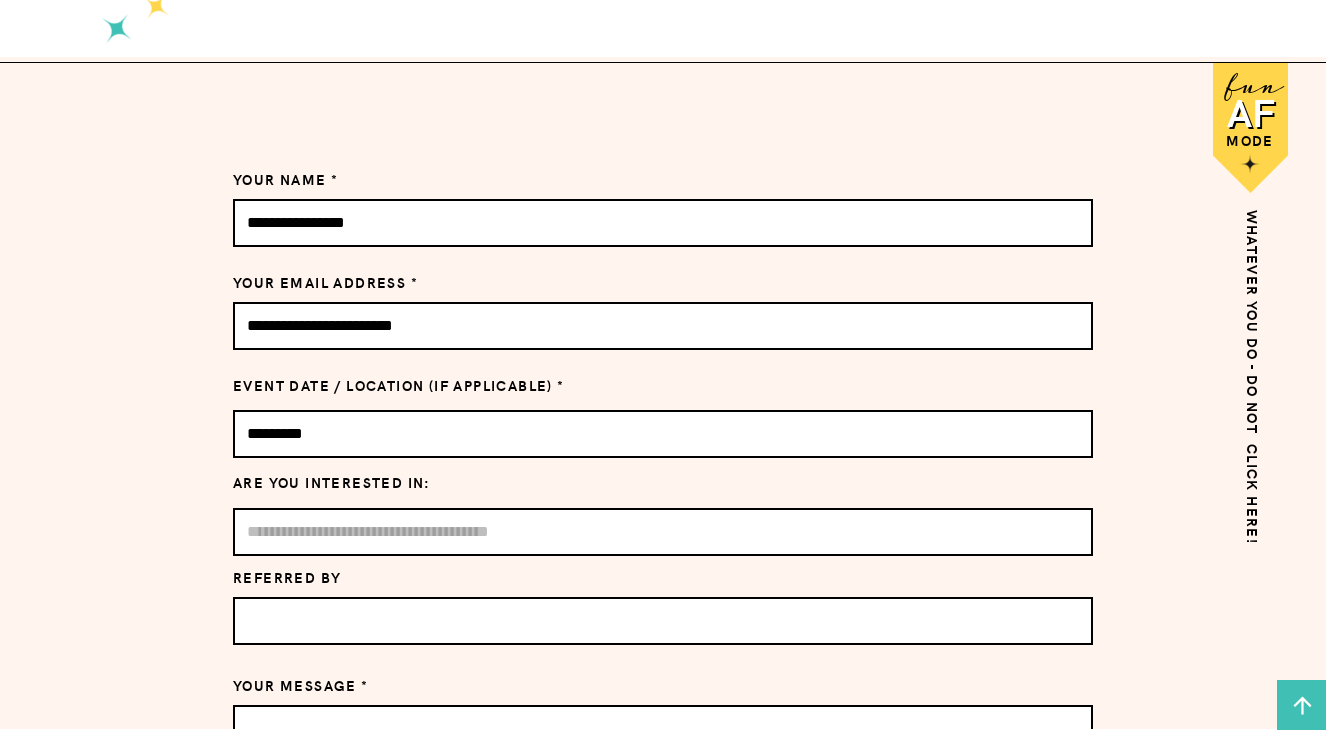 click at bounding box center (663, 532) 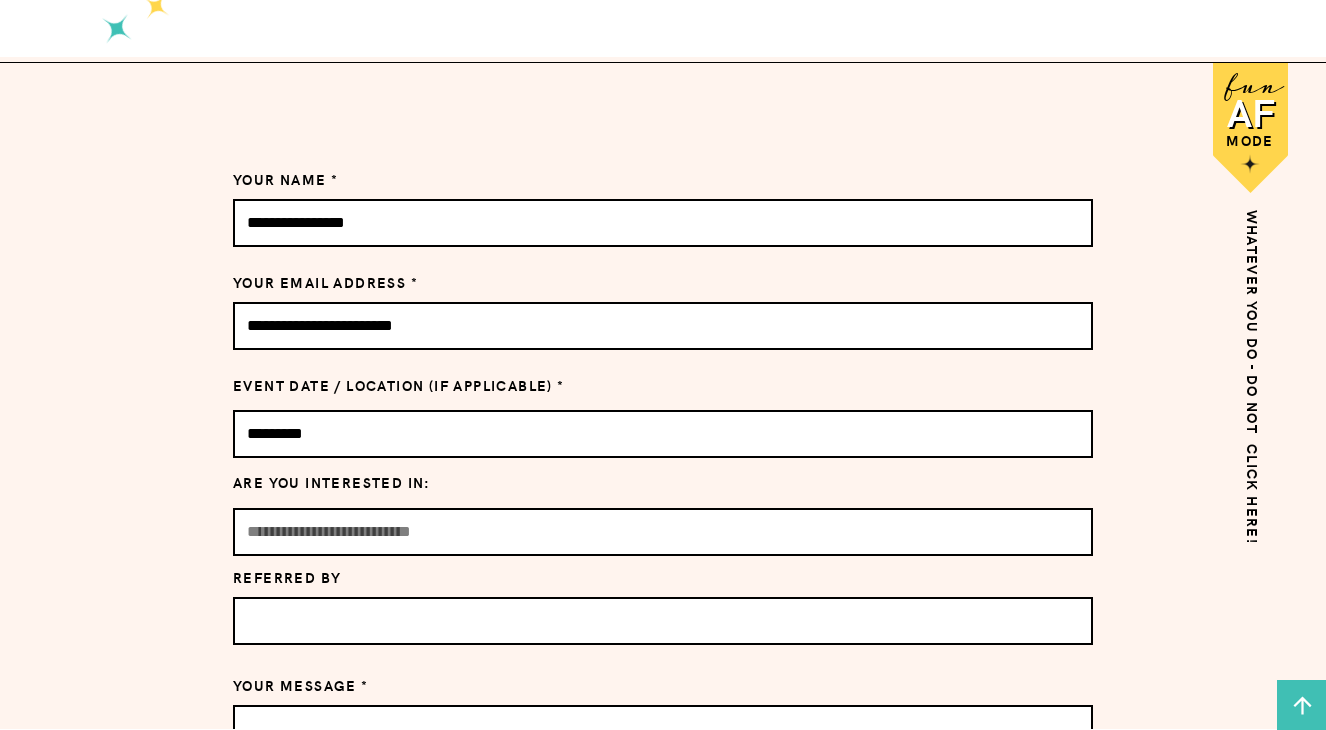 type on "**********" 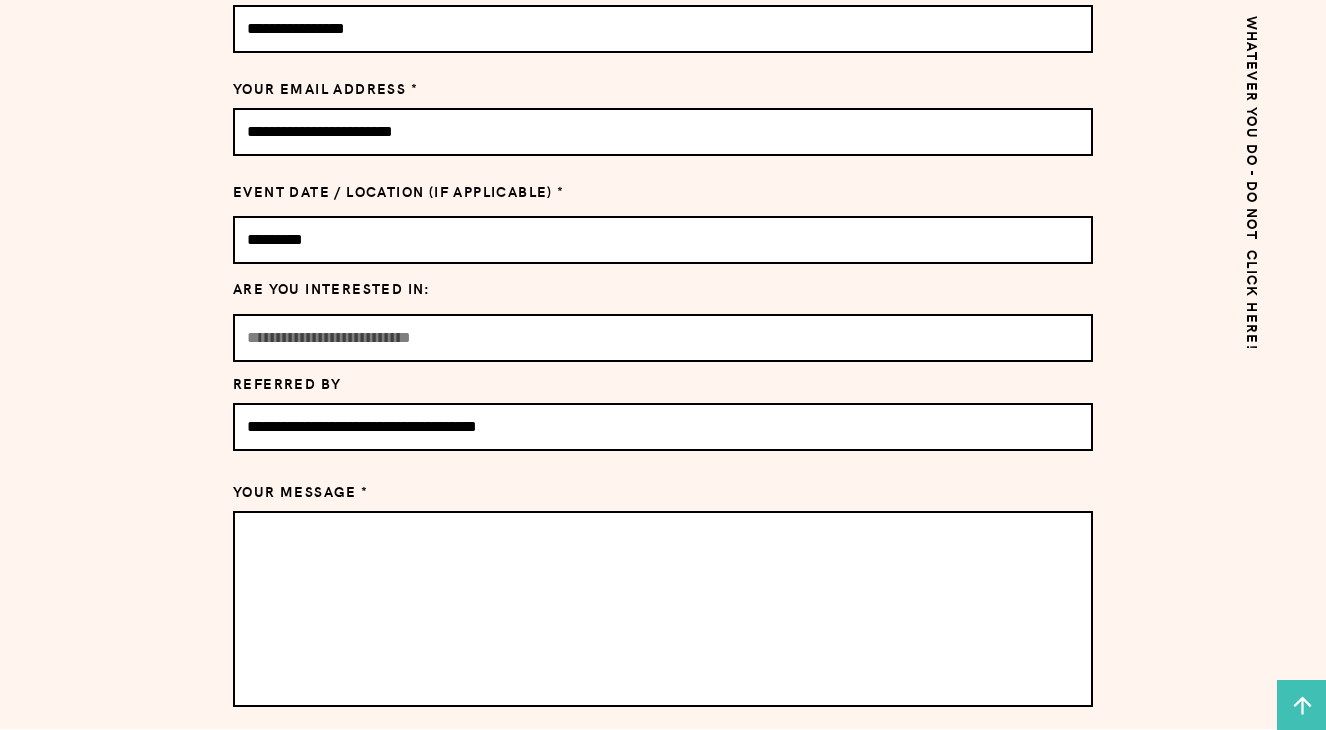 scroll, scrollTop: 1365, scrollLeft: 0, axis: vertical 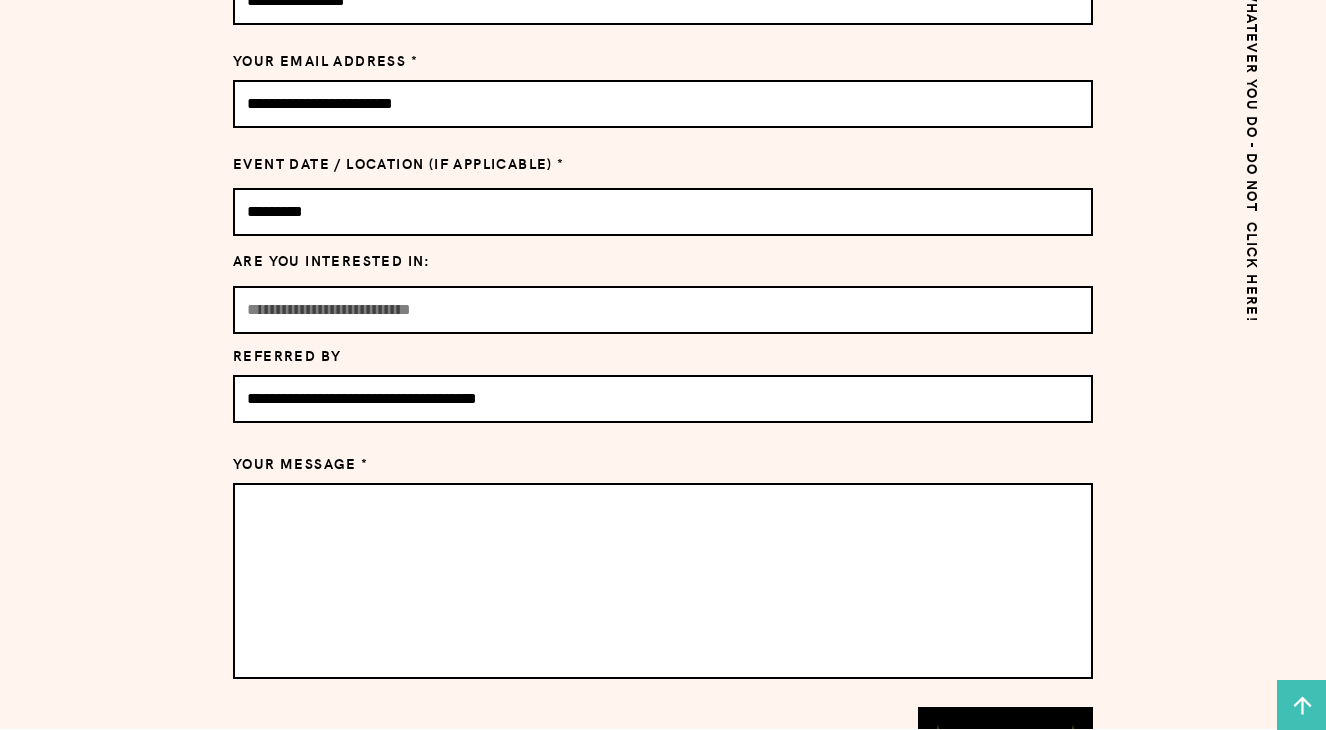 type on "**********" 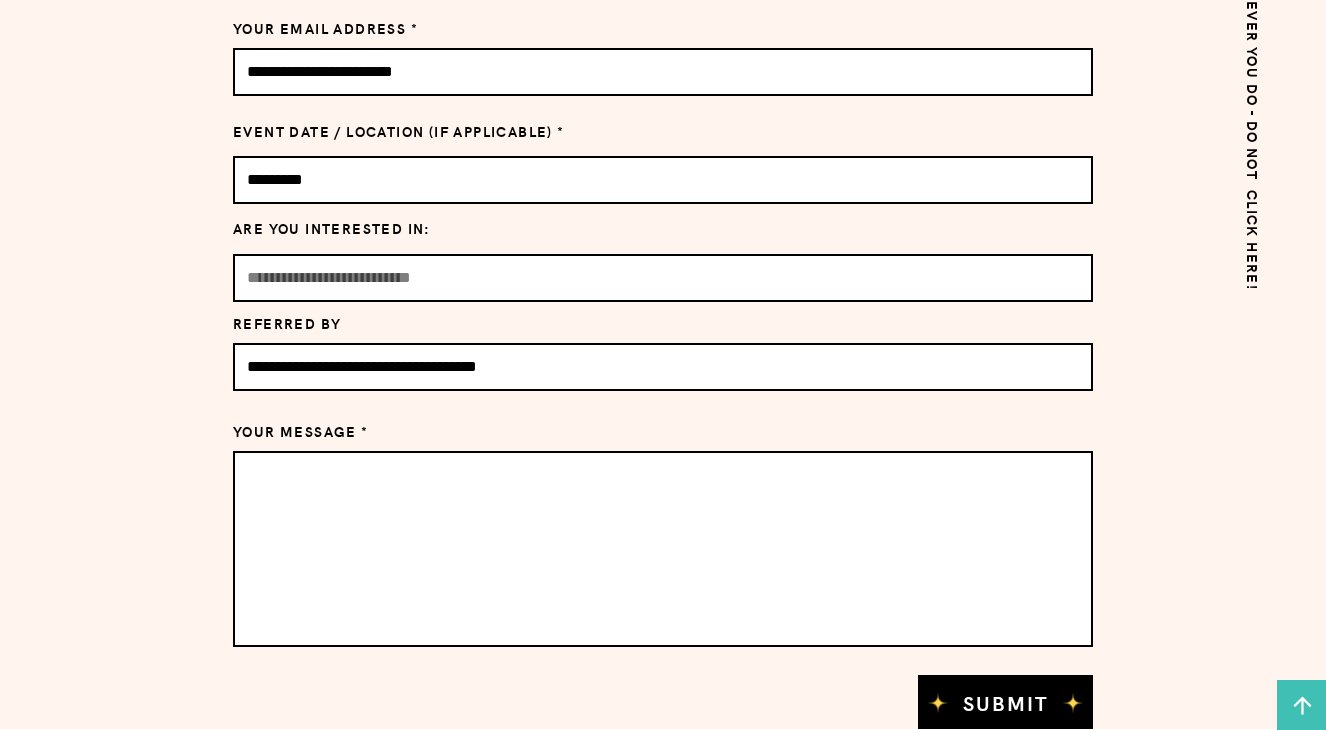 scroll, scrollTop: 1398, scrollLeft: 0, axis: vertical 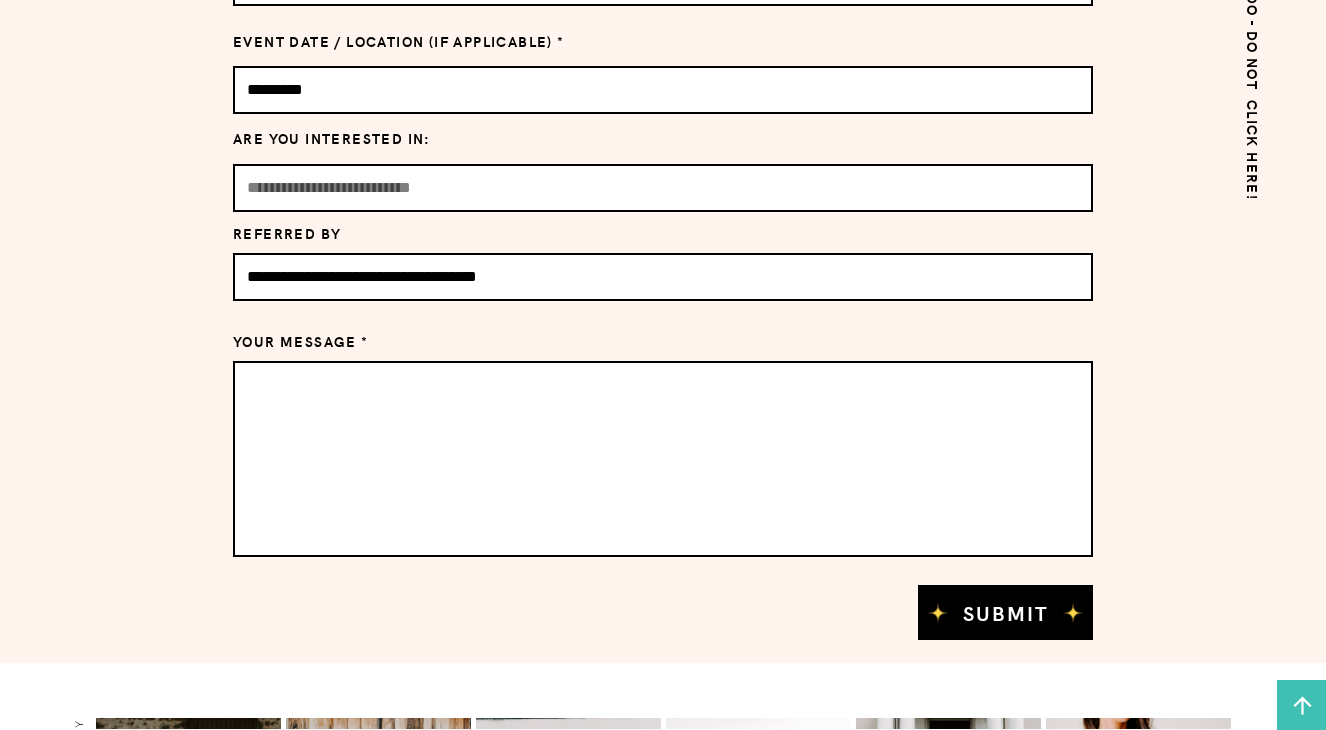 click at bounding box center (663, 459) 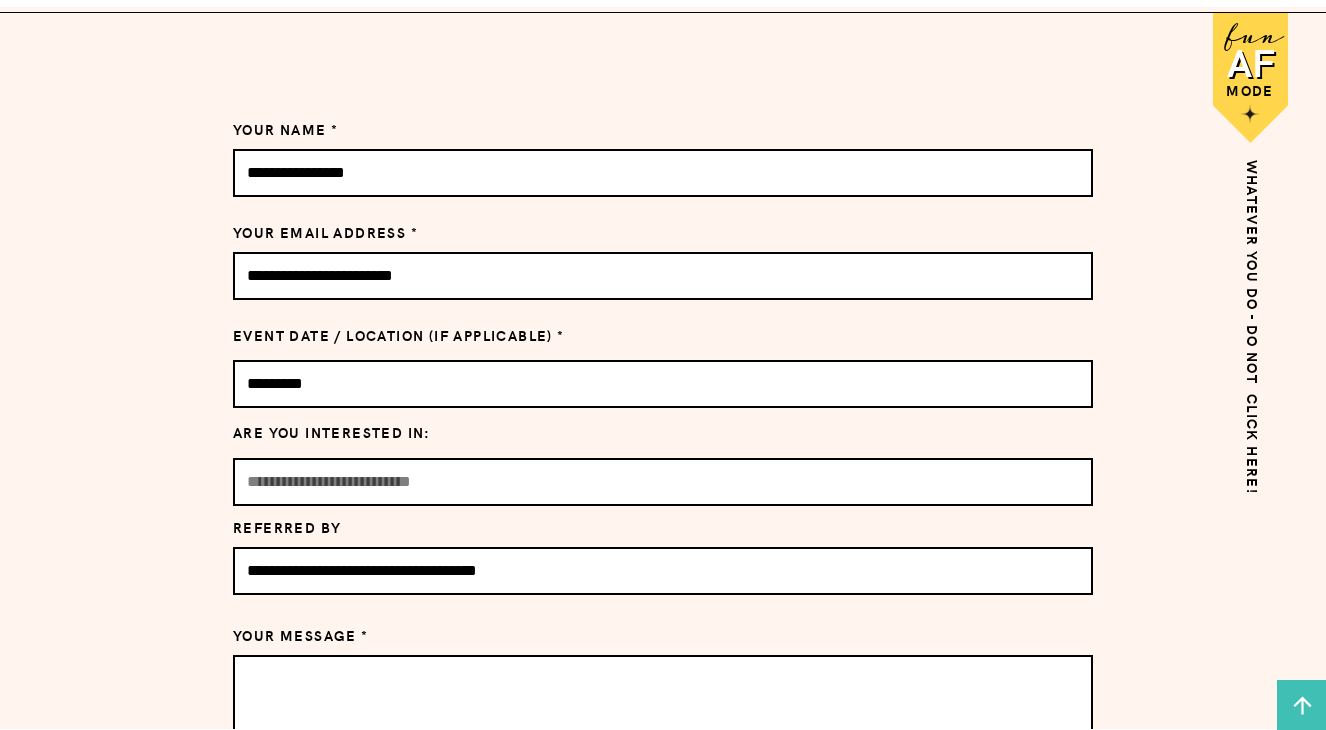 scroll, scrollTop: 1252, scrollLeft: 0, axis: vertical 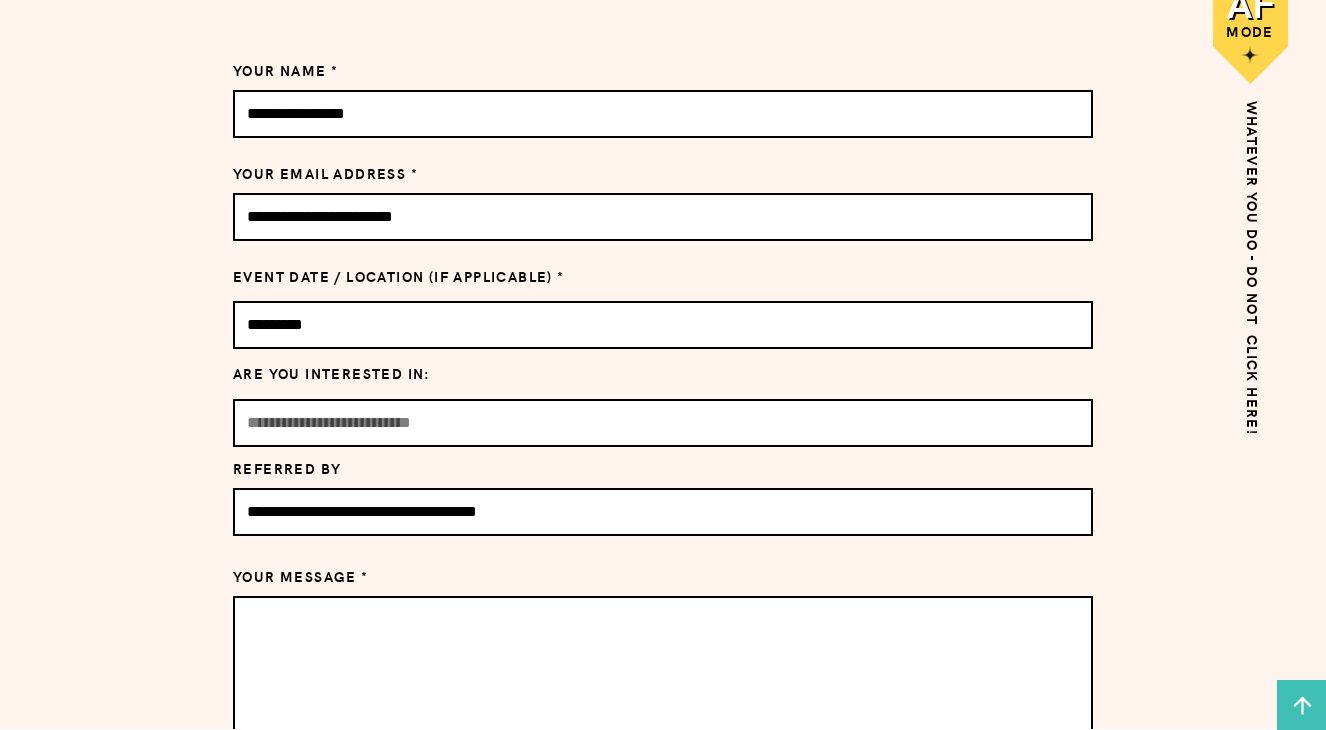 click on "**********" at bounding box center (663, 423) 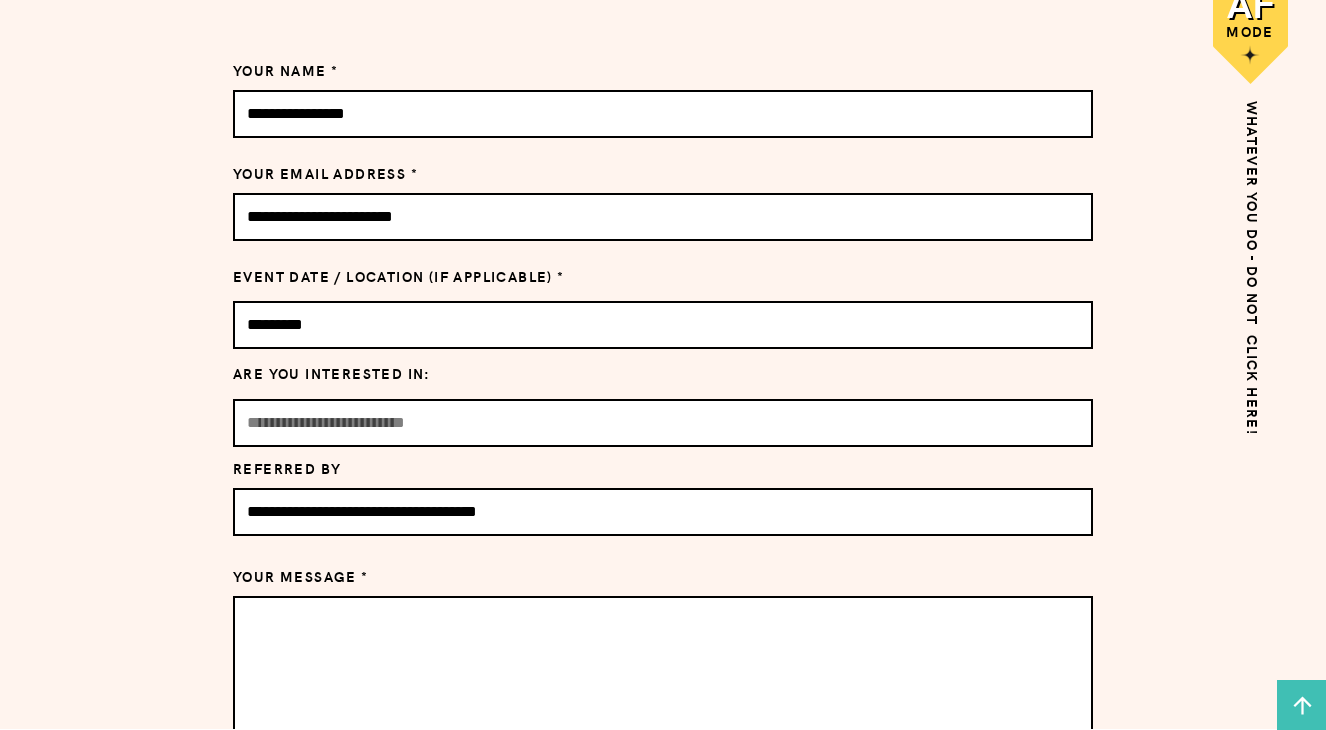 type on "**********" 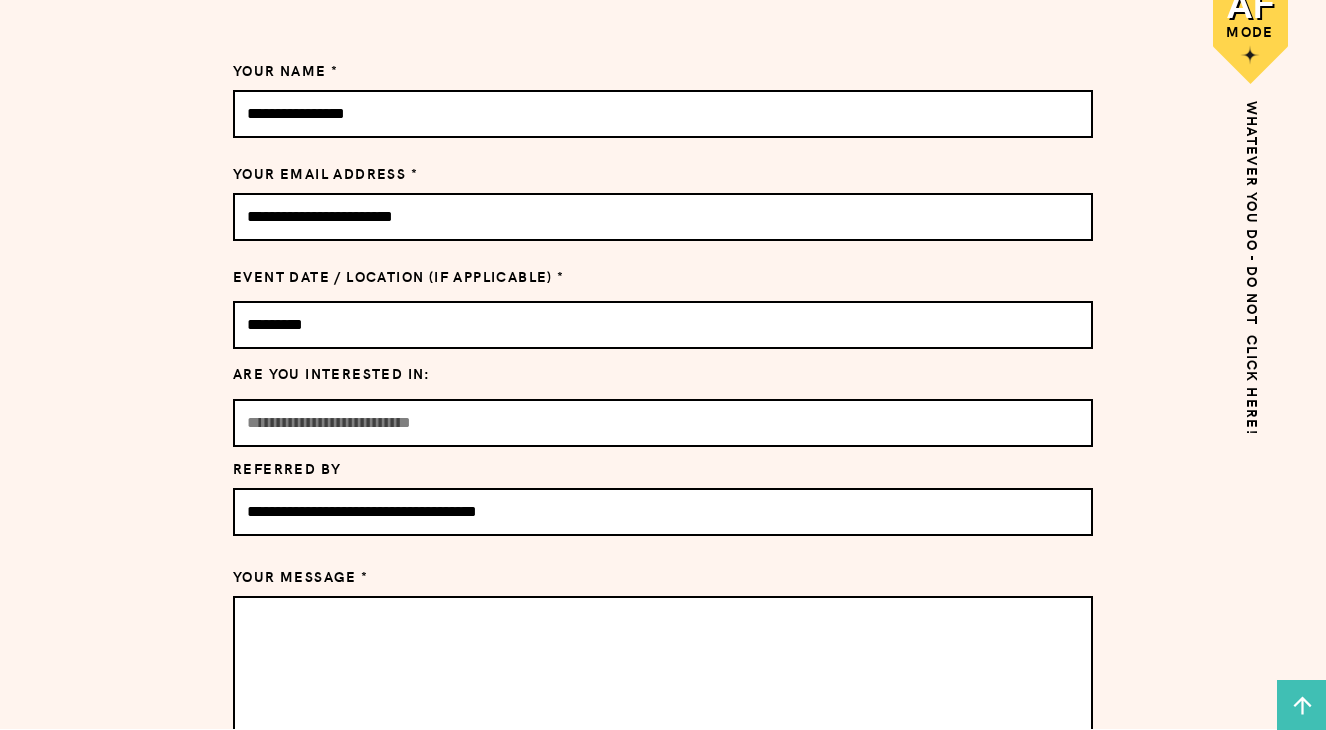 click on "**********" at bounding box center (663, 423) 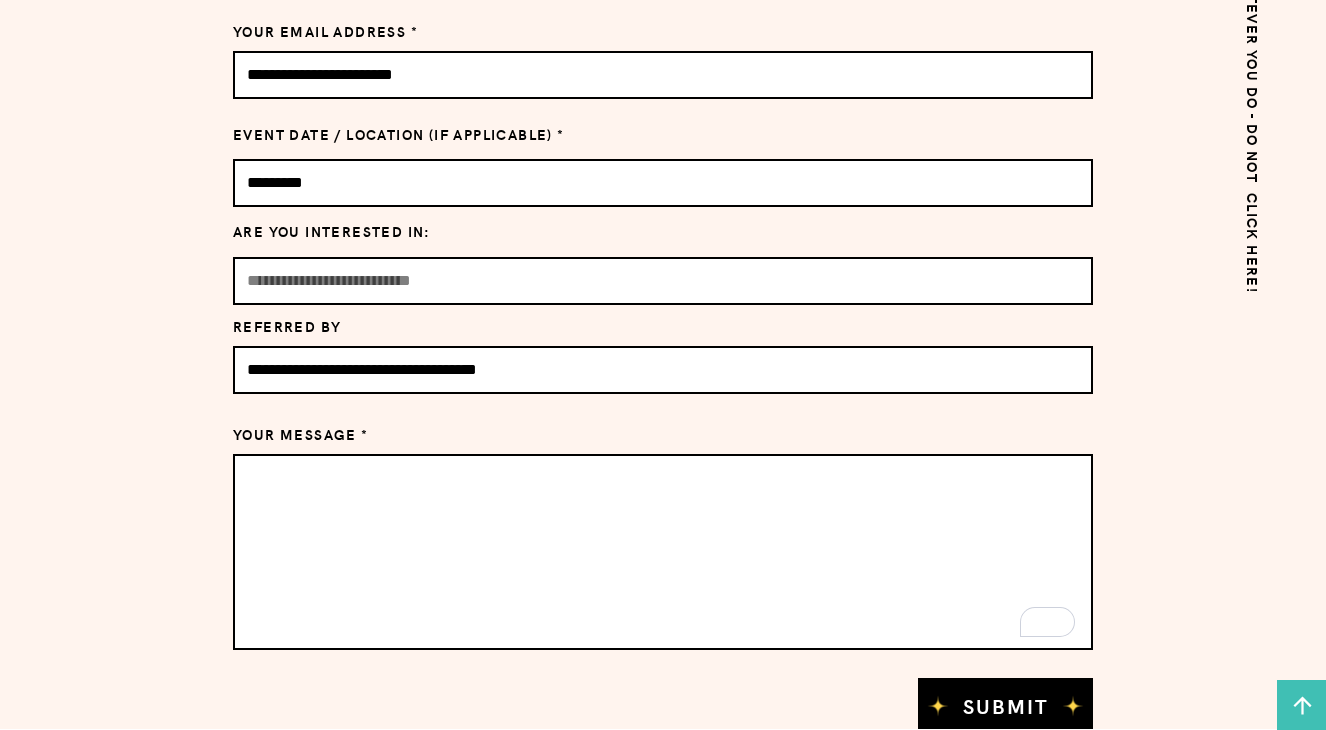 click at bounding box center [663, 552] 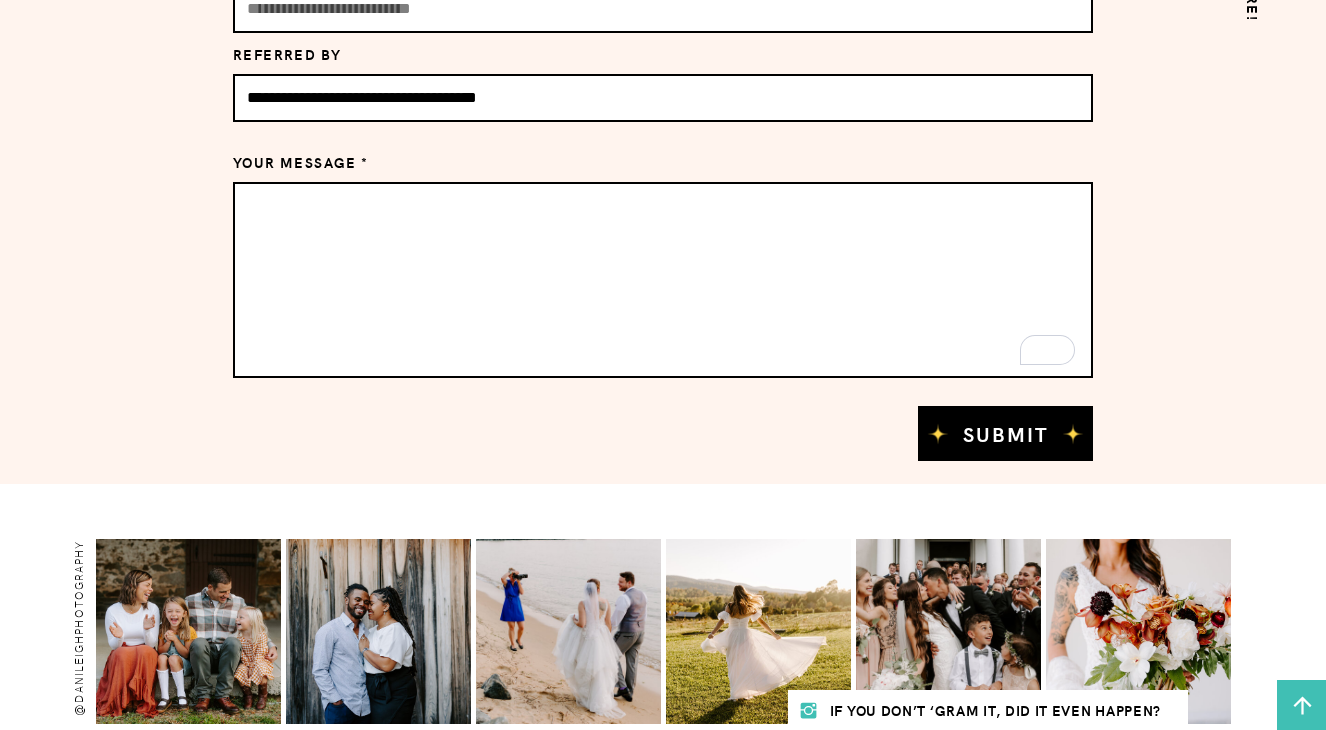 scroll, scrollTop: 1242, scrollLeft: 0, axis: vertical 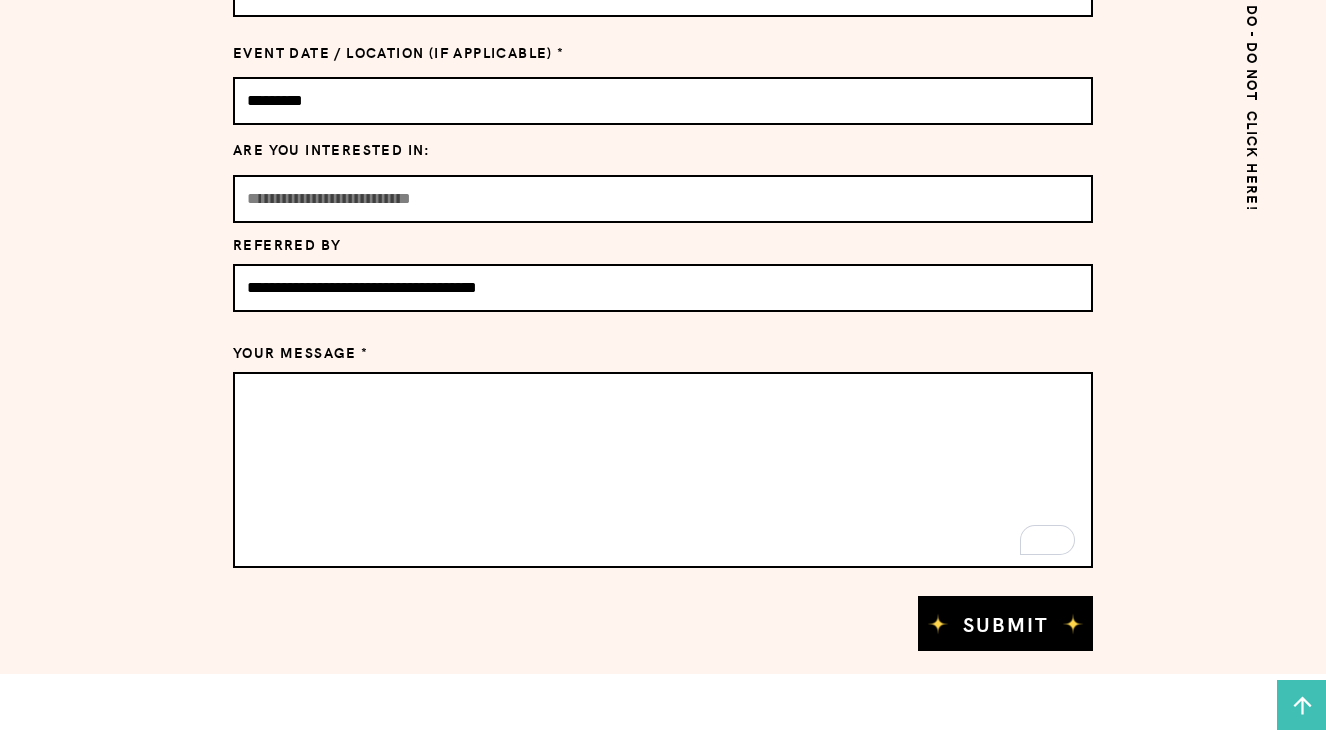 click at bounding box center [663, 470] 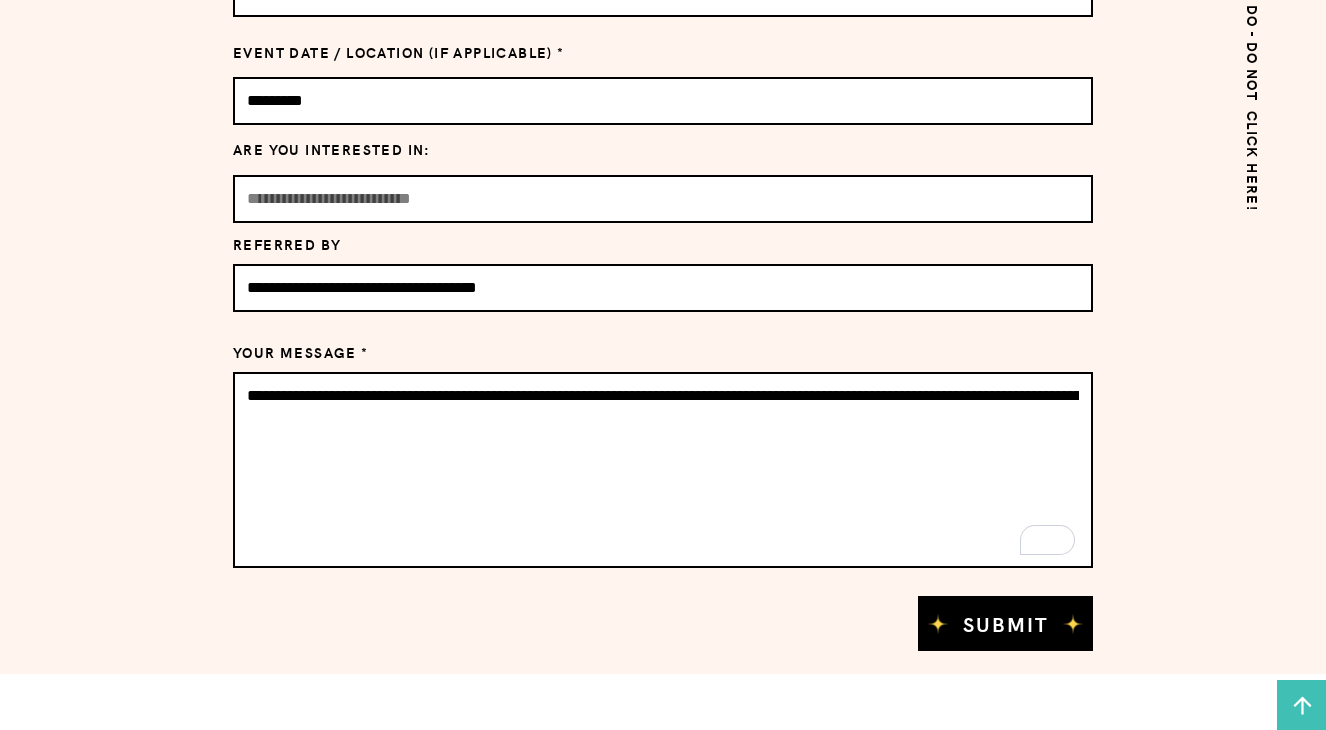 scroll, scrollTop: 0, scrollLeft: 2784, axis: horizontal 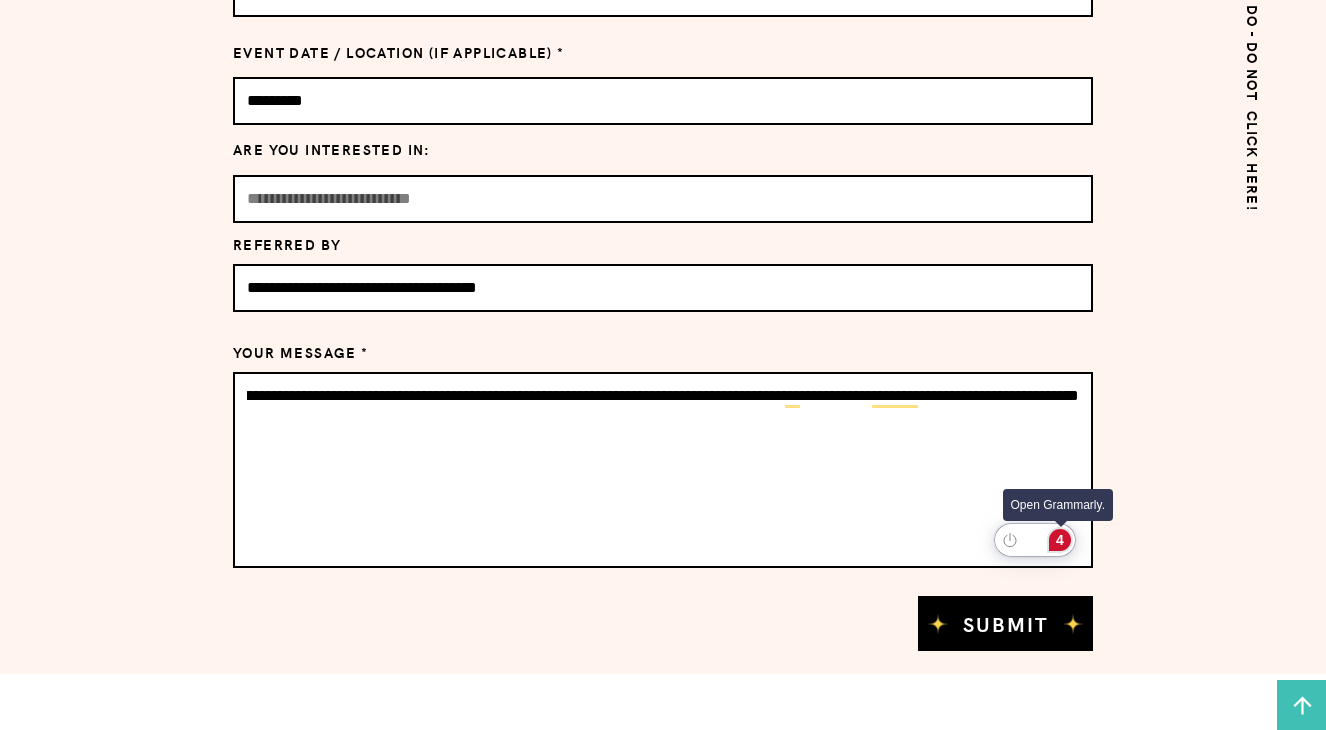 click on "4" 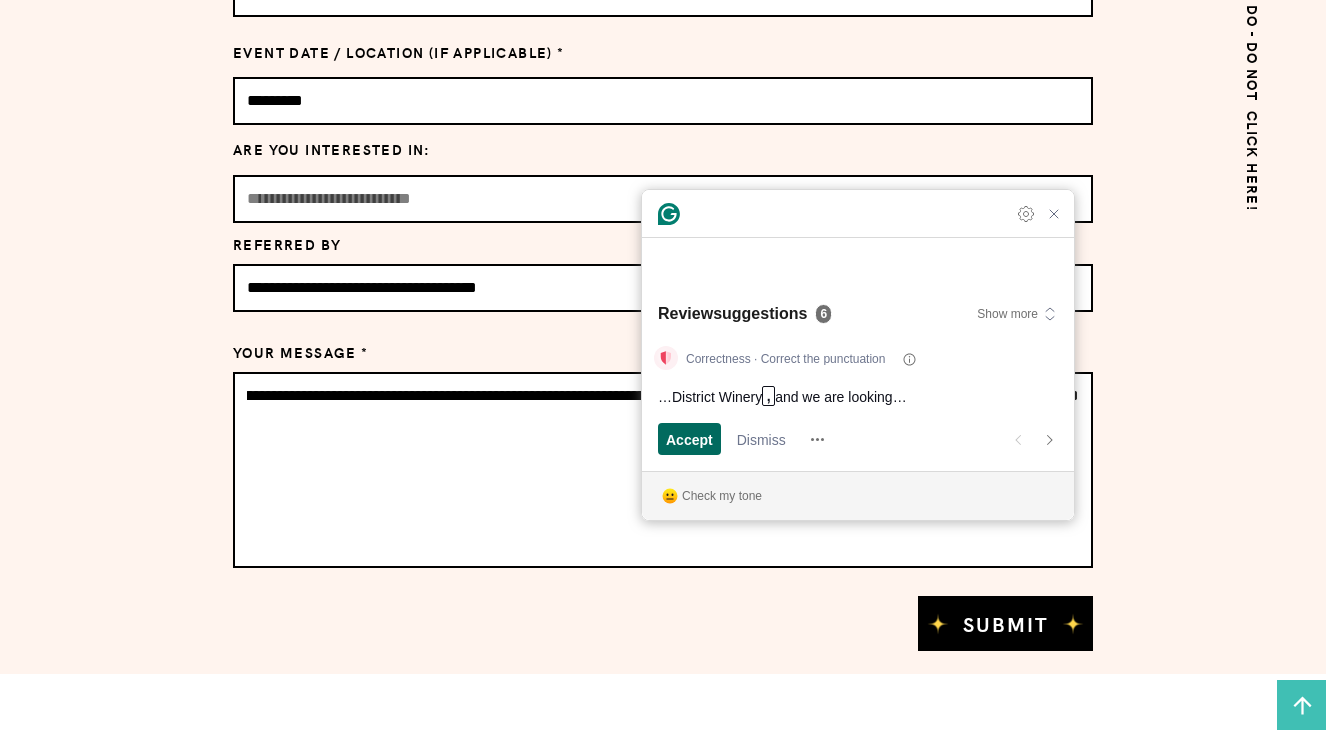 click on "Accept" at bounding box center [689, 439] 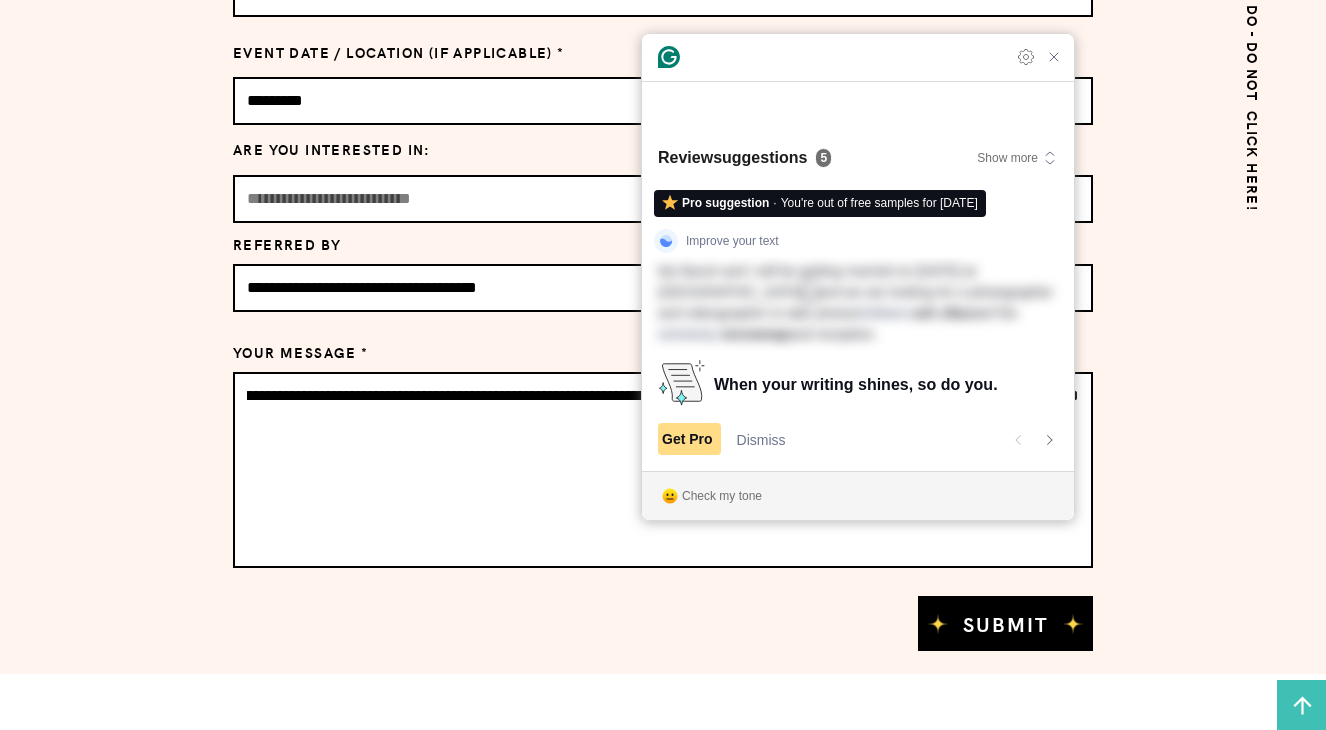 scroll, scrollTop: 1392, scrollLeft: 0, axis: vertical 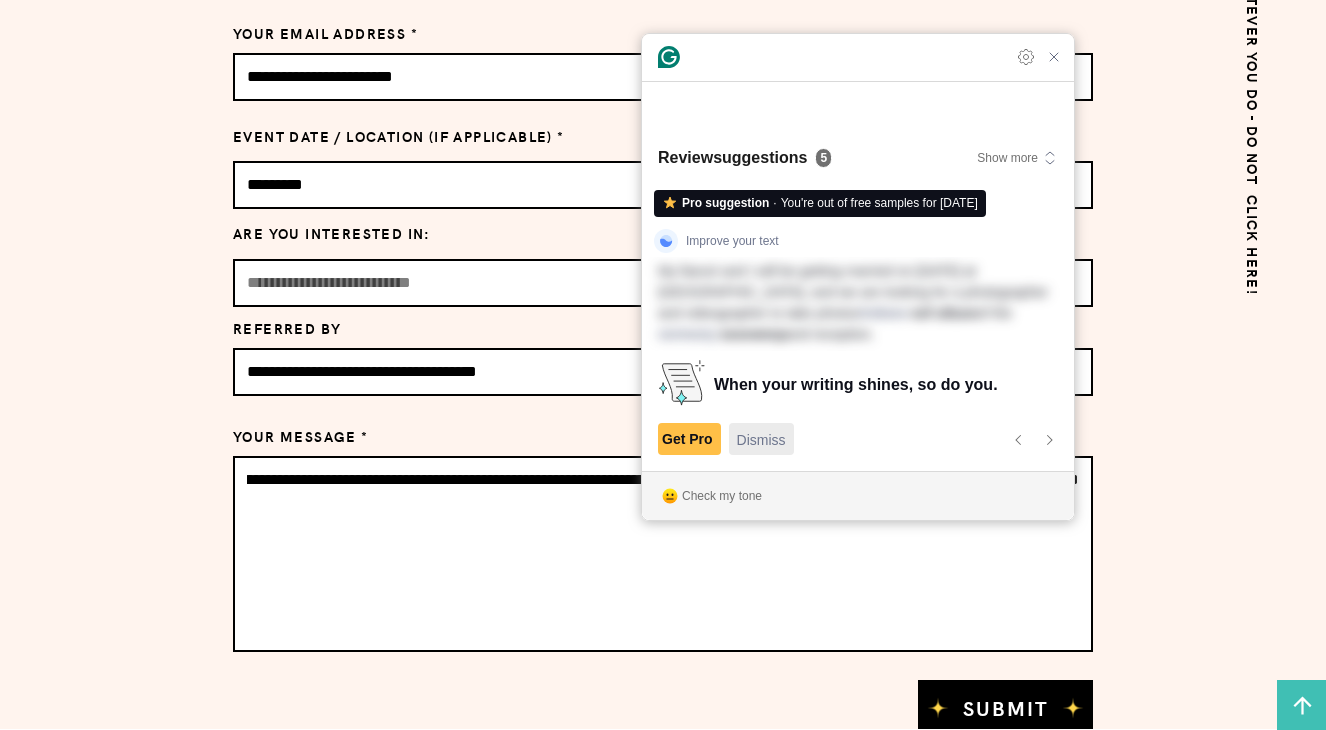 click on "Dismiss" at bounding box center (761, 439) 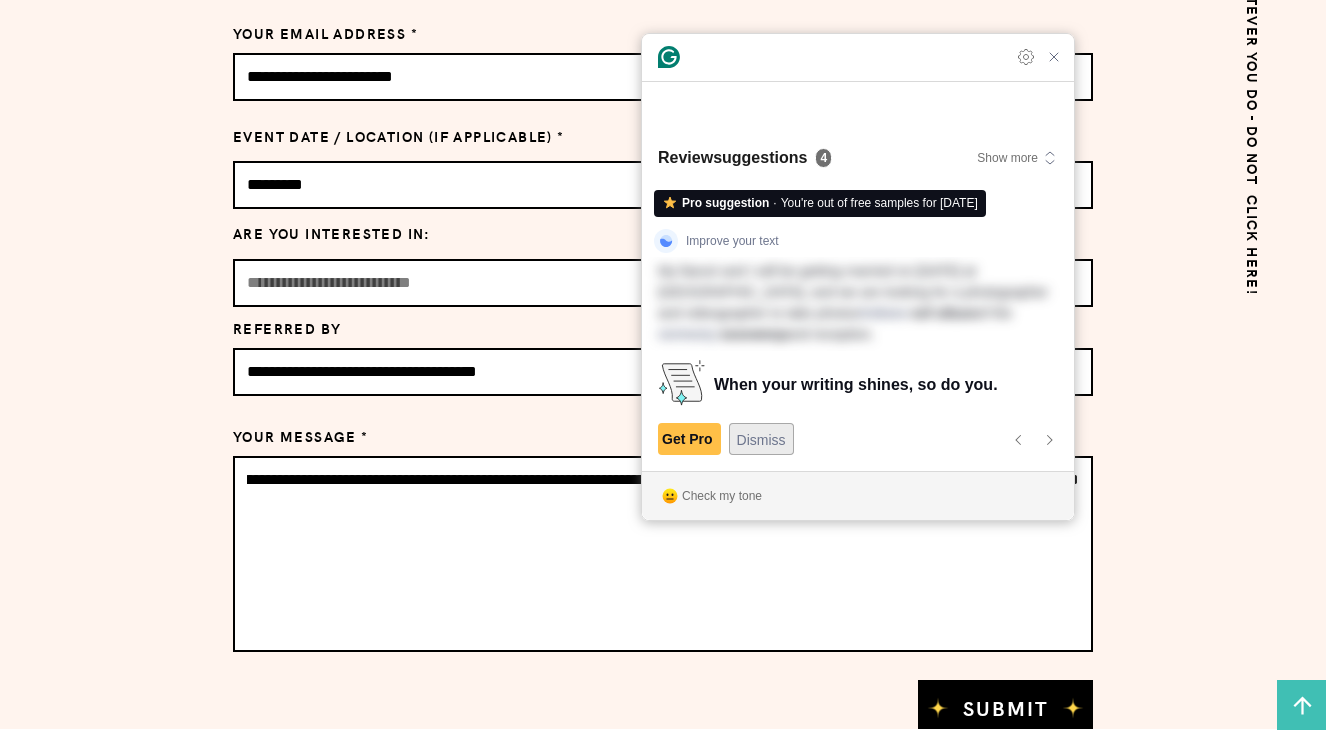 scroll, scrollTop: 1309, scrollLeft: 0, axis: vertical 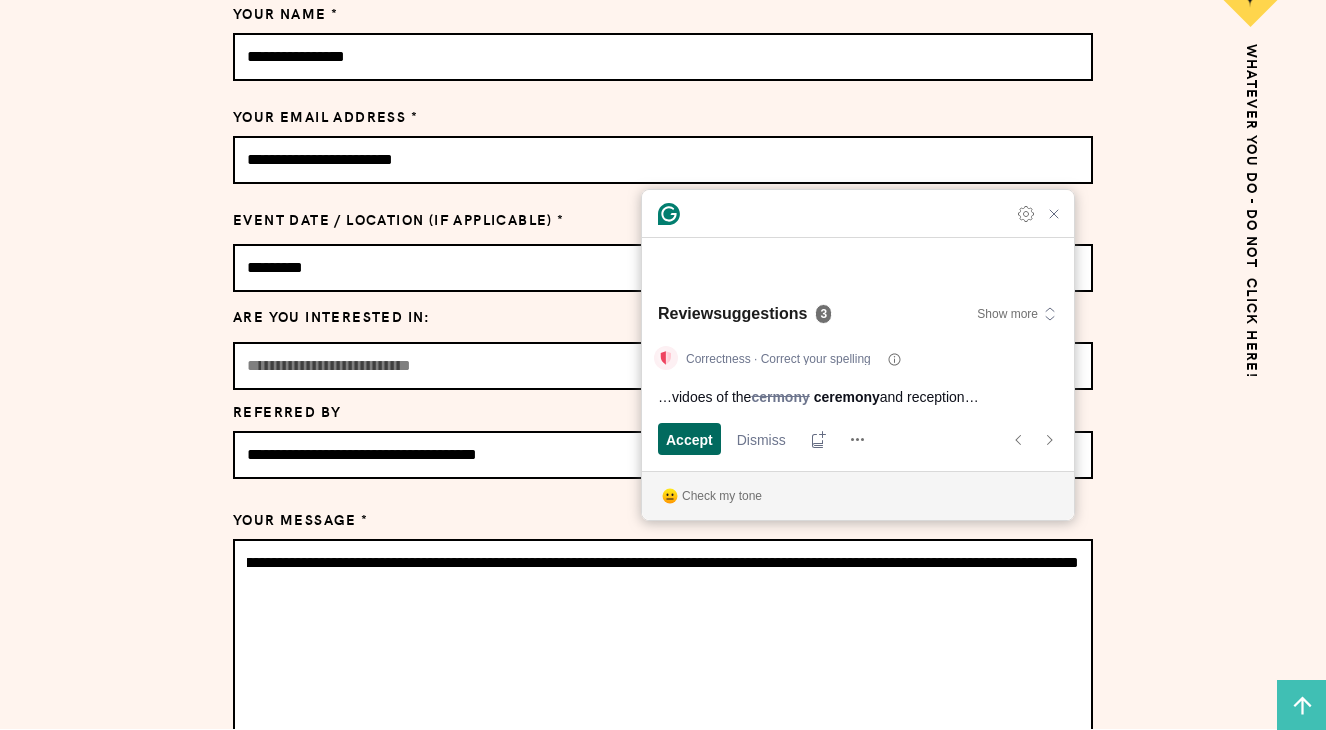 click on "Accept" at bounding box center [689, 439] 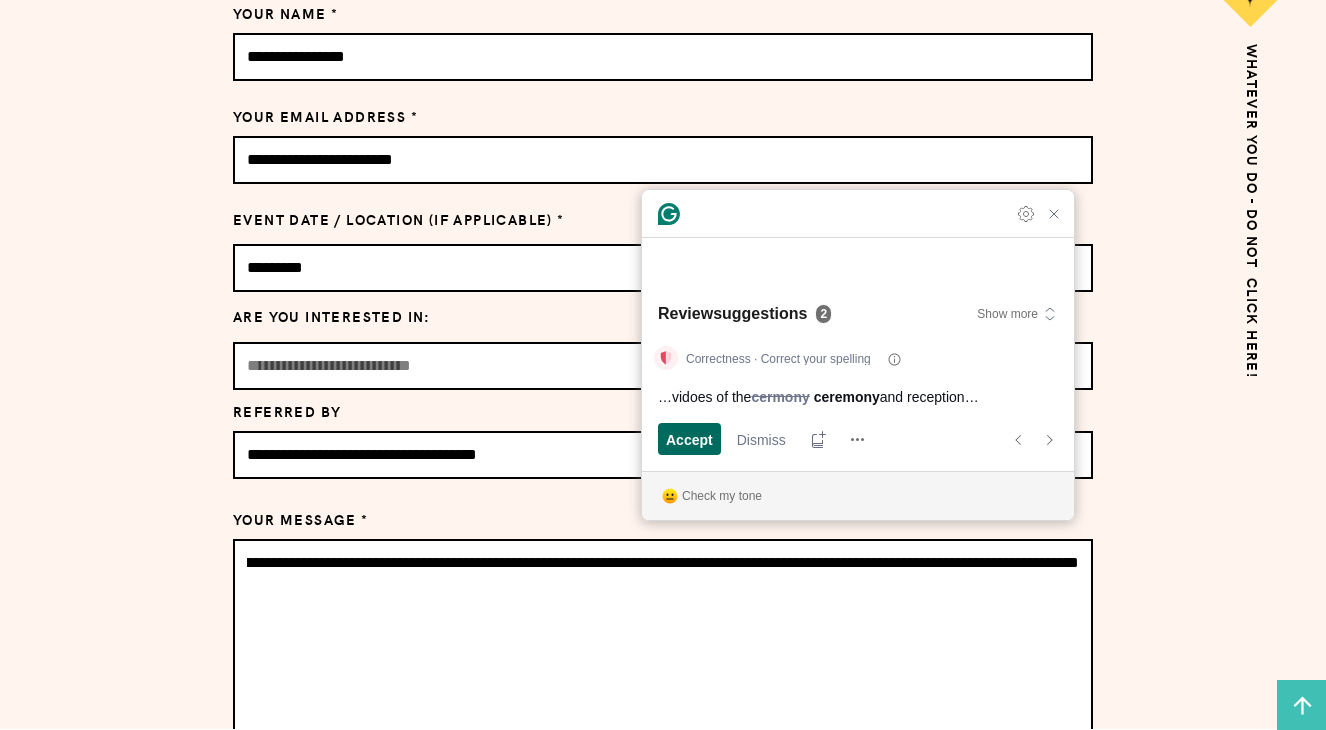 scroll, scrollTop: 1225, scrollLeft: 0, axis: vertical 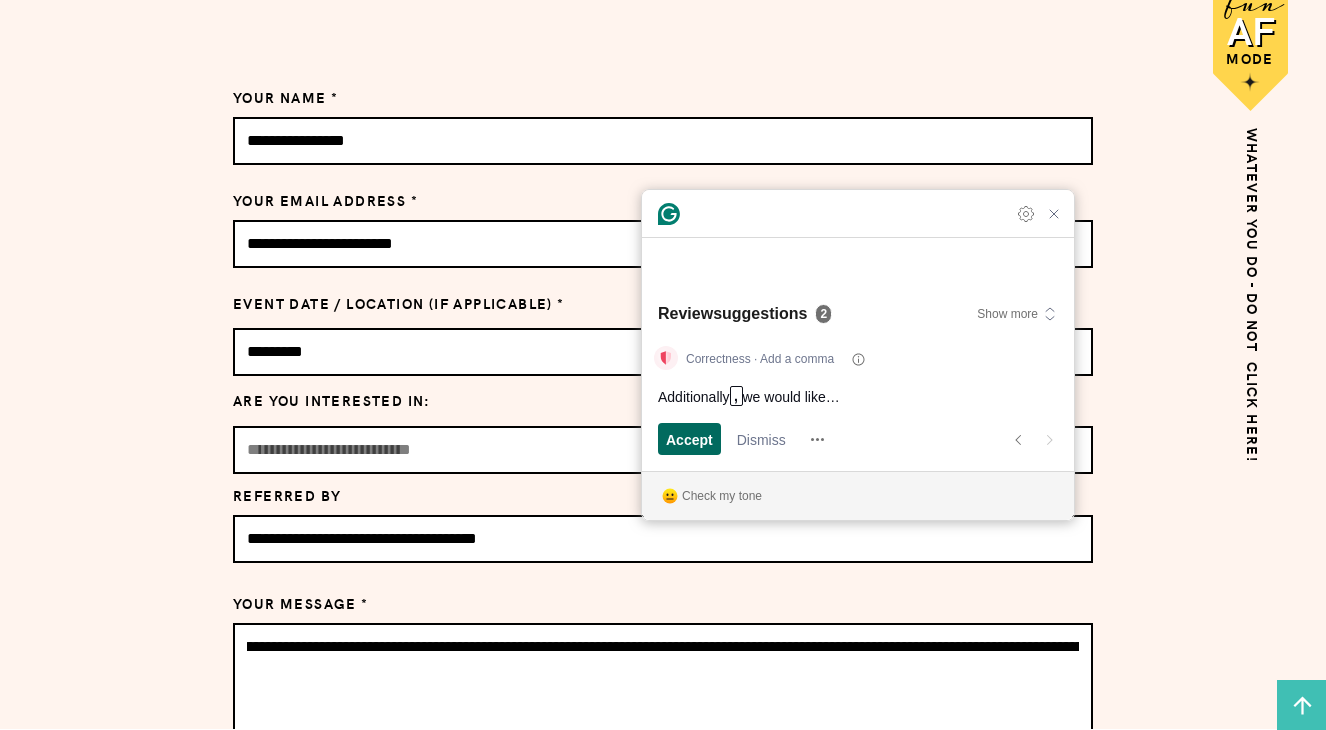 click on "Accept" at bounding box center [689, 439] 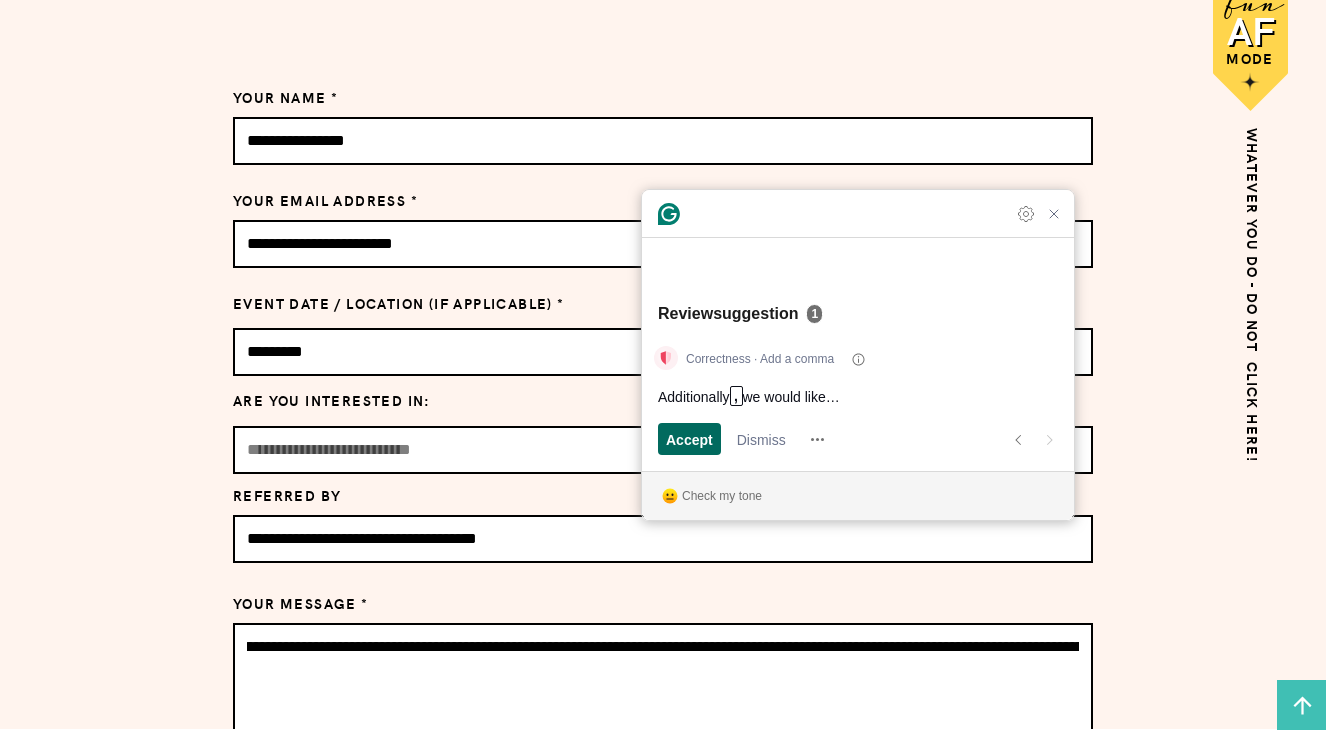 scroll, scrollTop: 1142, scrollLeft: 0, axis: vertical 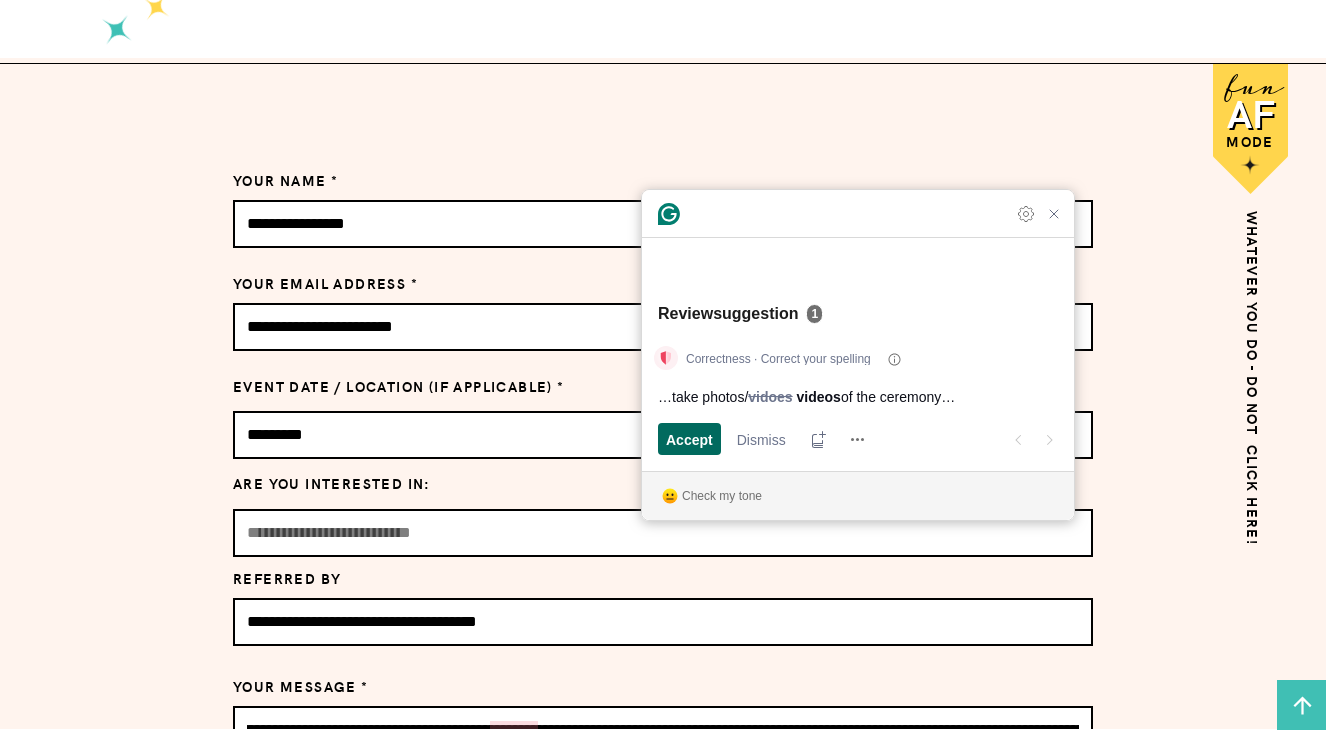 click on "Accept" at bounding box center (689, 439) 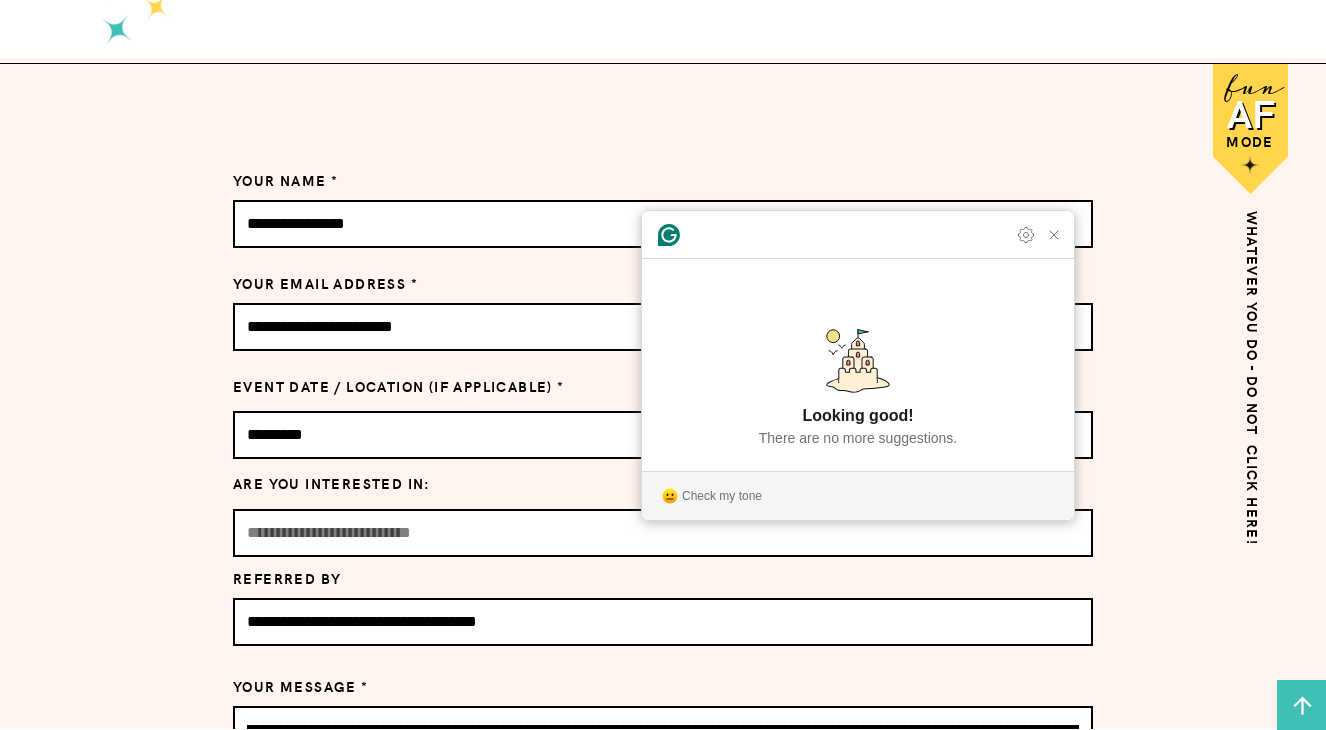 scroll, scrollTop: 1151, scrollLeft: 0, axis: vertical 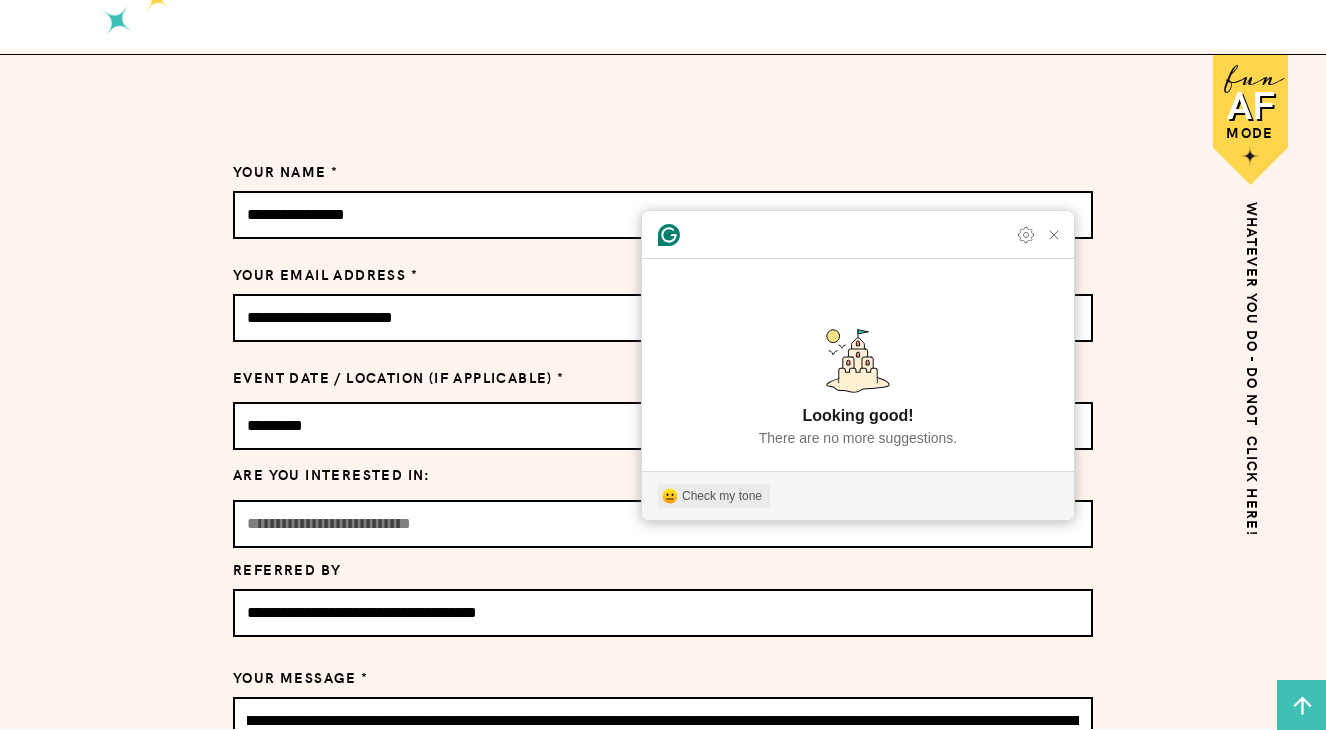 click 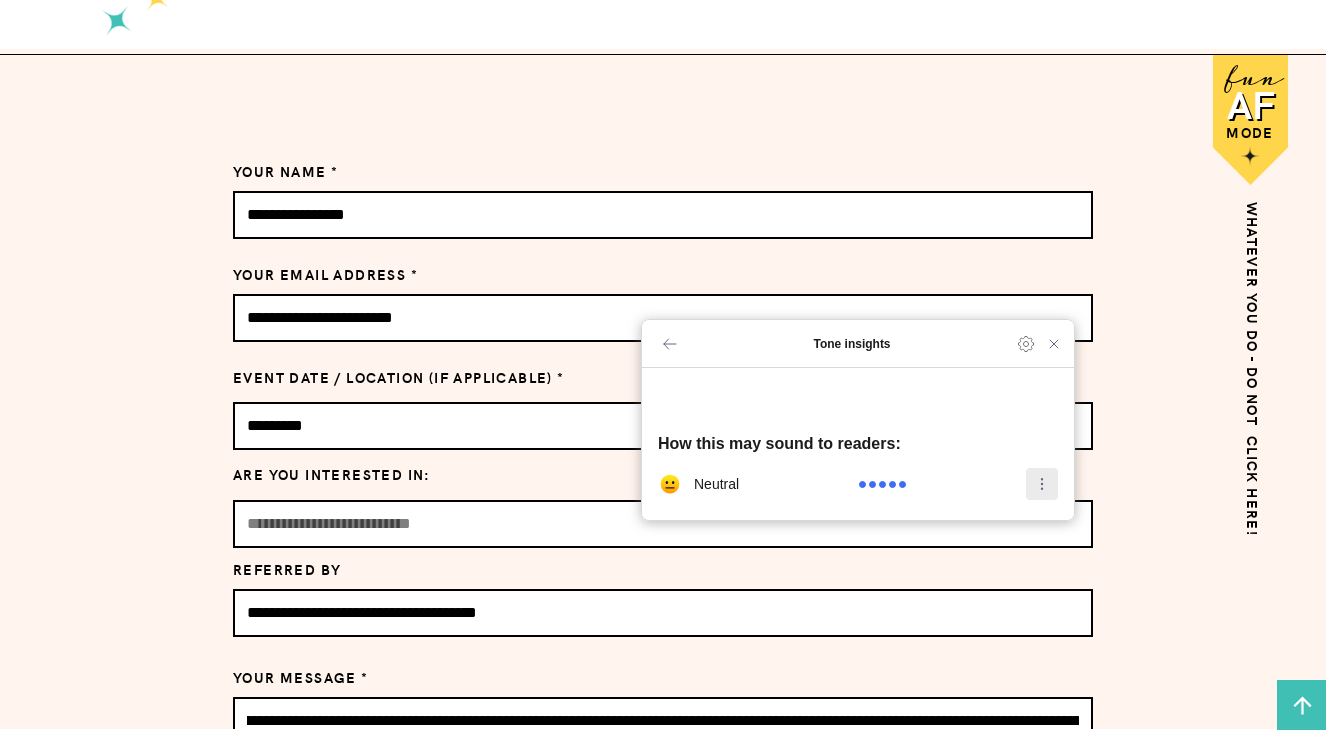 click 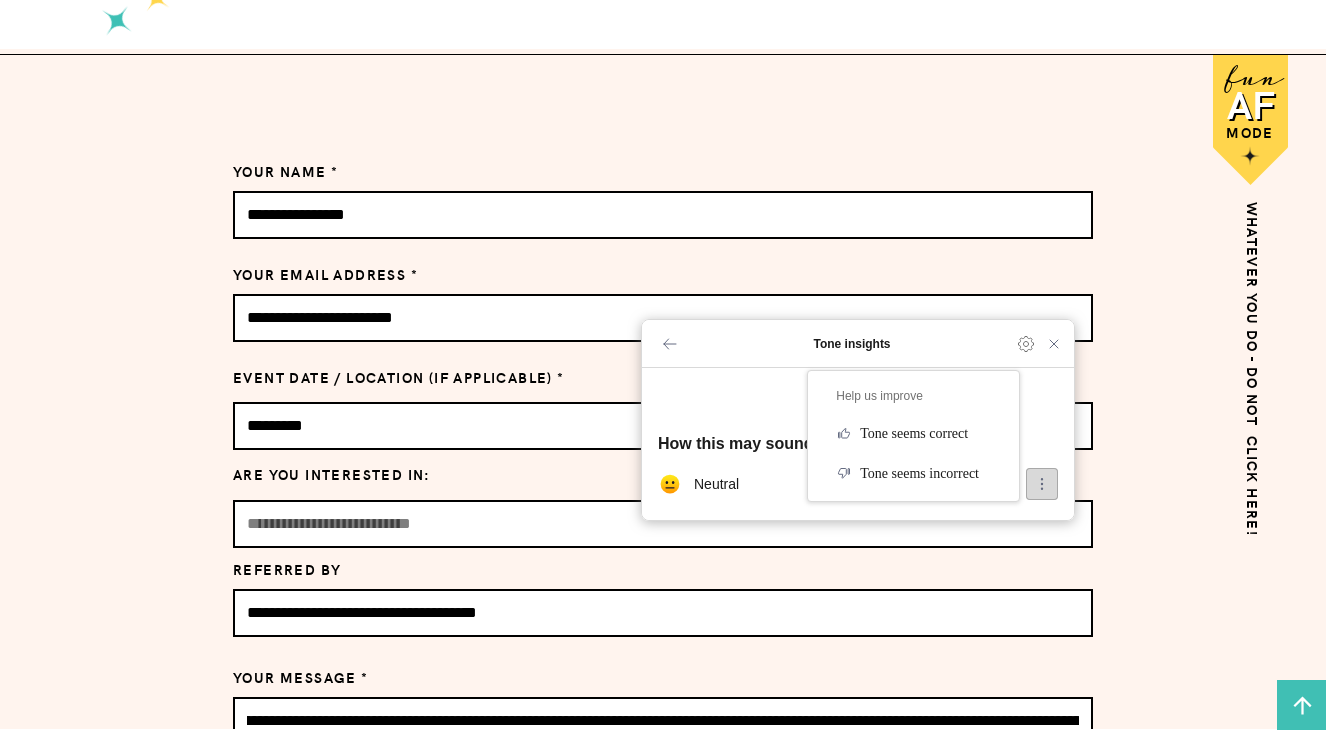 click 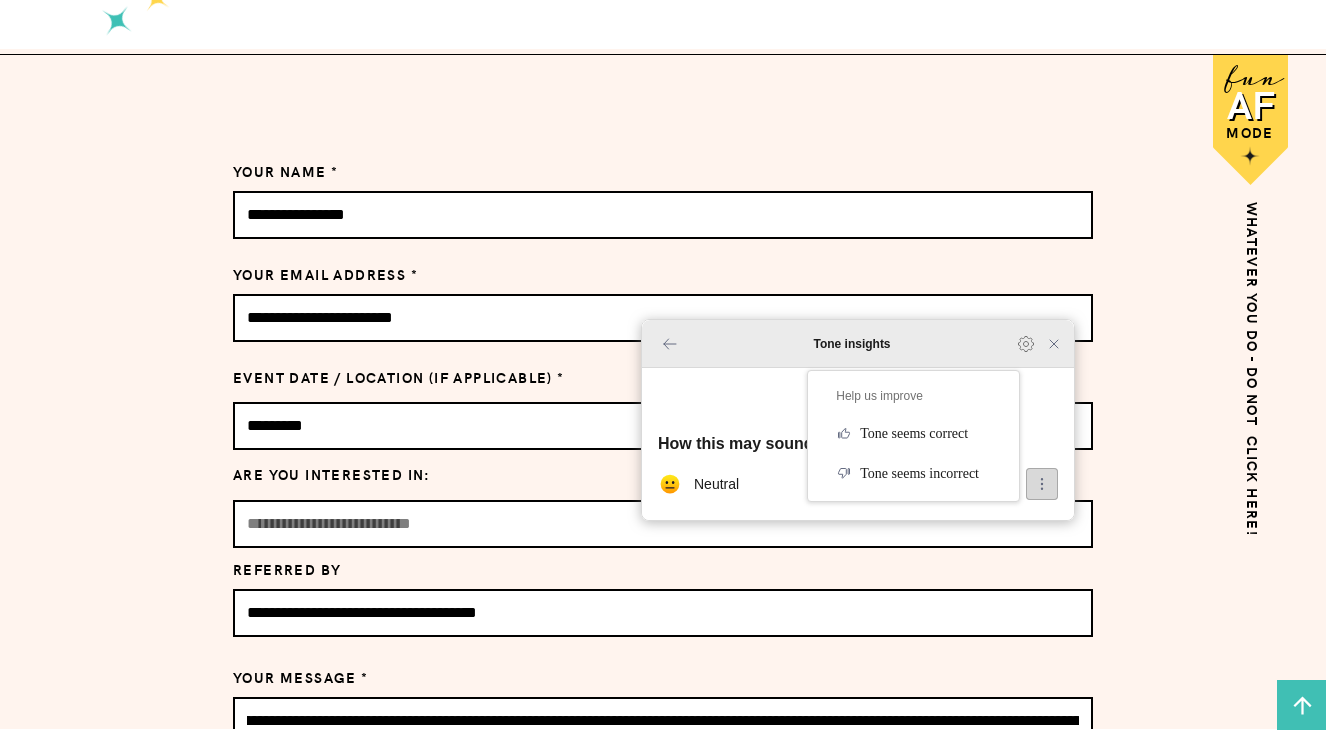 click on "Tone insights" 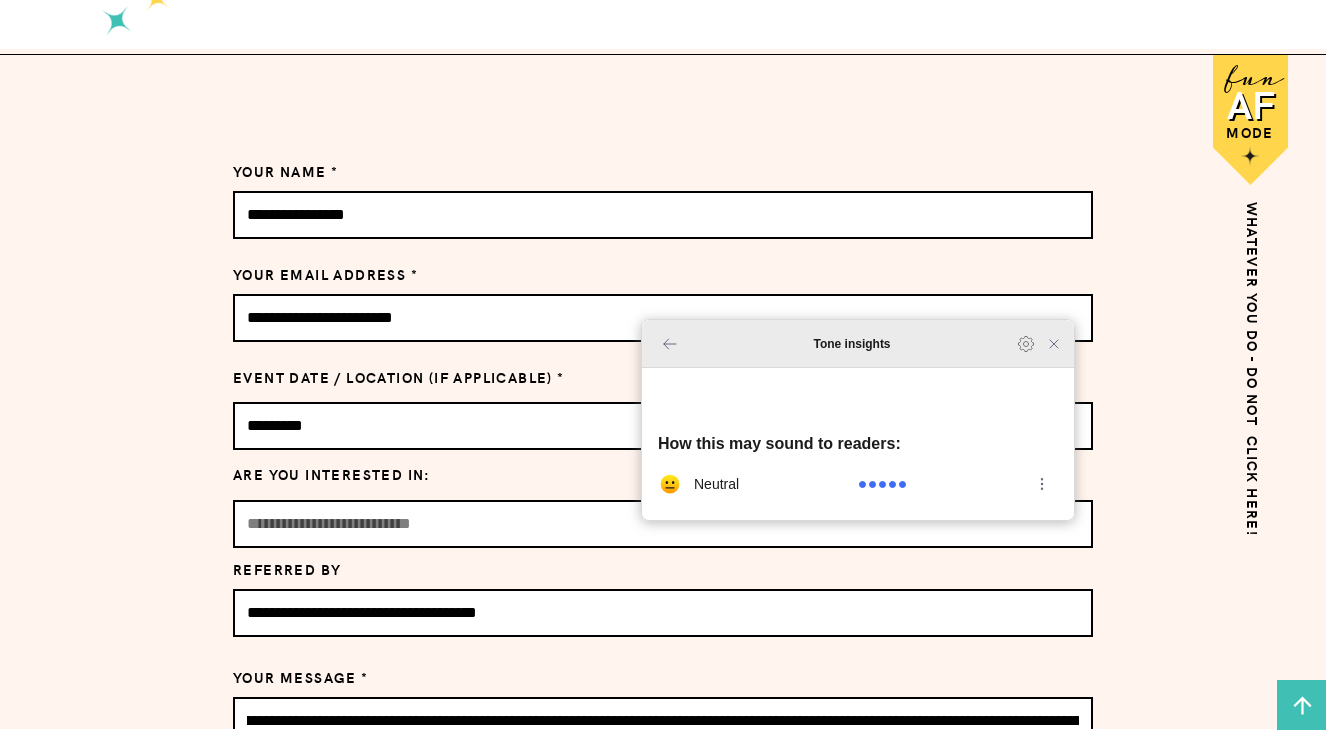 click 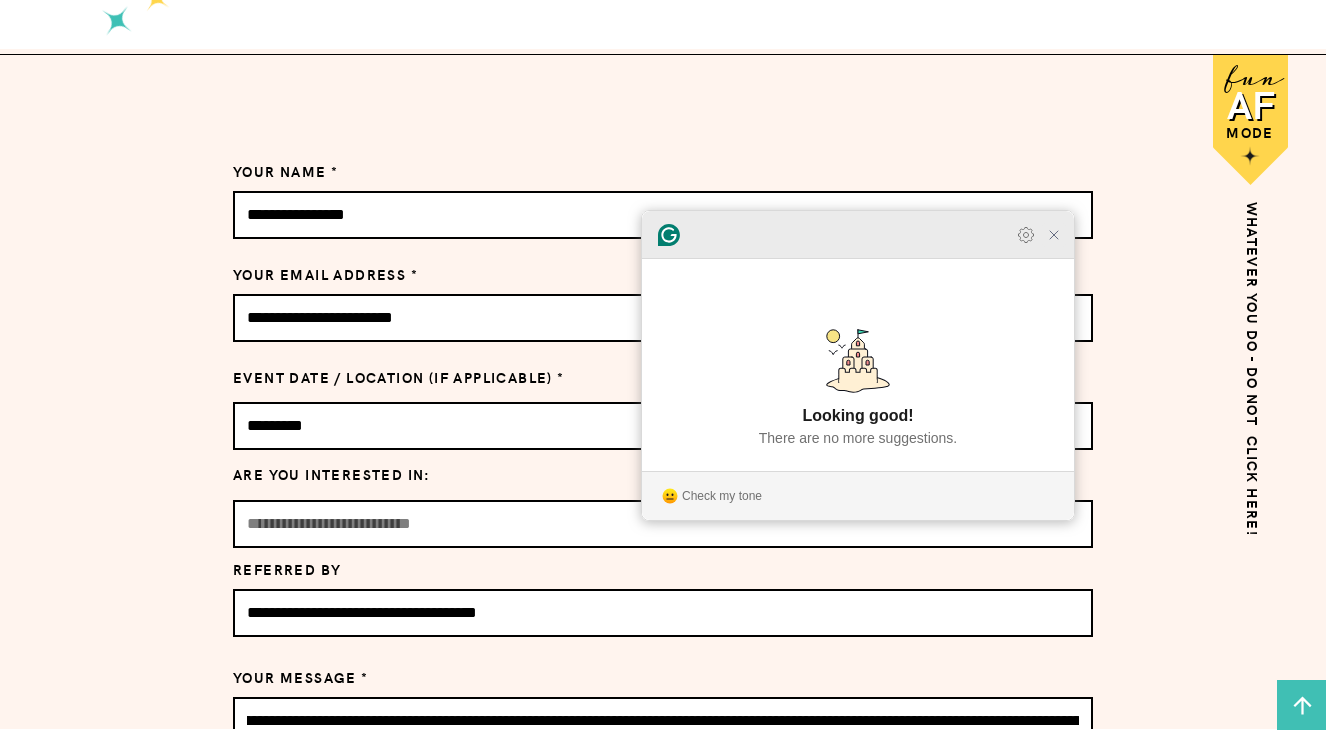 click 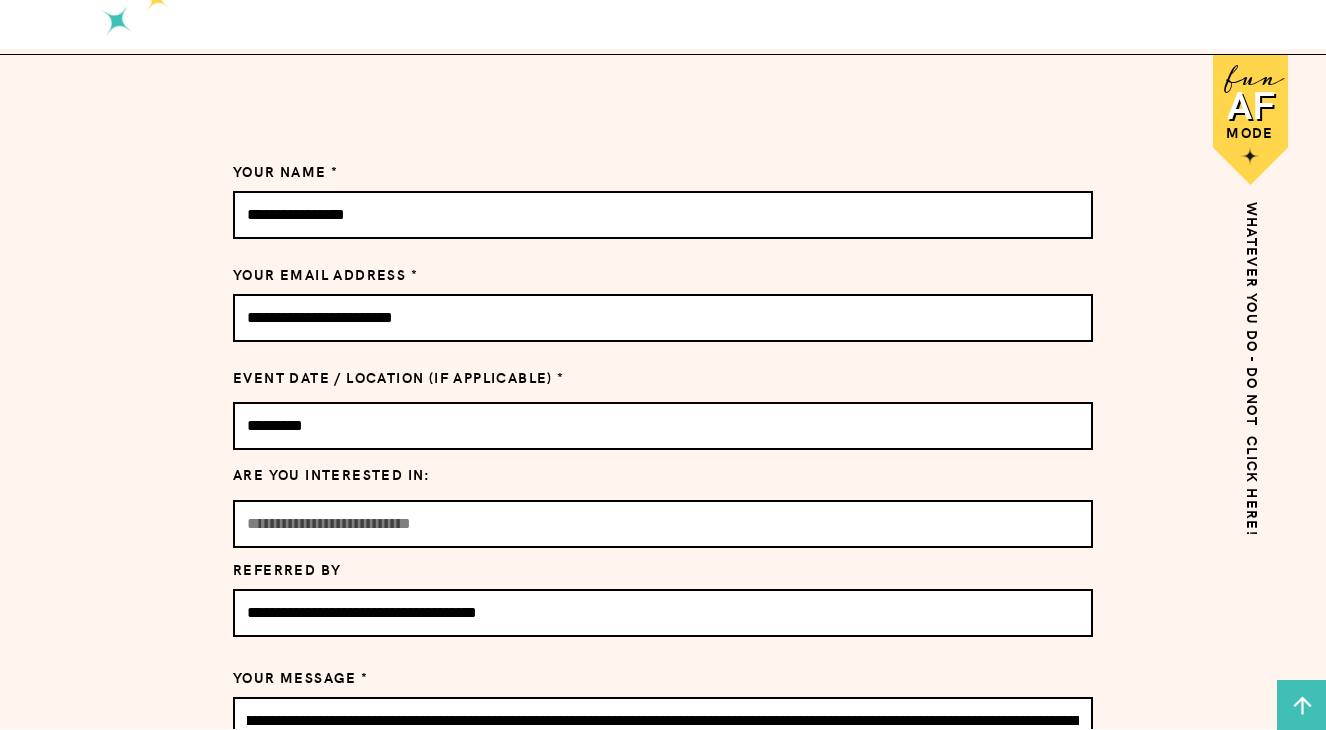 scroll, scrollTop: 0, scrollLeft: 736, axis: horizontal 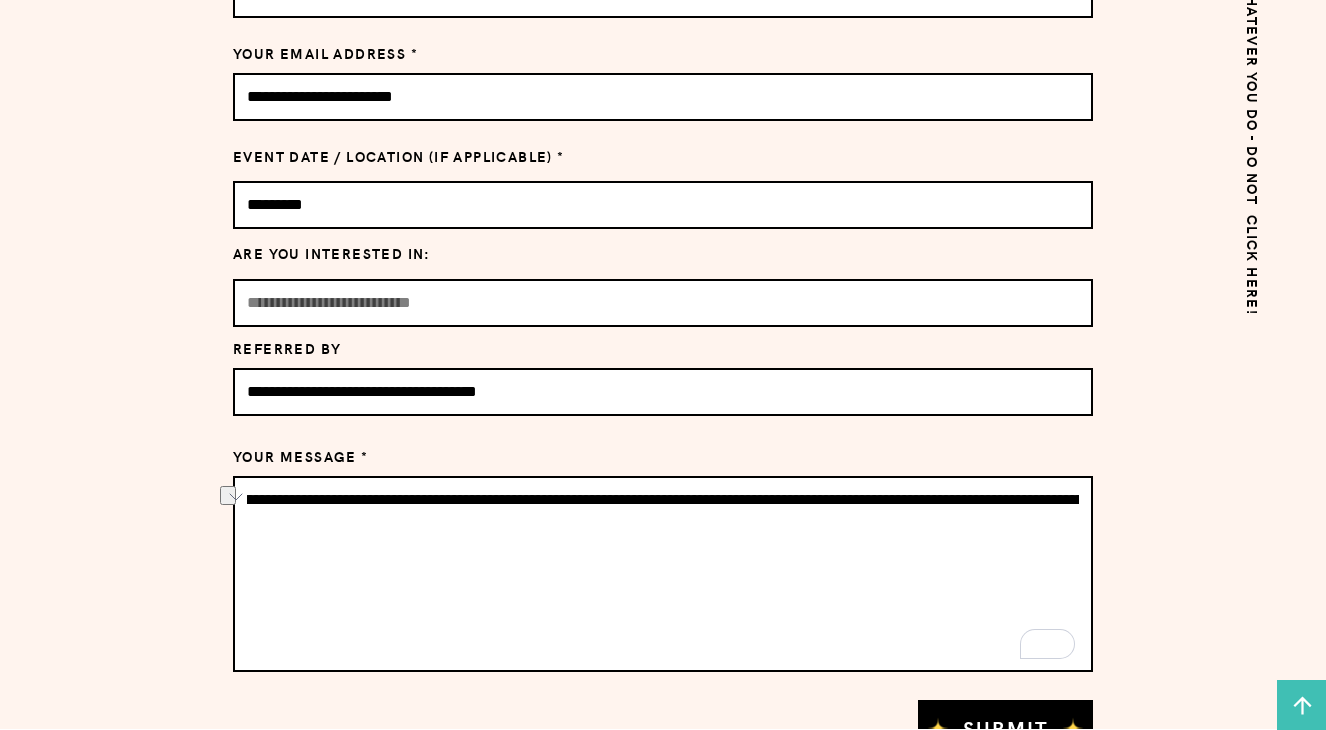 drag, startPoint x: 637, startPoint y: 499, endPoint x: 117, endPoint y: 492, distance: 520.0471 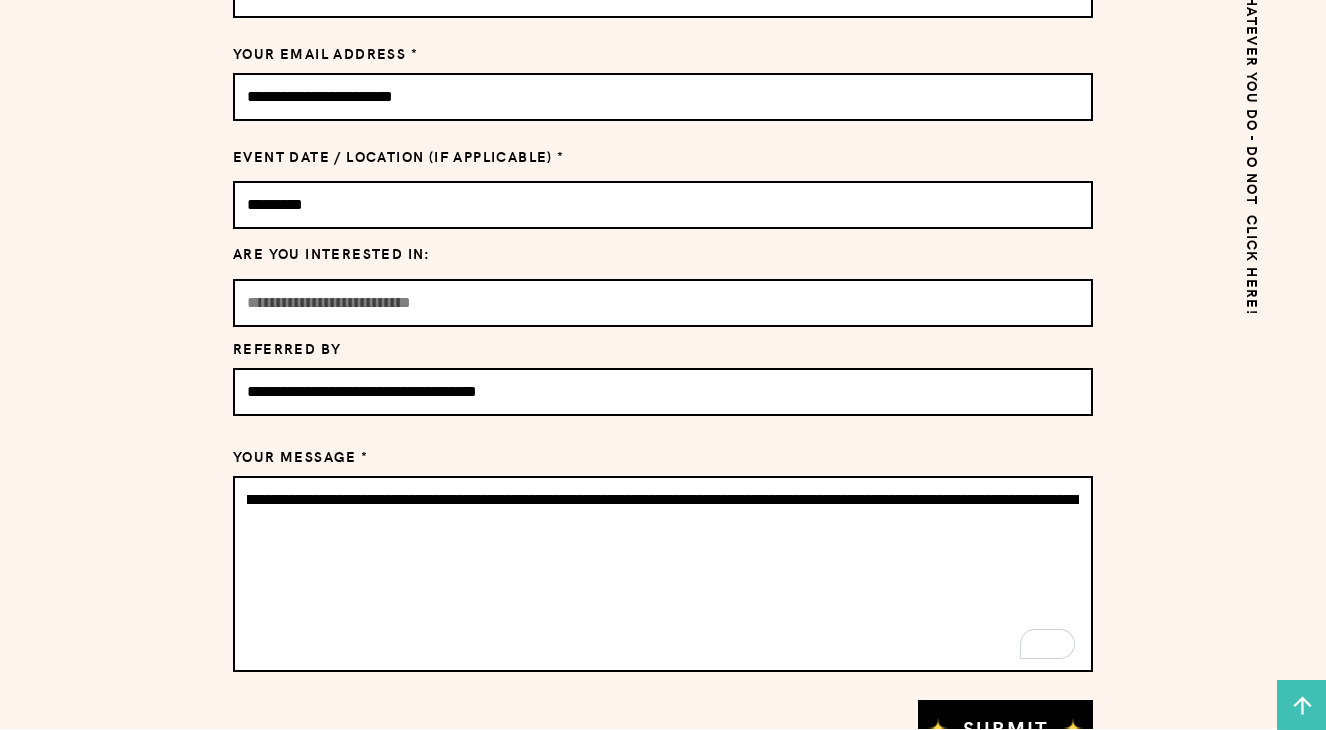scroll, scrollTop: 0, scrollLeft: 320, axis: horizontal 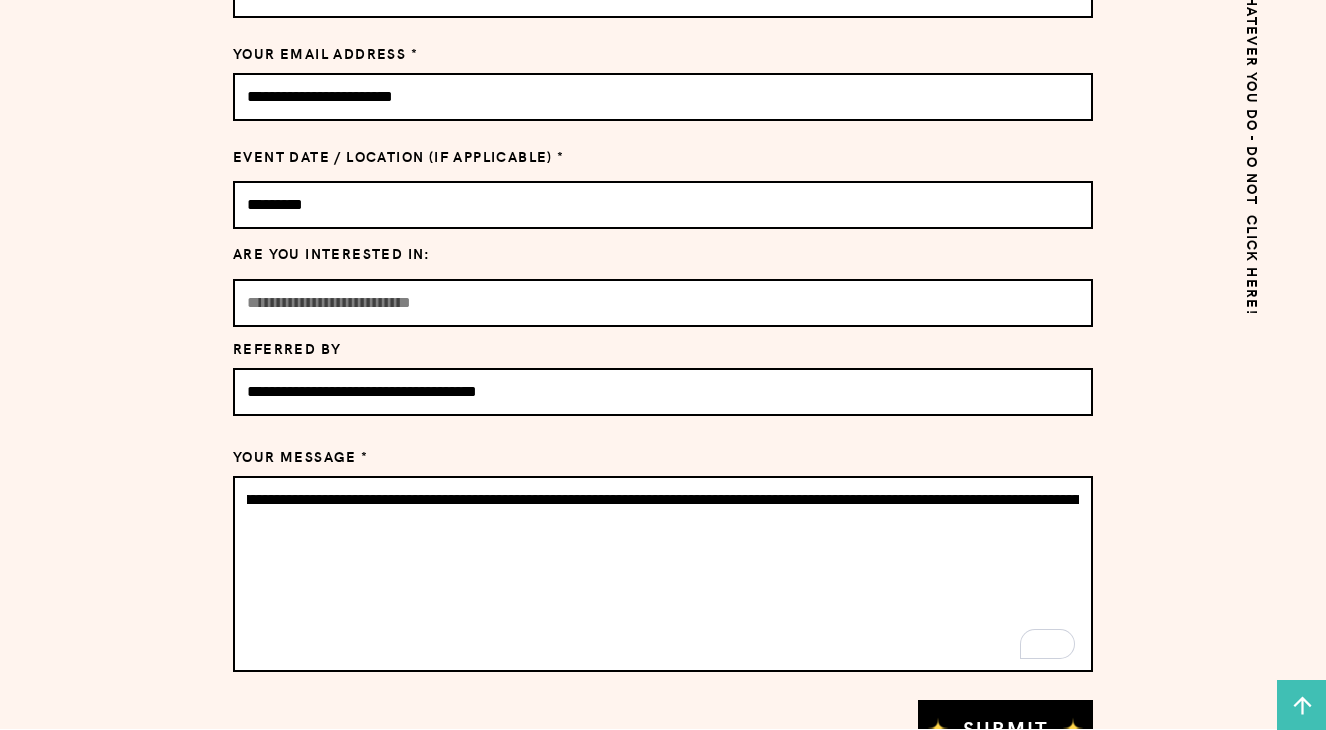 drag, startPoint x: 701, startPoint y: 500, endPoint x: 630, endPoint y: 501, distance: 71.00704 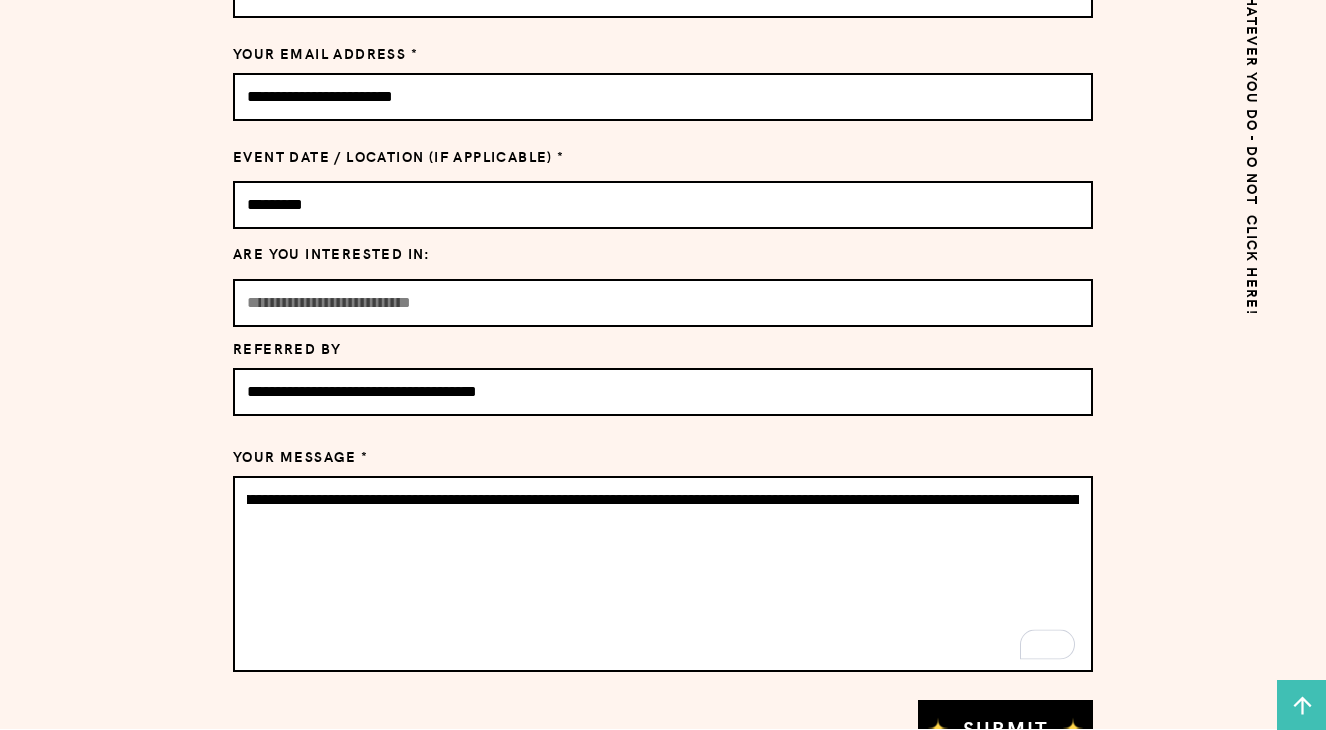 click on "**********" at bounding box center [663, 574] 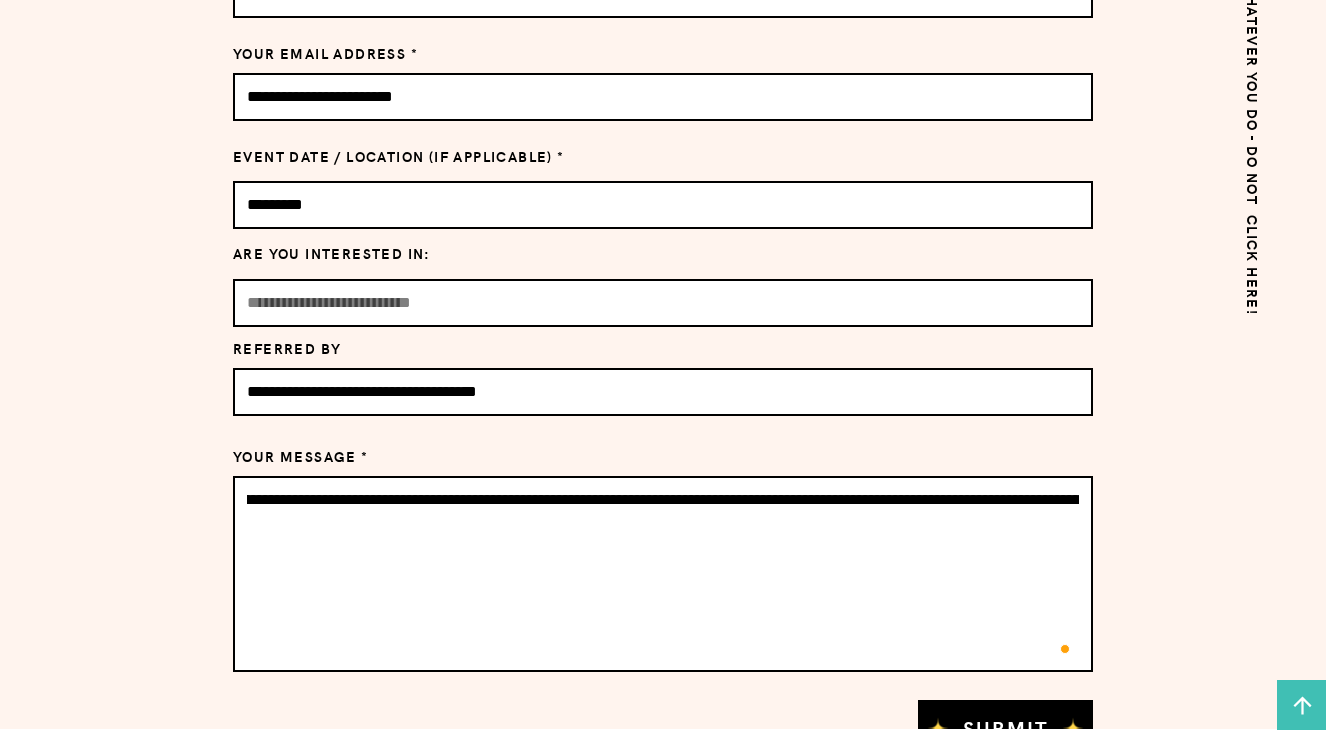 click on "**********" at bounding box center (663, 574) 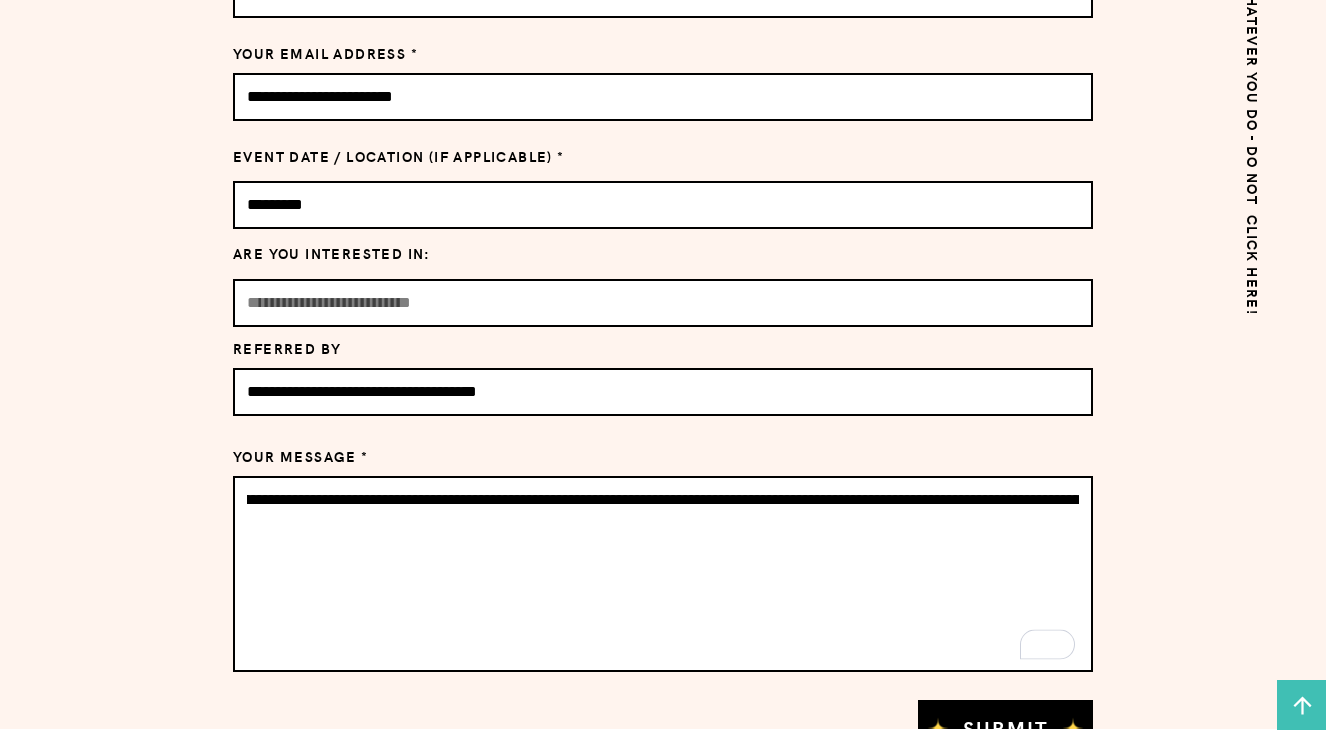 click on "**********" at bounding box center [663, 574] 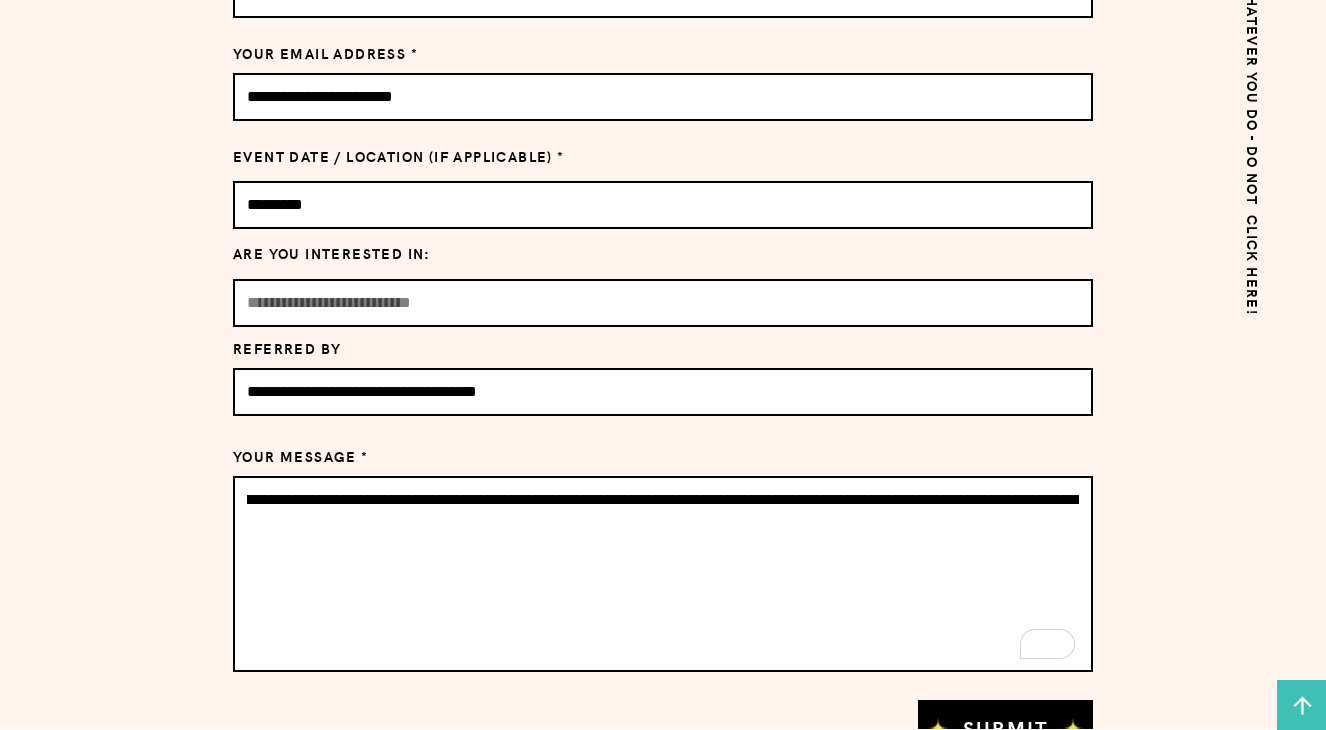 scroll, scrollTop: 0, scrollLeft: 2539, axis: horizontal 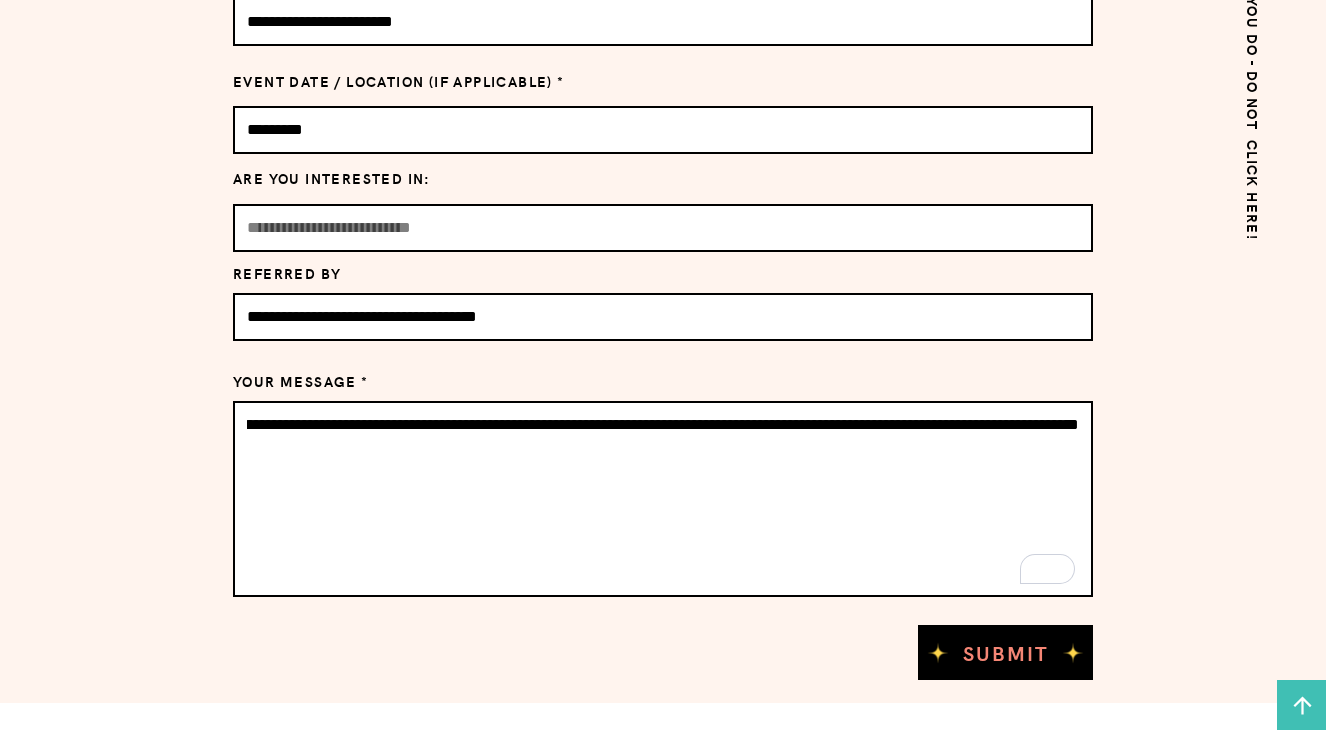 type on "**********" 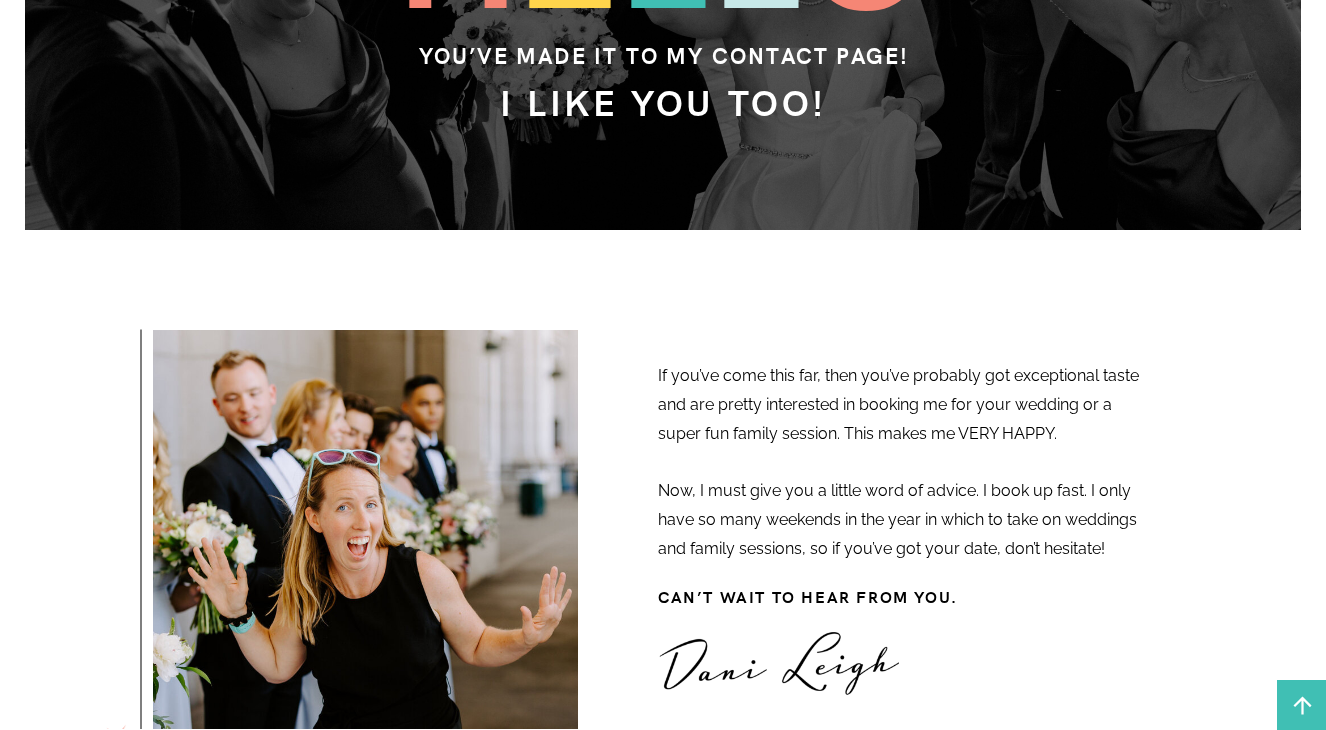 scroll, scrollTop: 0, scrollLeft: 0, axis: both 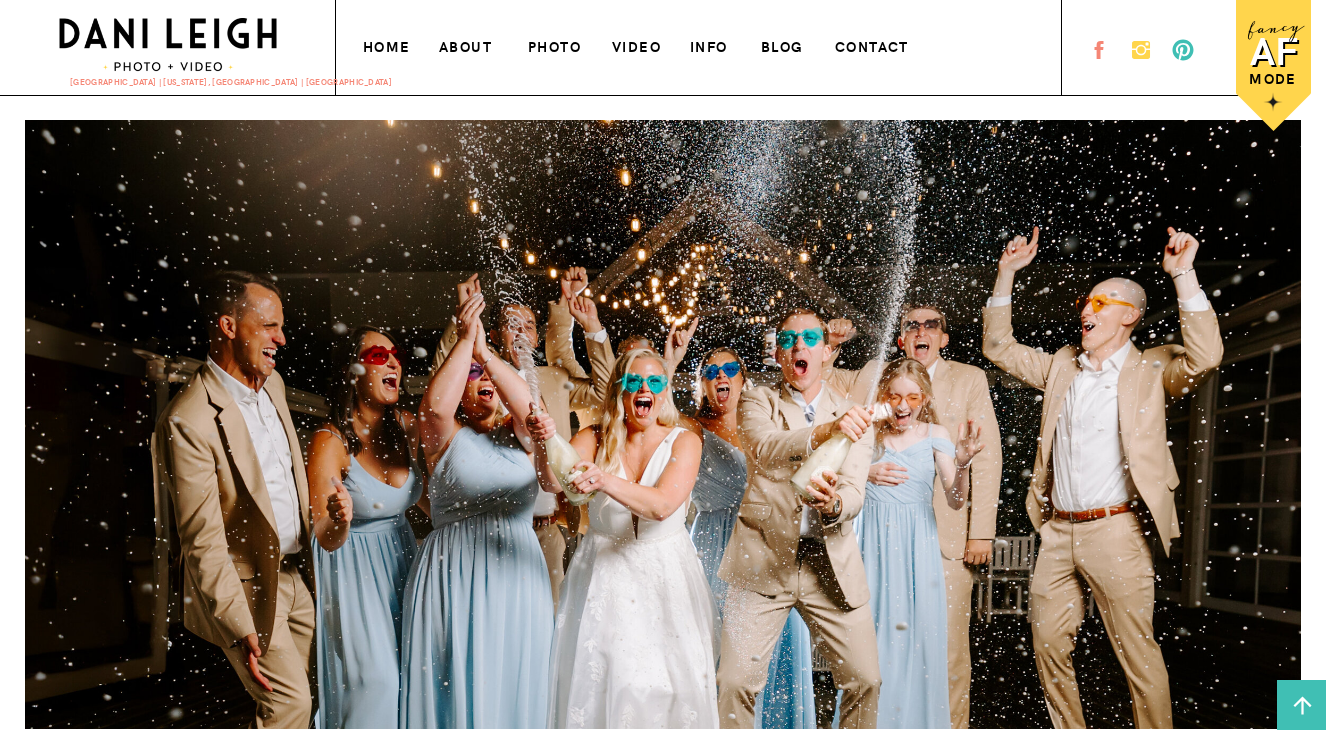 click on "info" at bounding box center [710, 44] 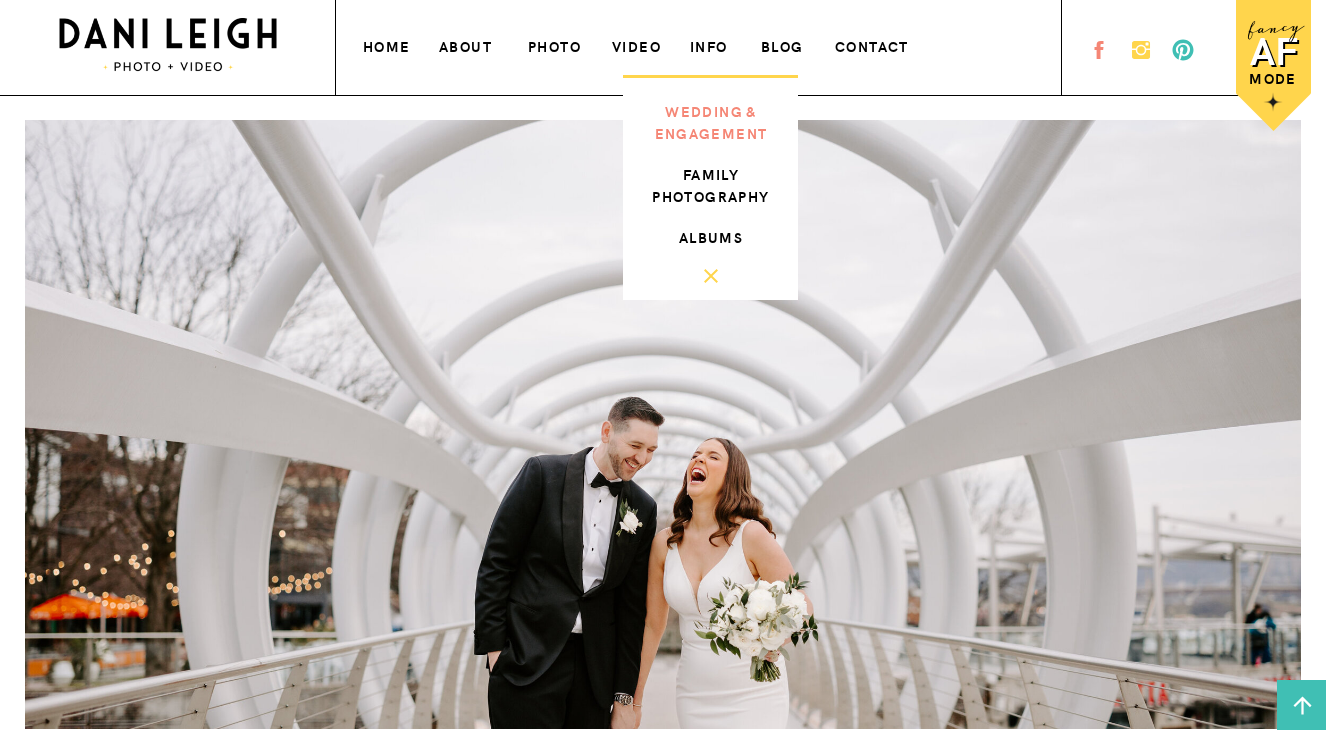 click on "wedding & engagement" at bounding box center (711, 120) 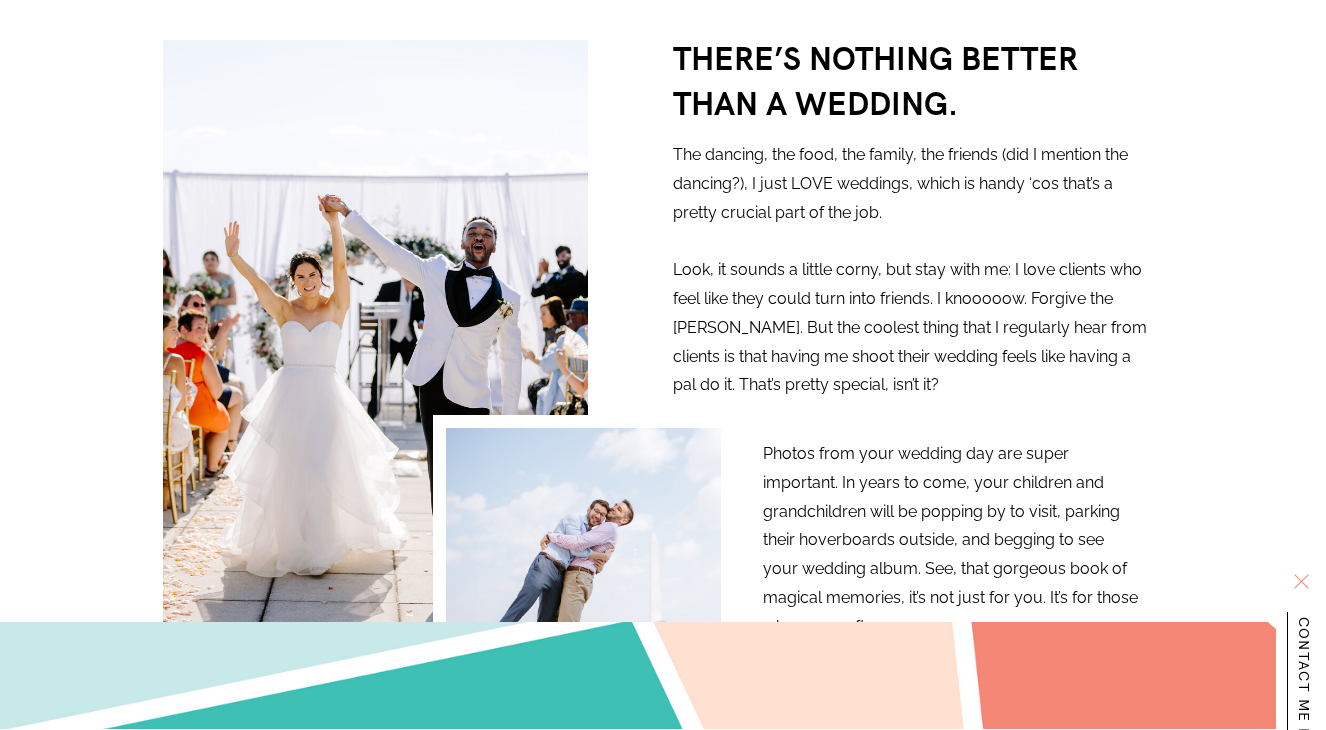 scroll, scrollTop: 0, scrollLeft: 0, axis: both 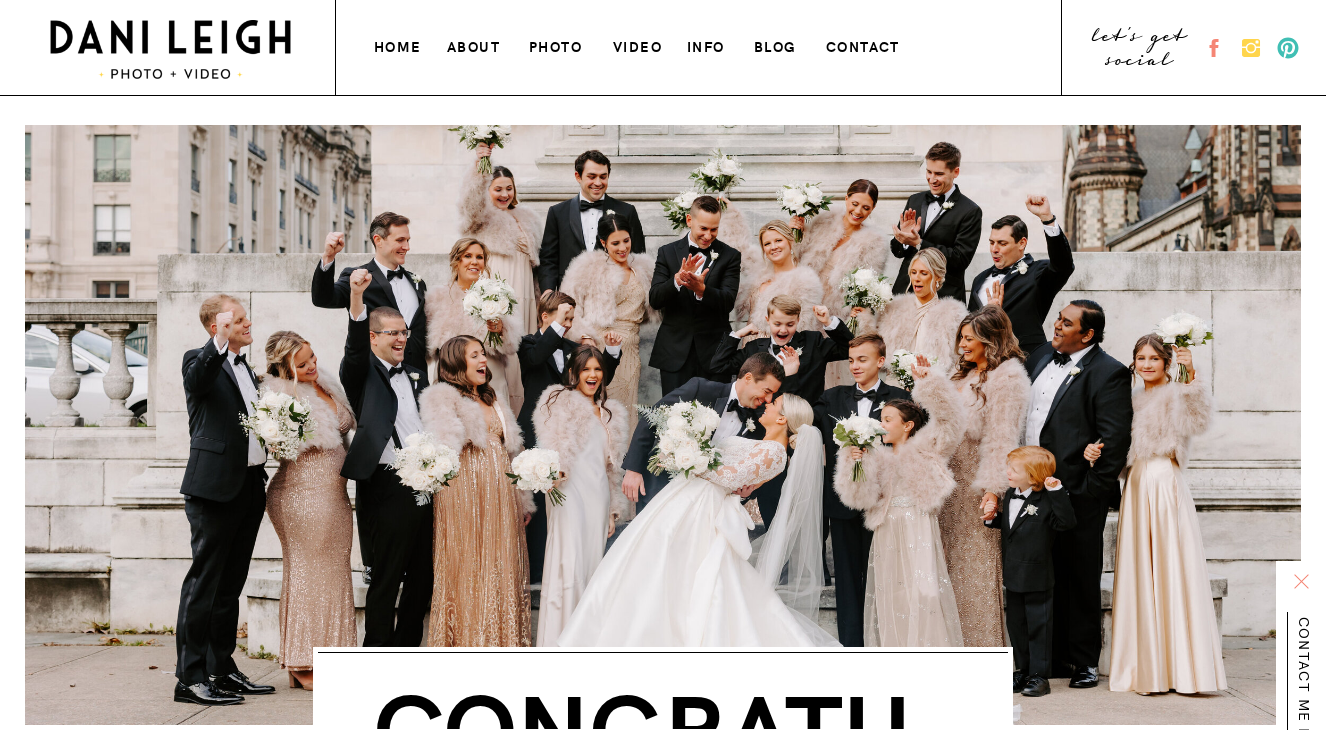 click on "photo" at bounding box center (557, 44) 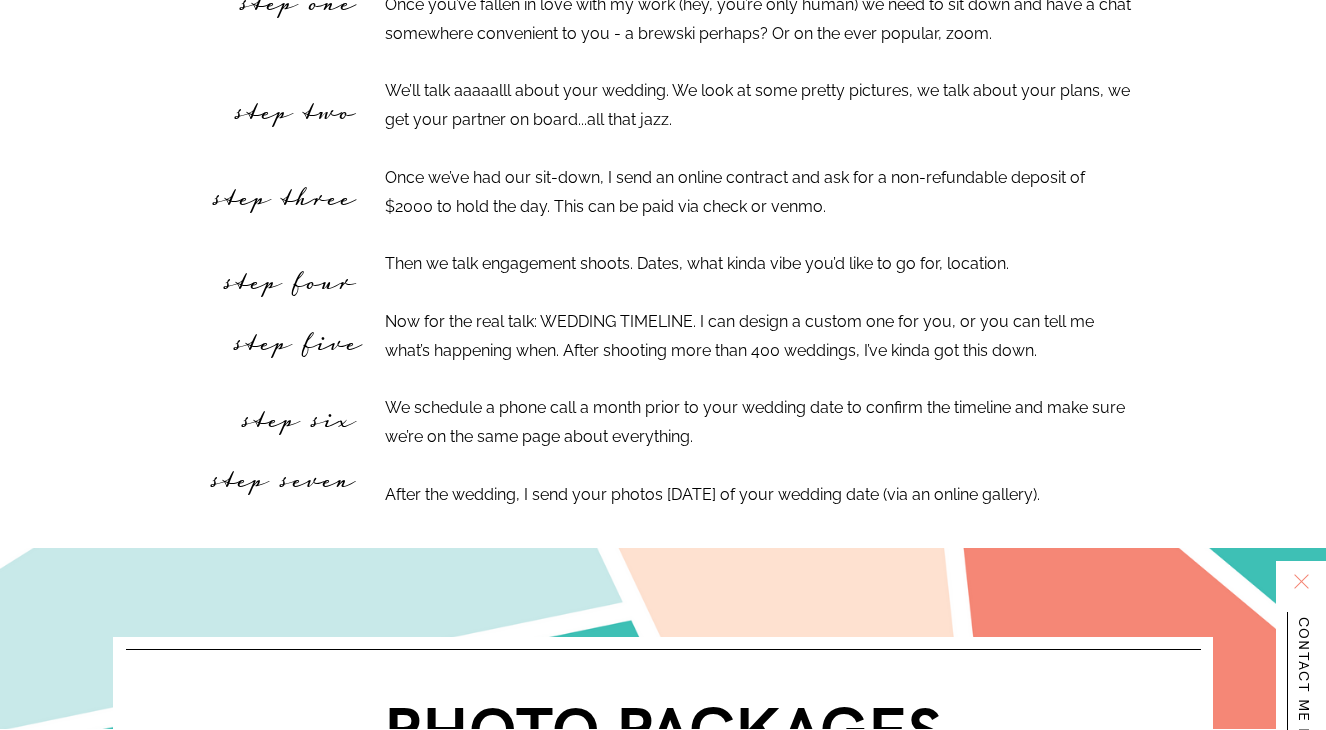 scroll, scrollTop: 2589, scrollLeft: 0, axis: vertical 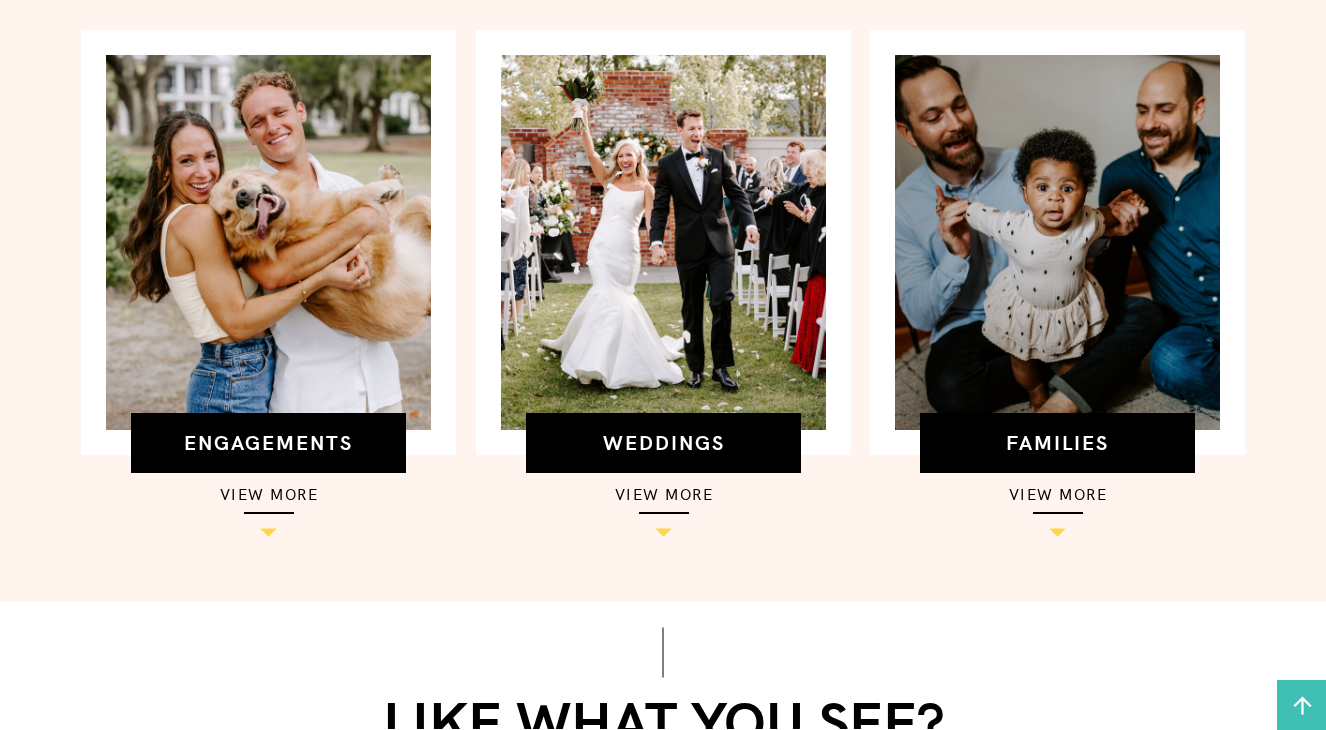 click on "view more" at bounding box center [664, 493] 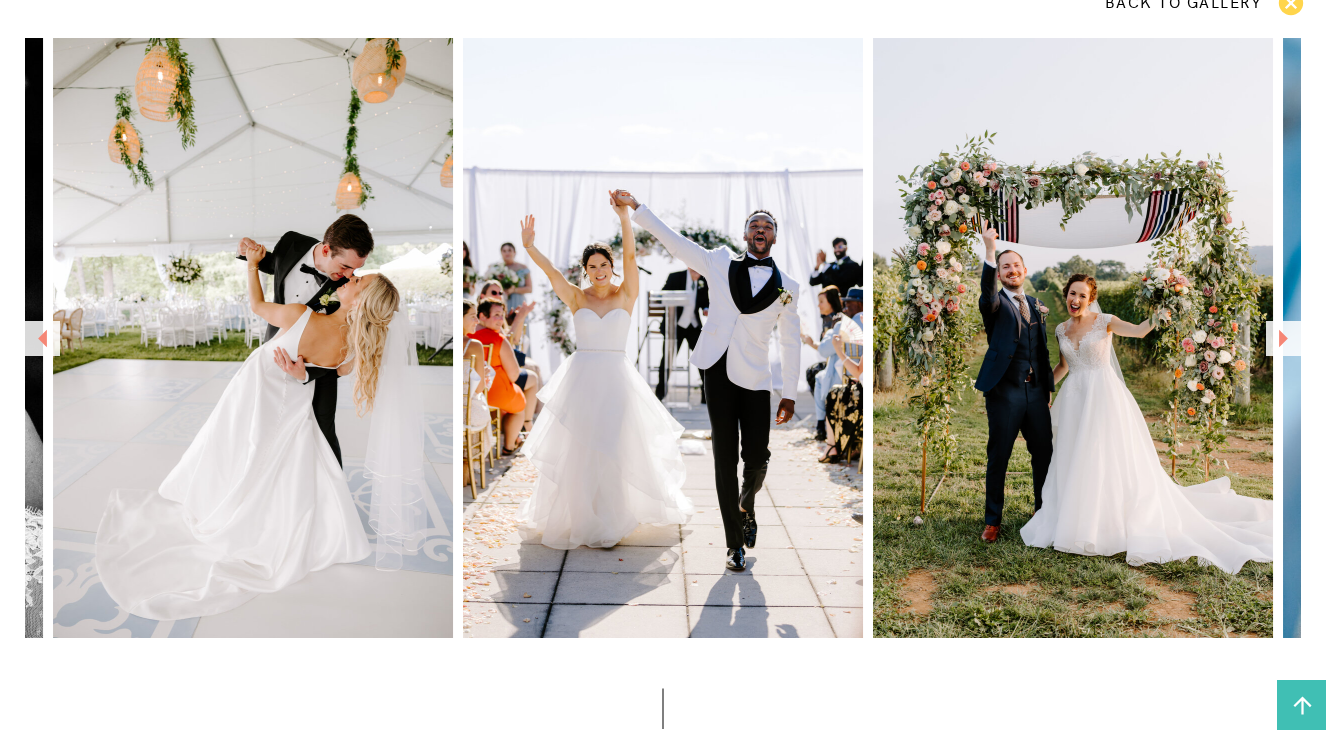 scroll, scrollTop: 1322, scrollLeft: 0, axis: vertical 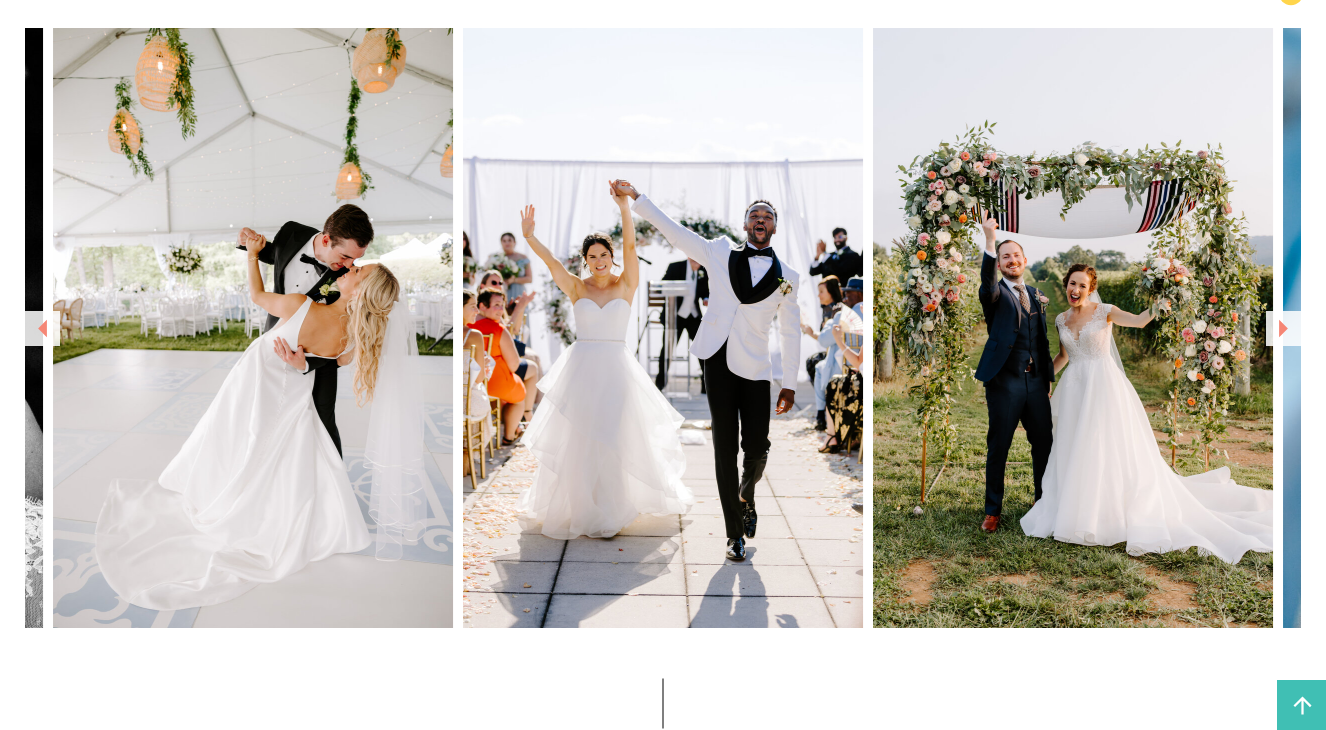 click 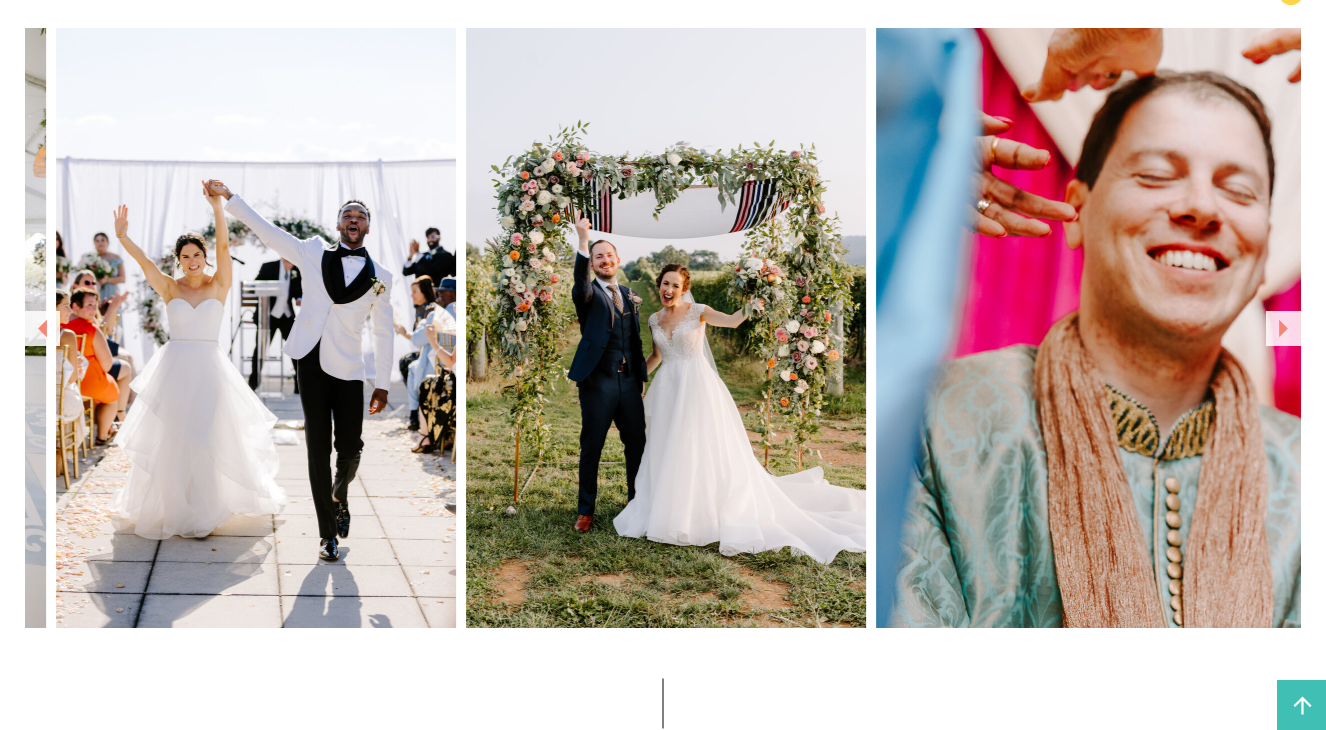 click 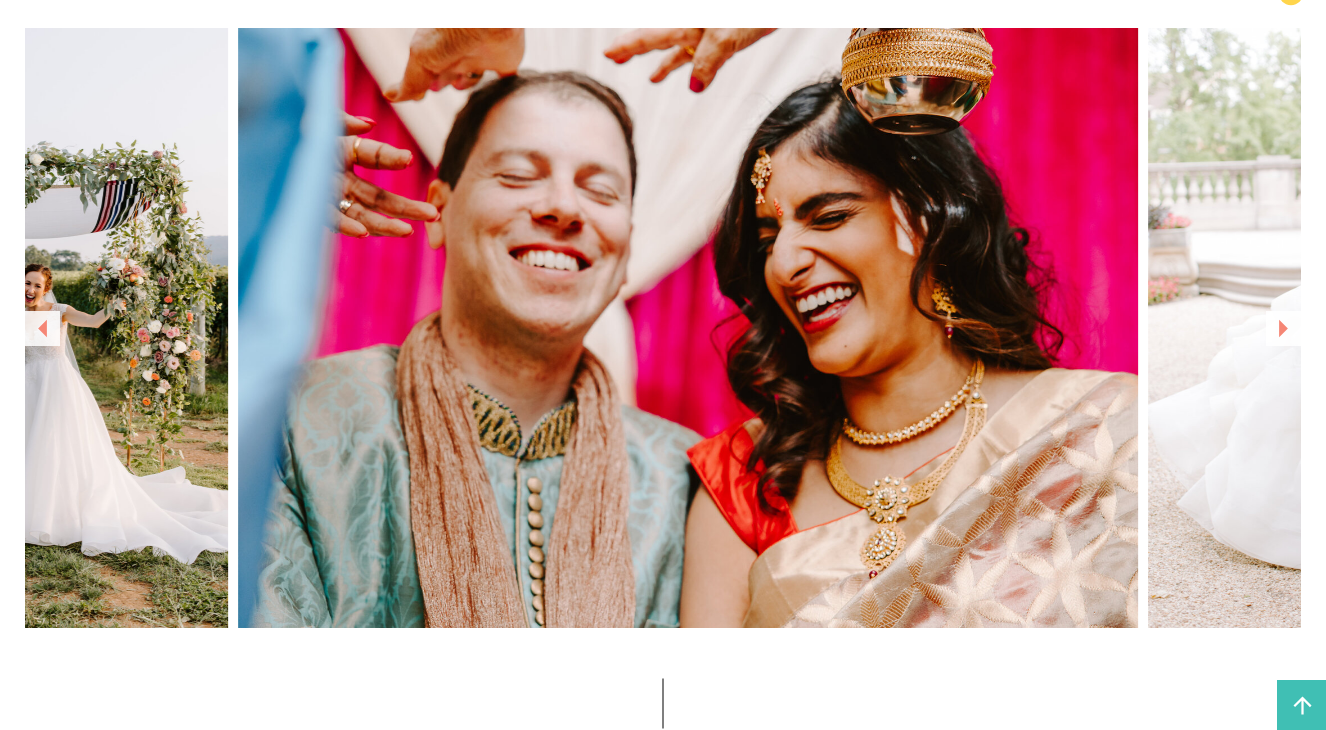 click 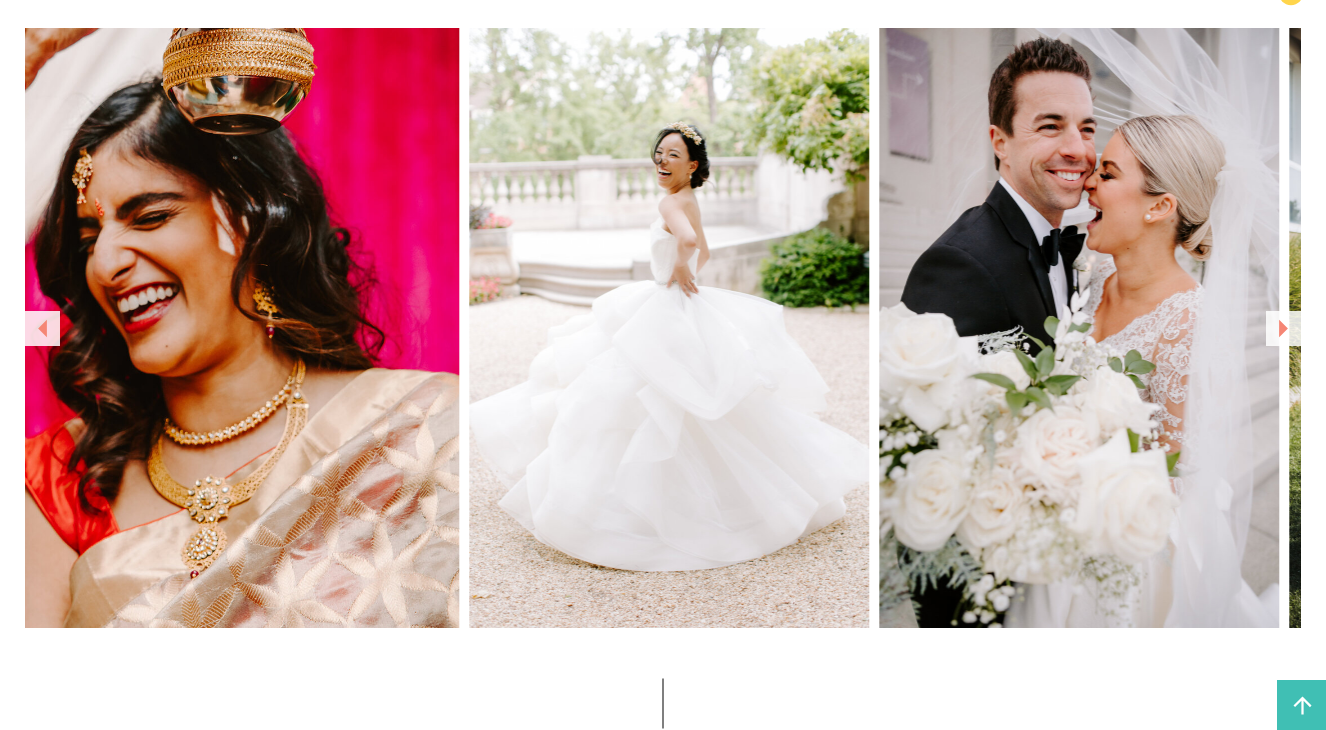 click 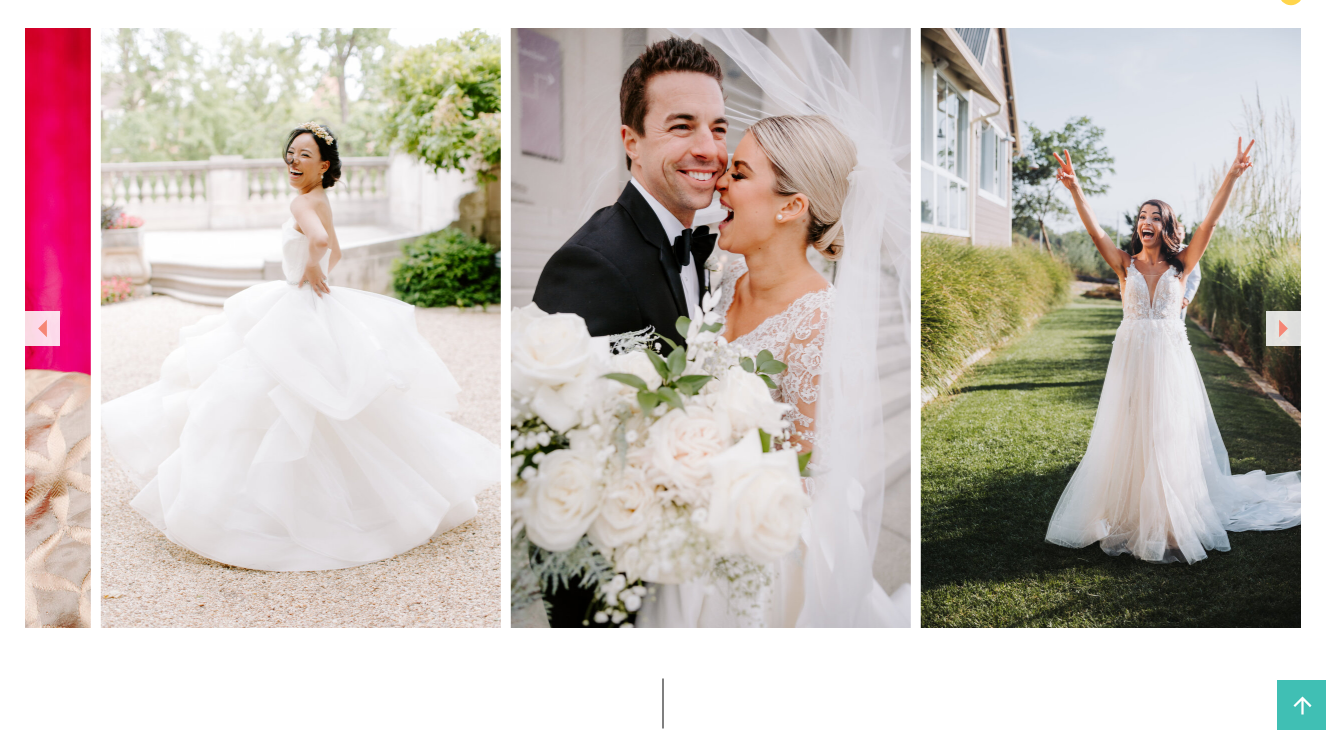 click 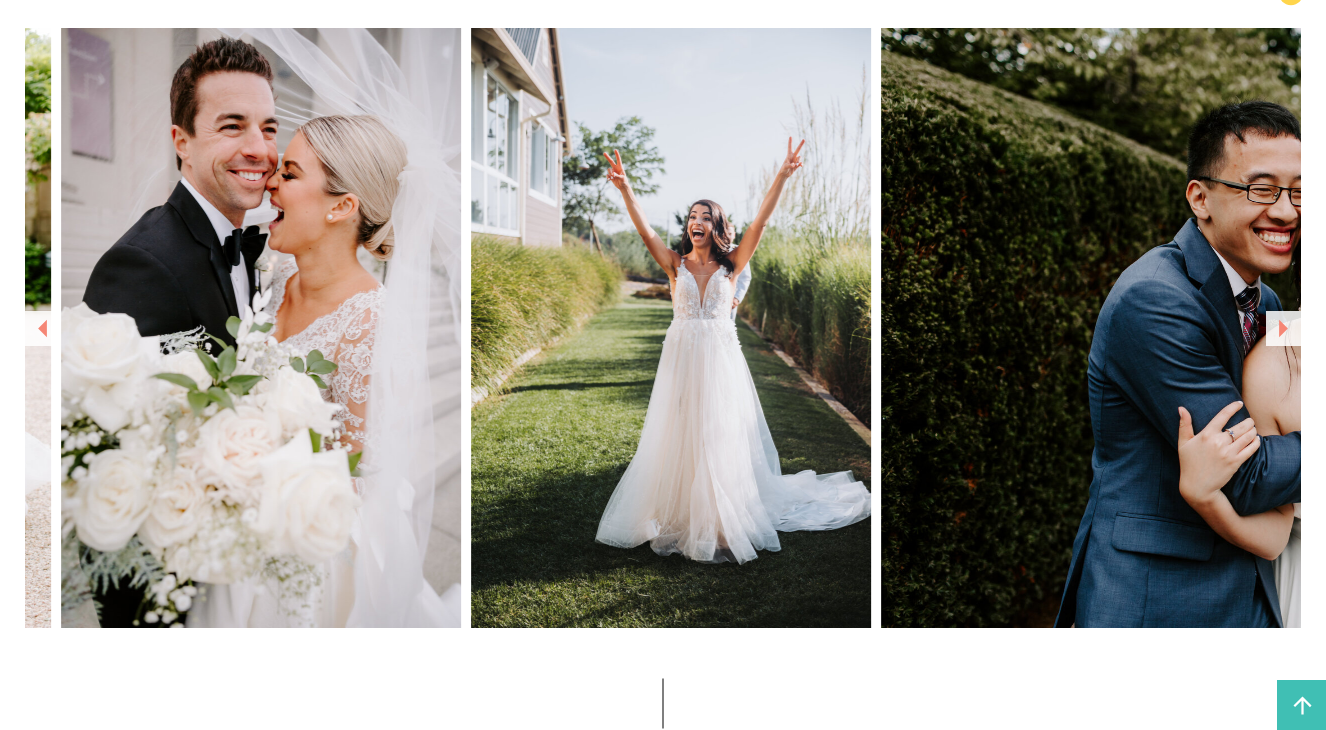 click 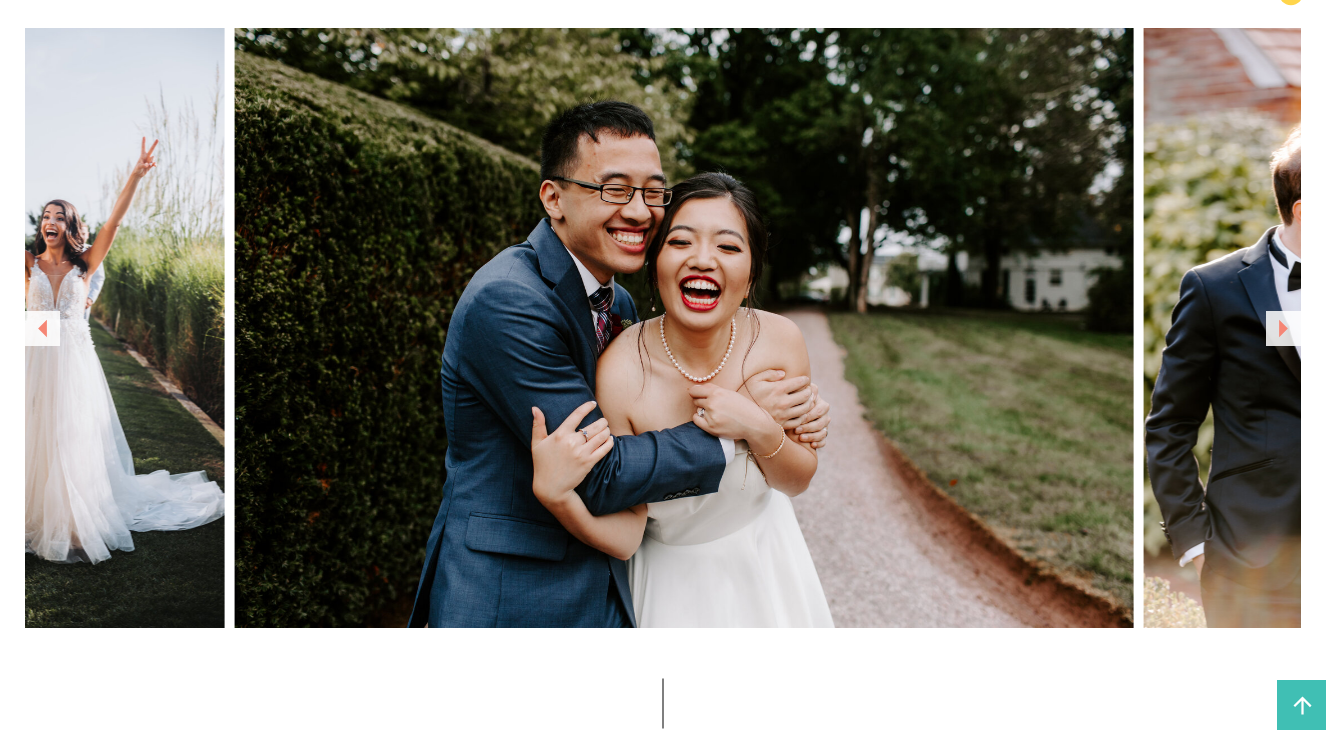 click 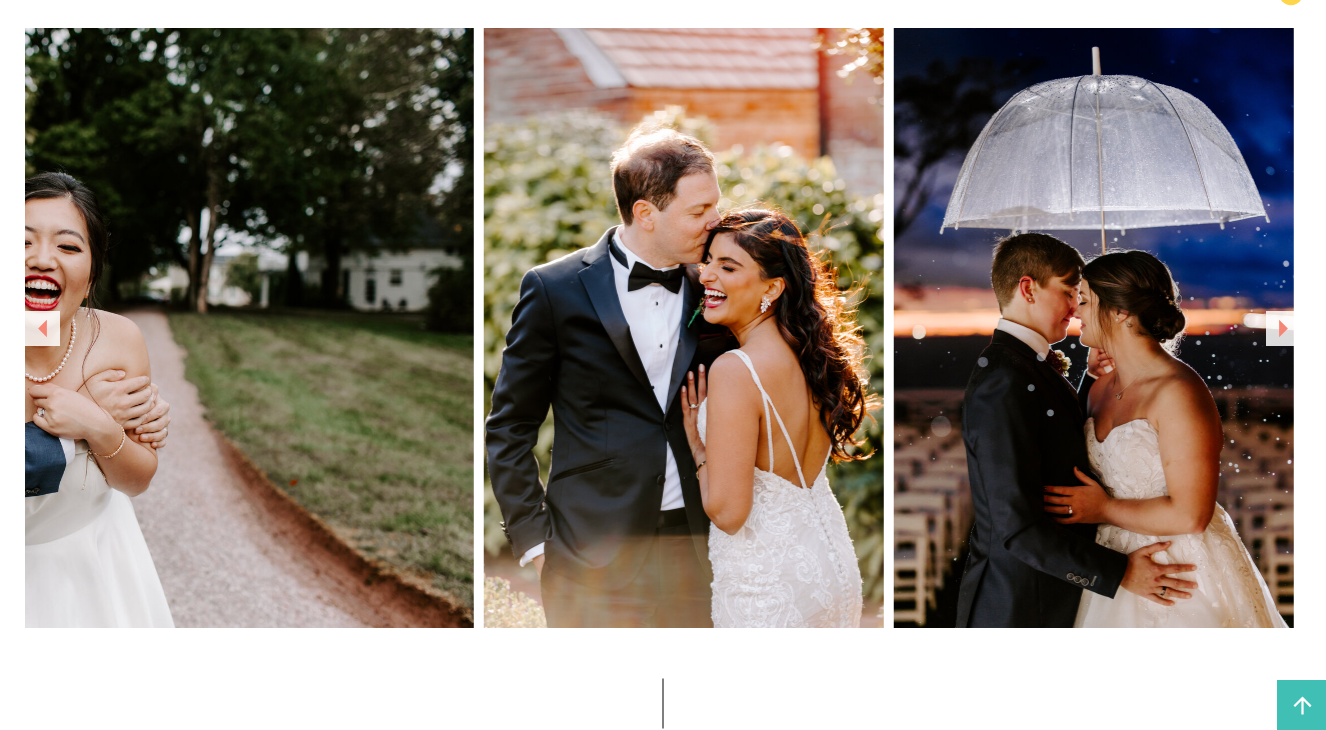click 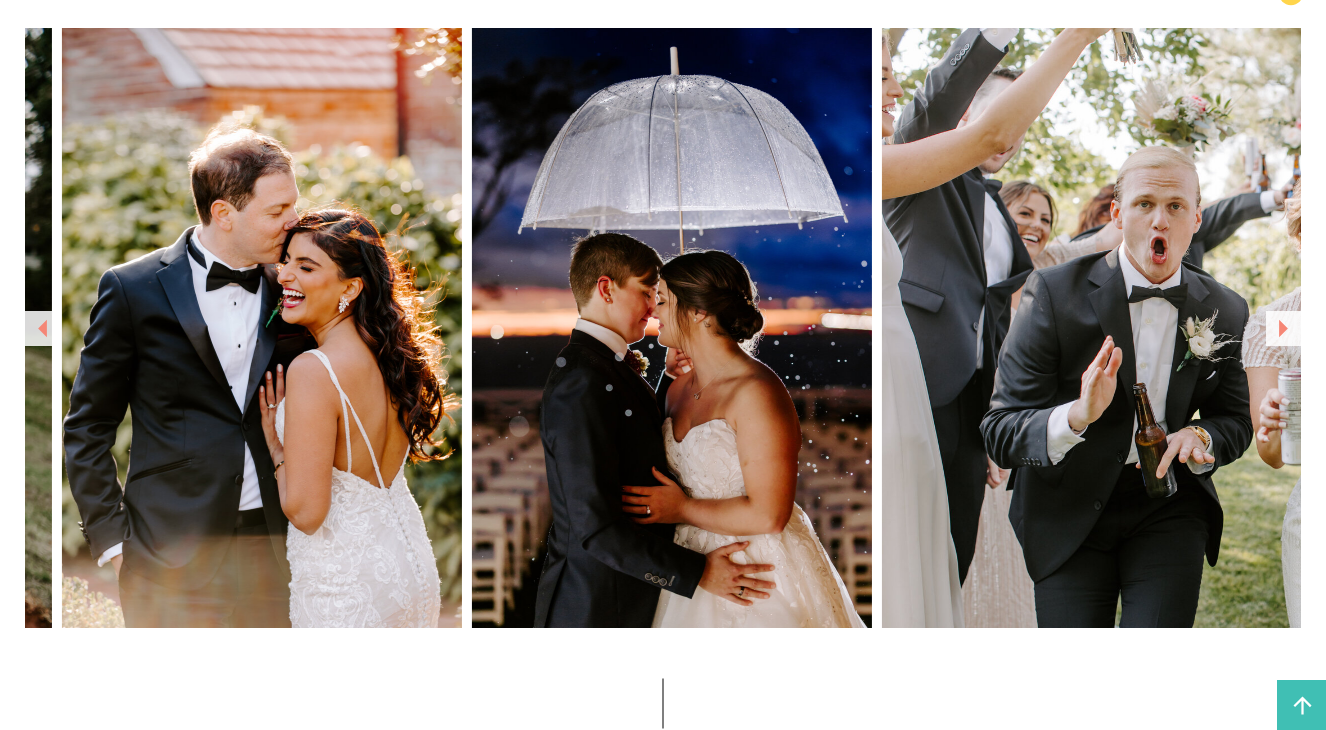 click 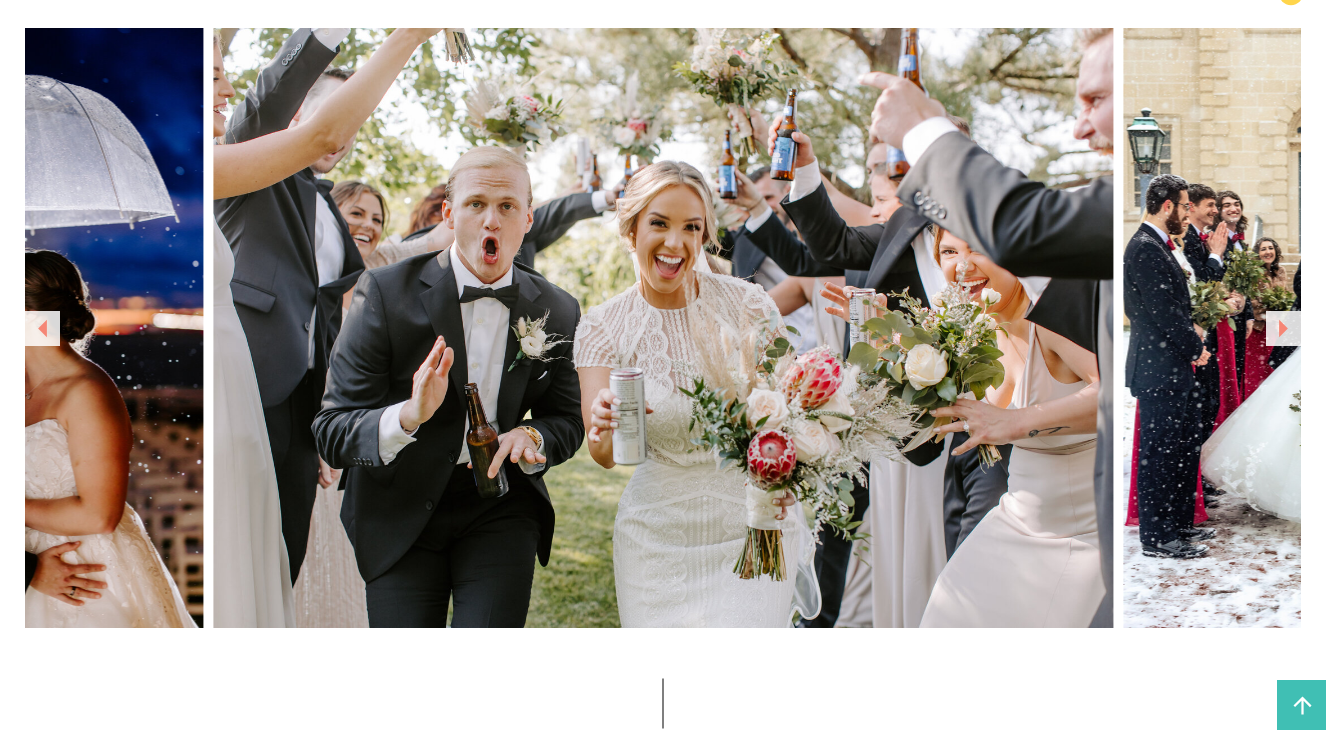click 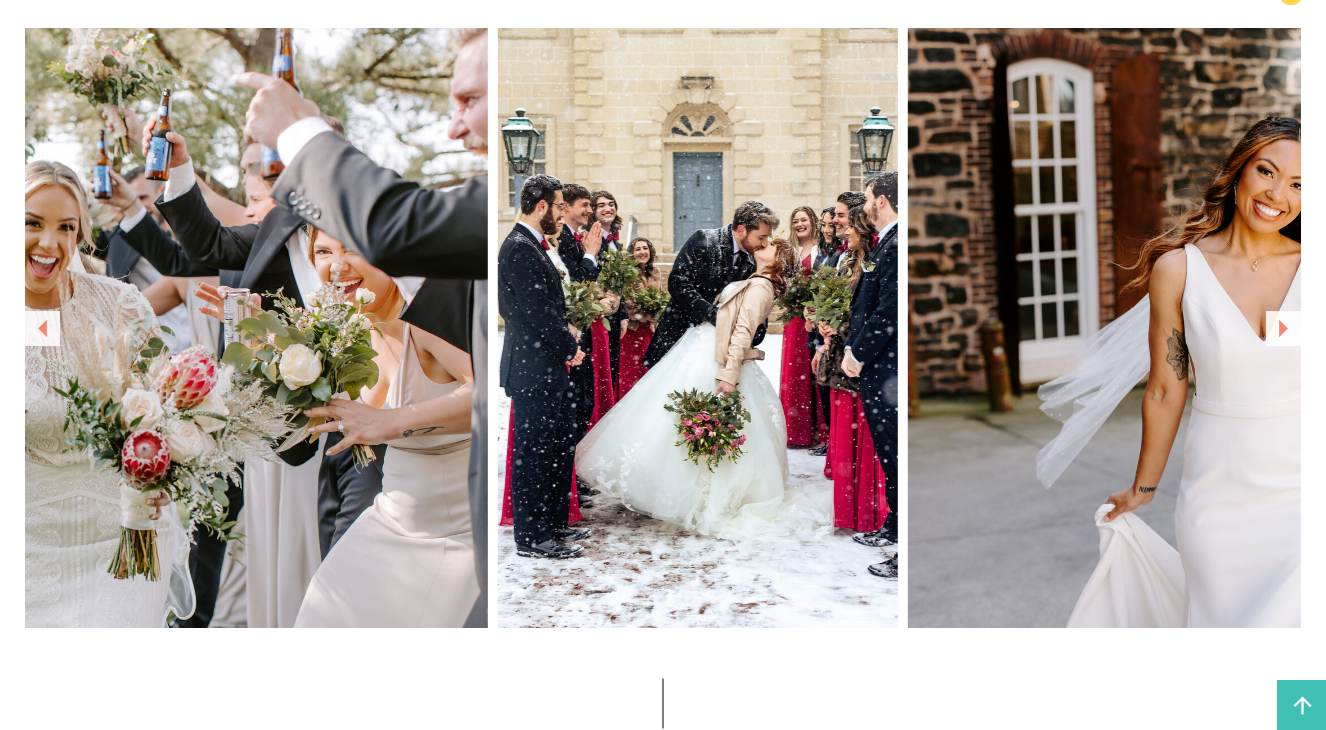 click 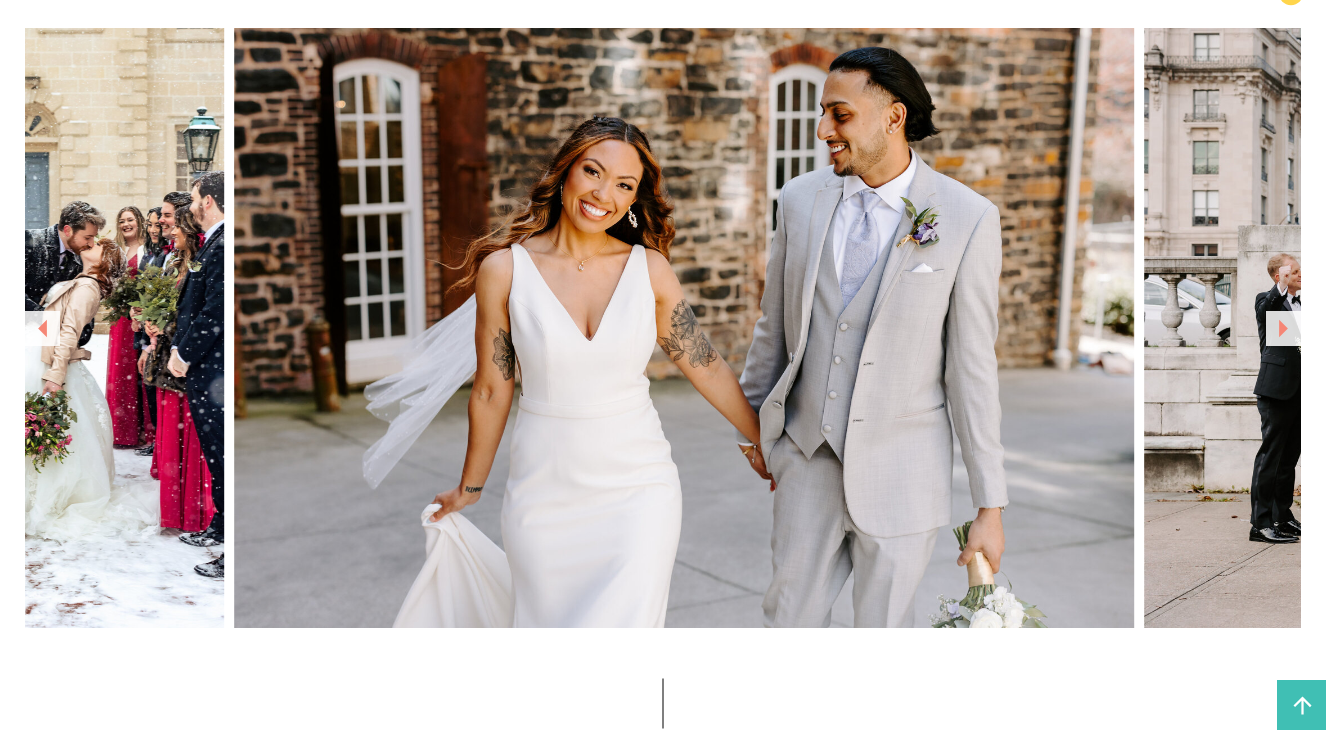 click 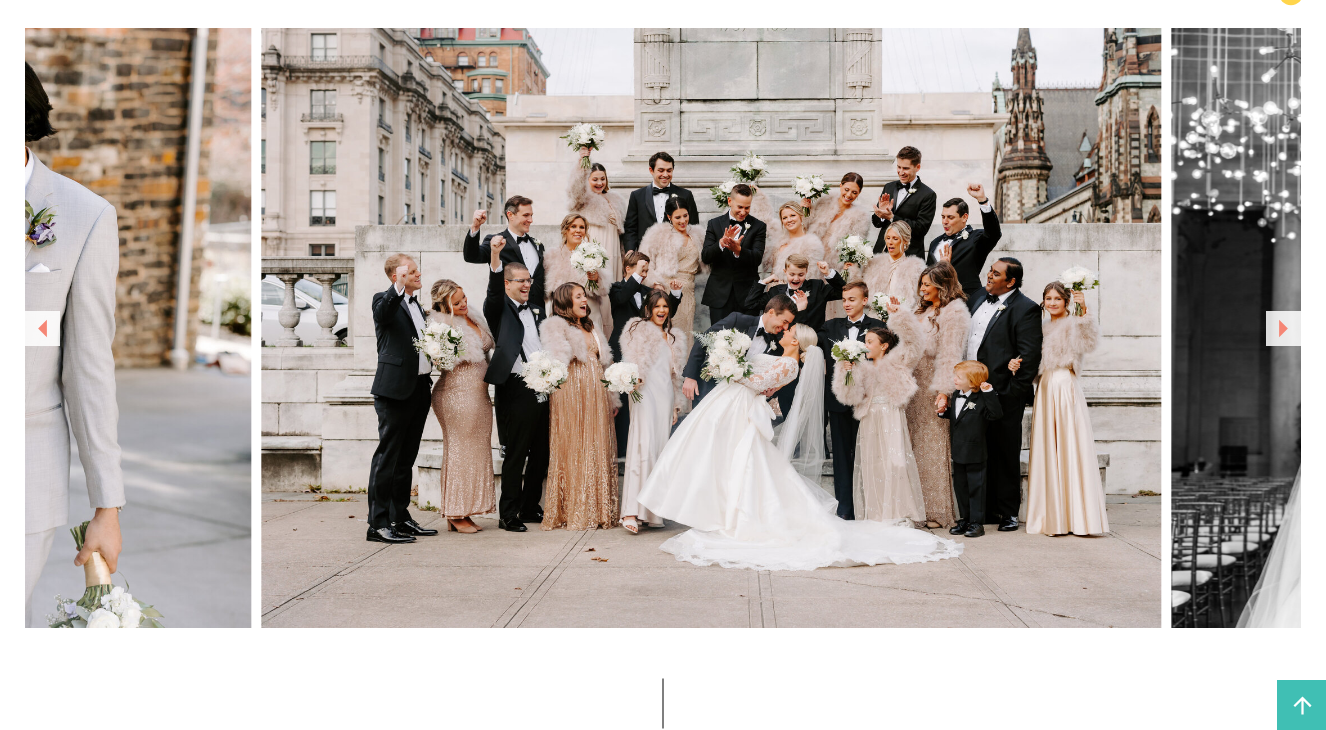 click 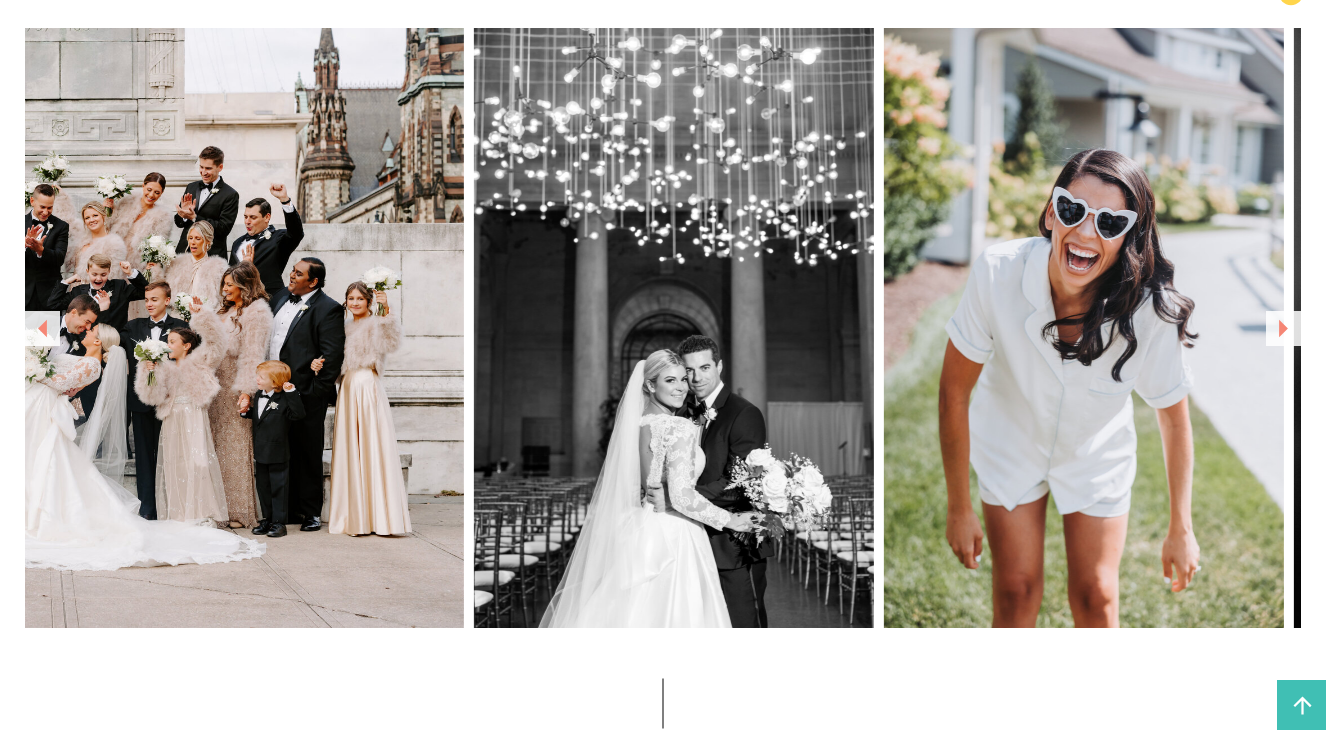 click 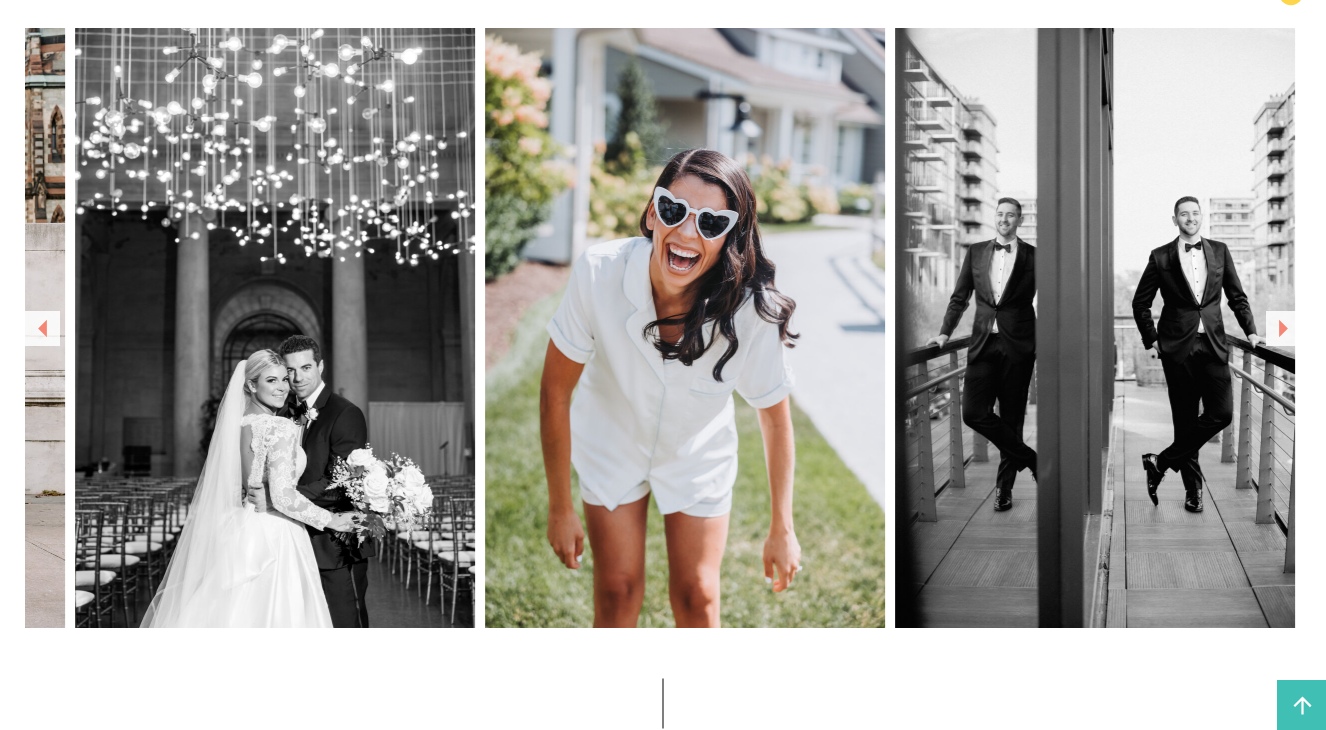 click 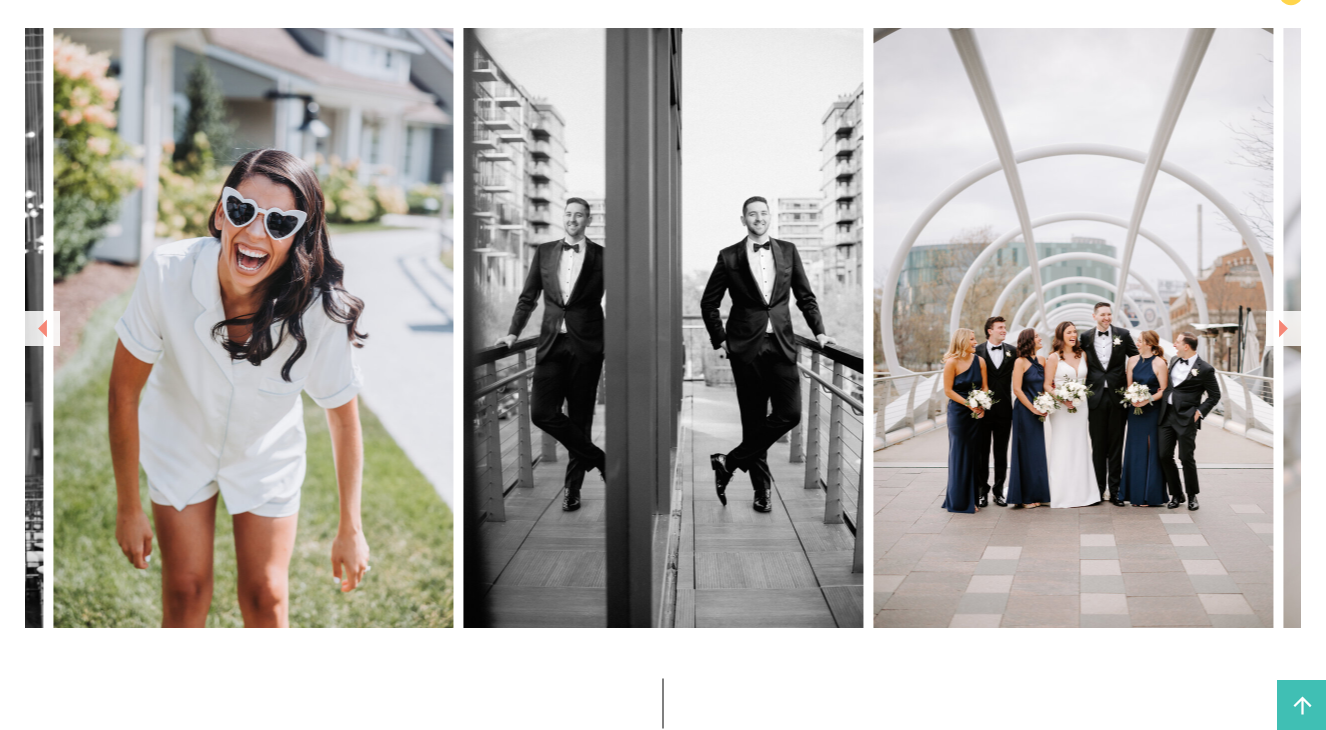click 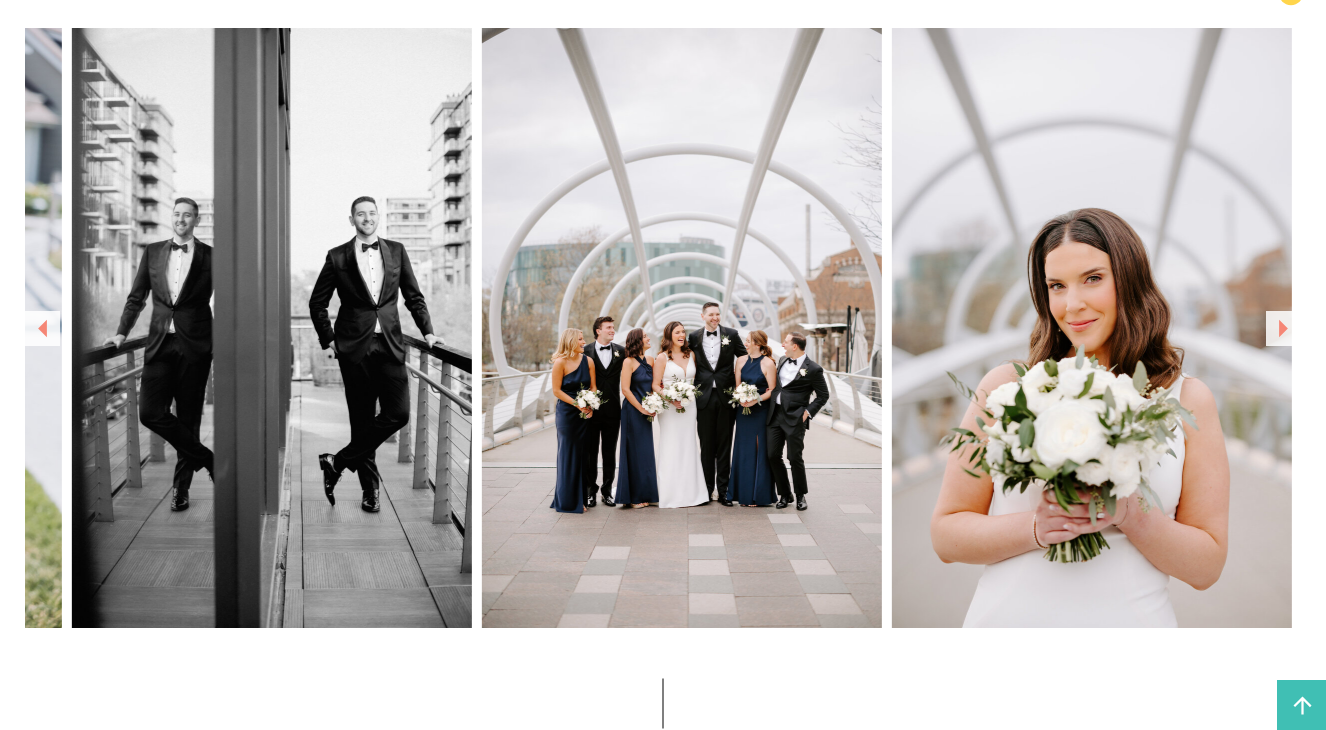 click 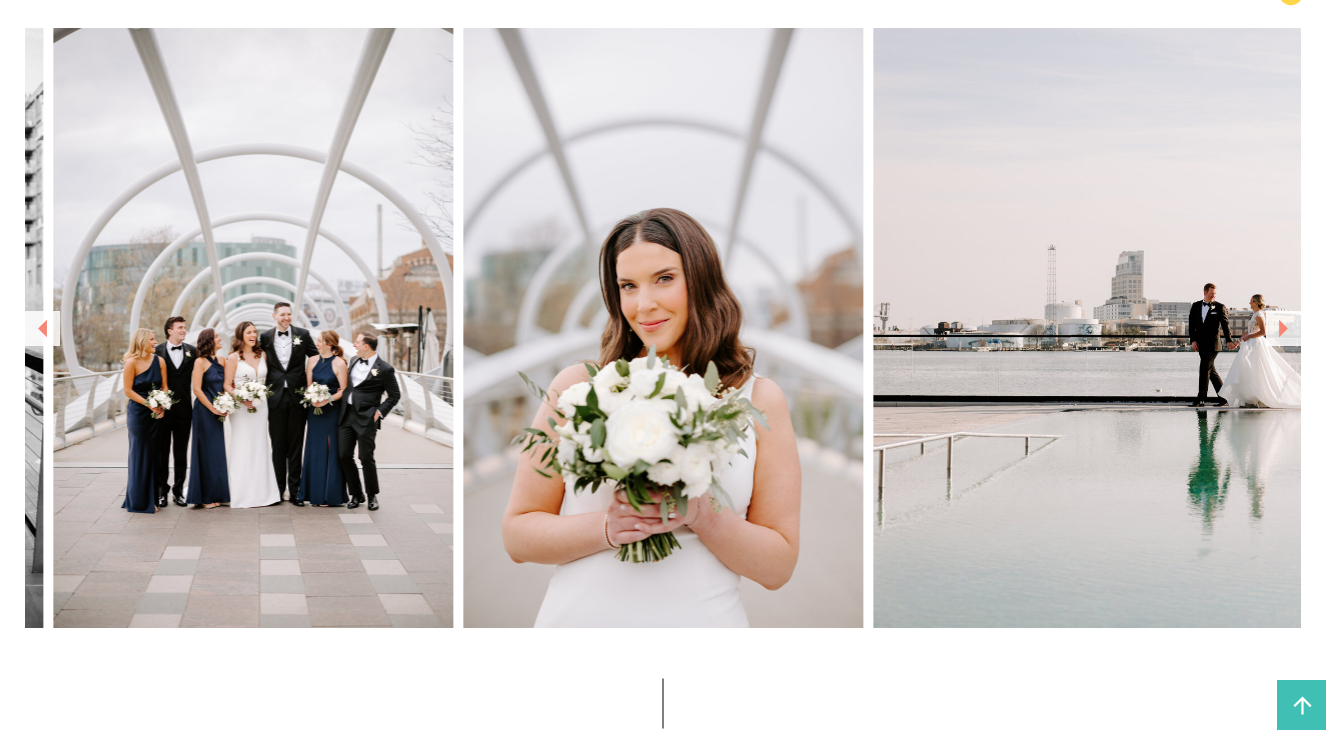 click 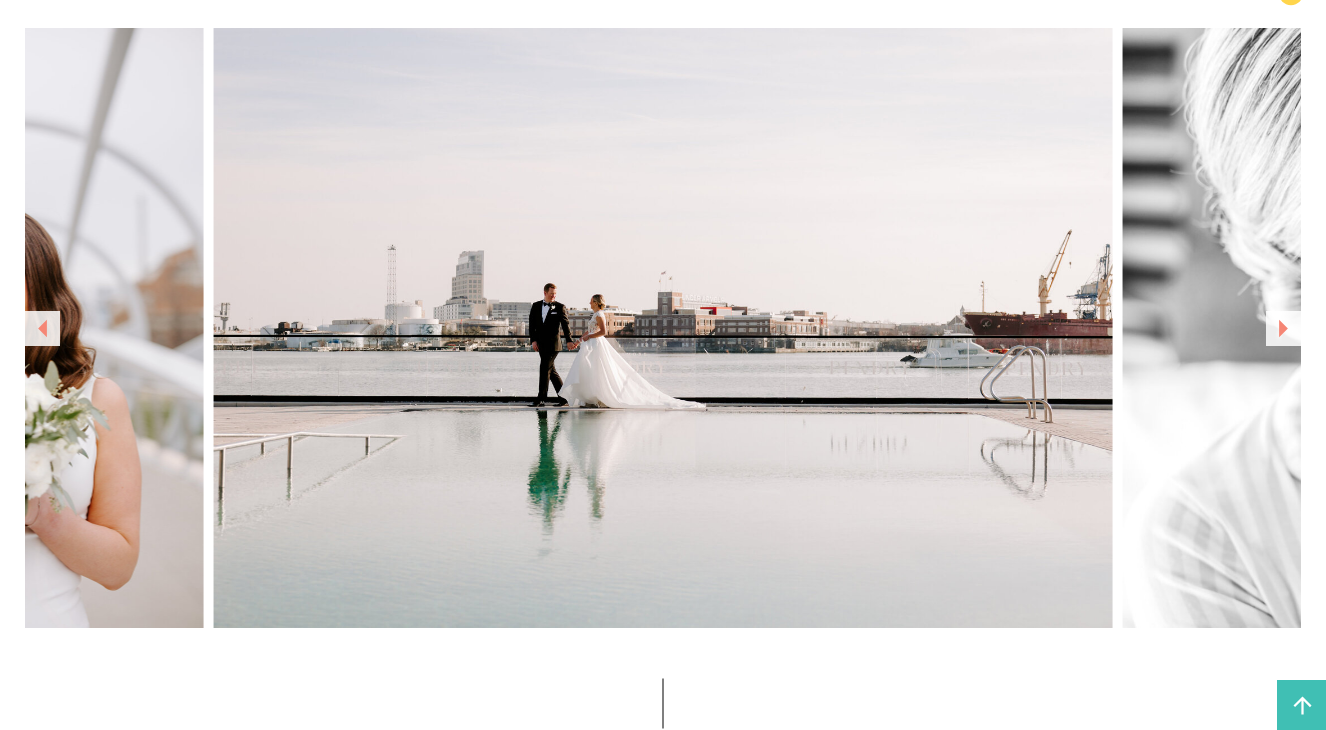 click 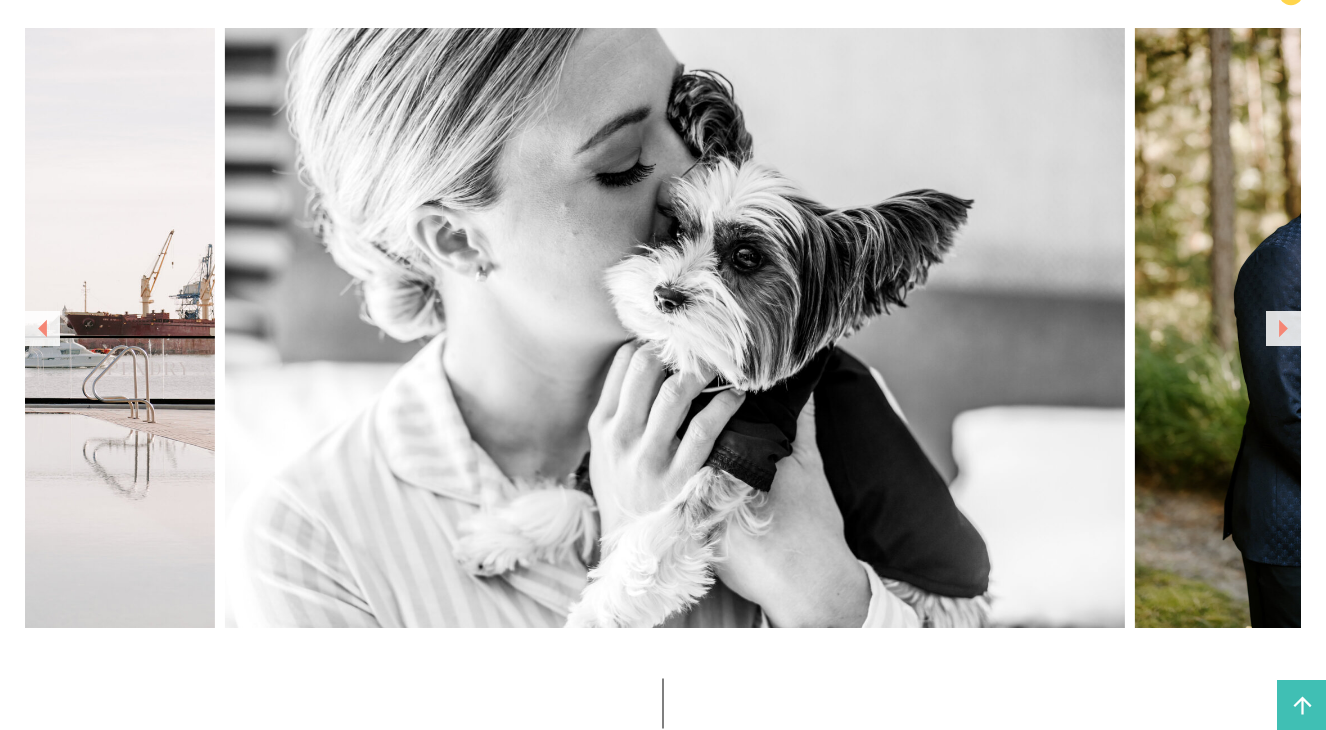 click 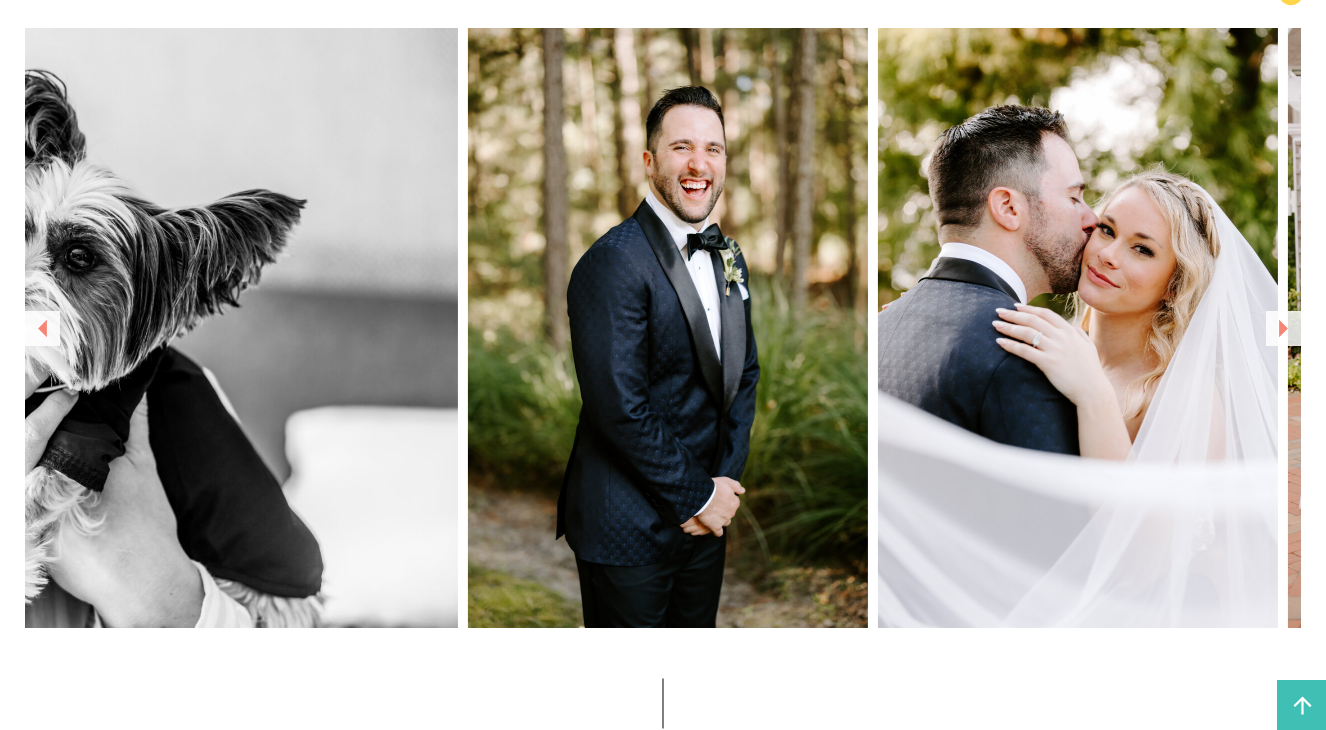 click 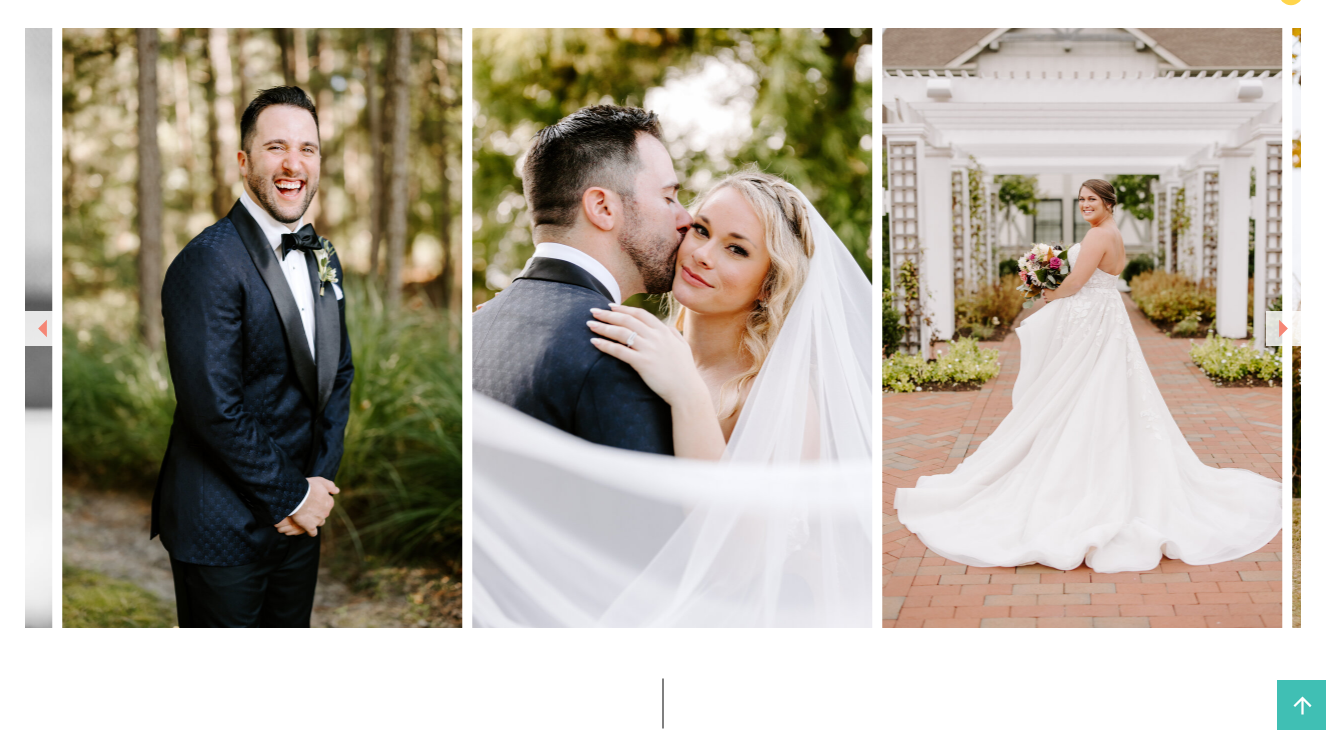 click 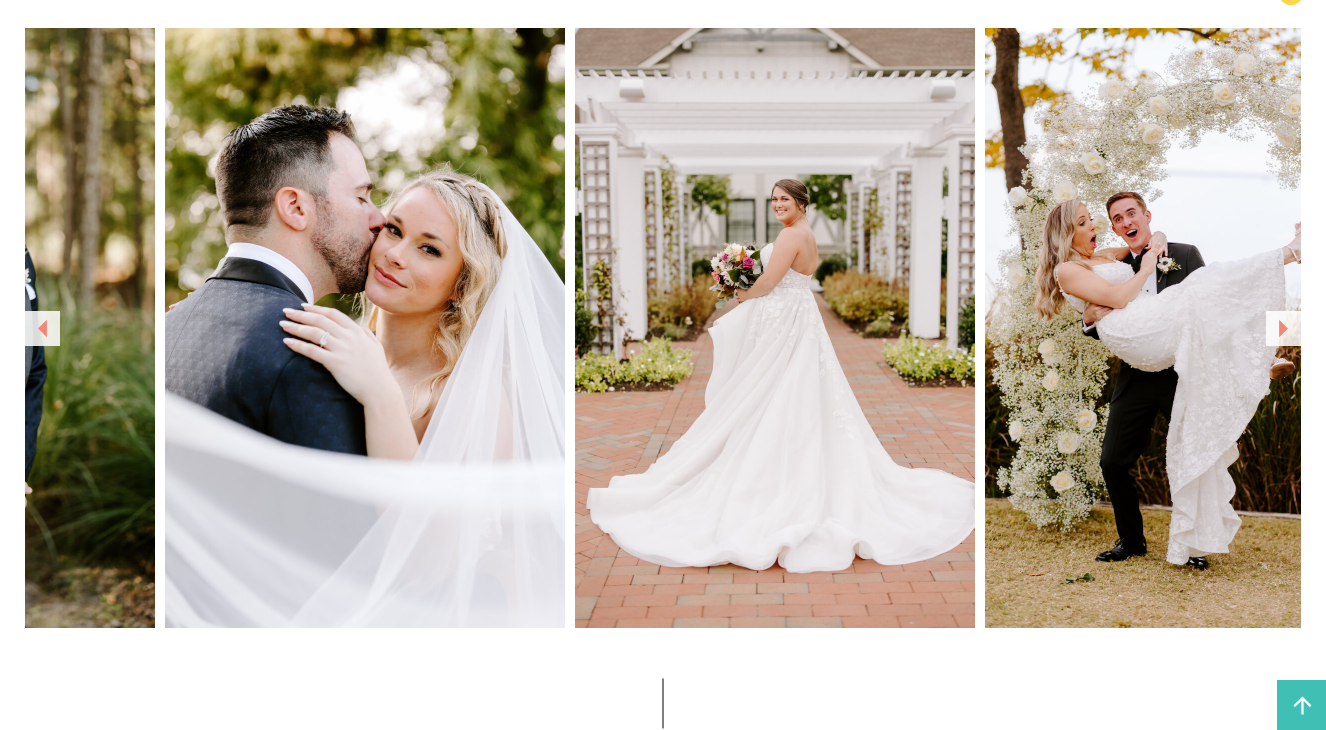 click 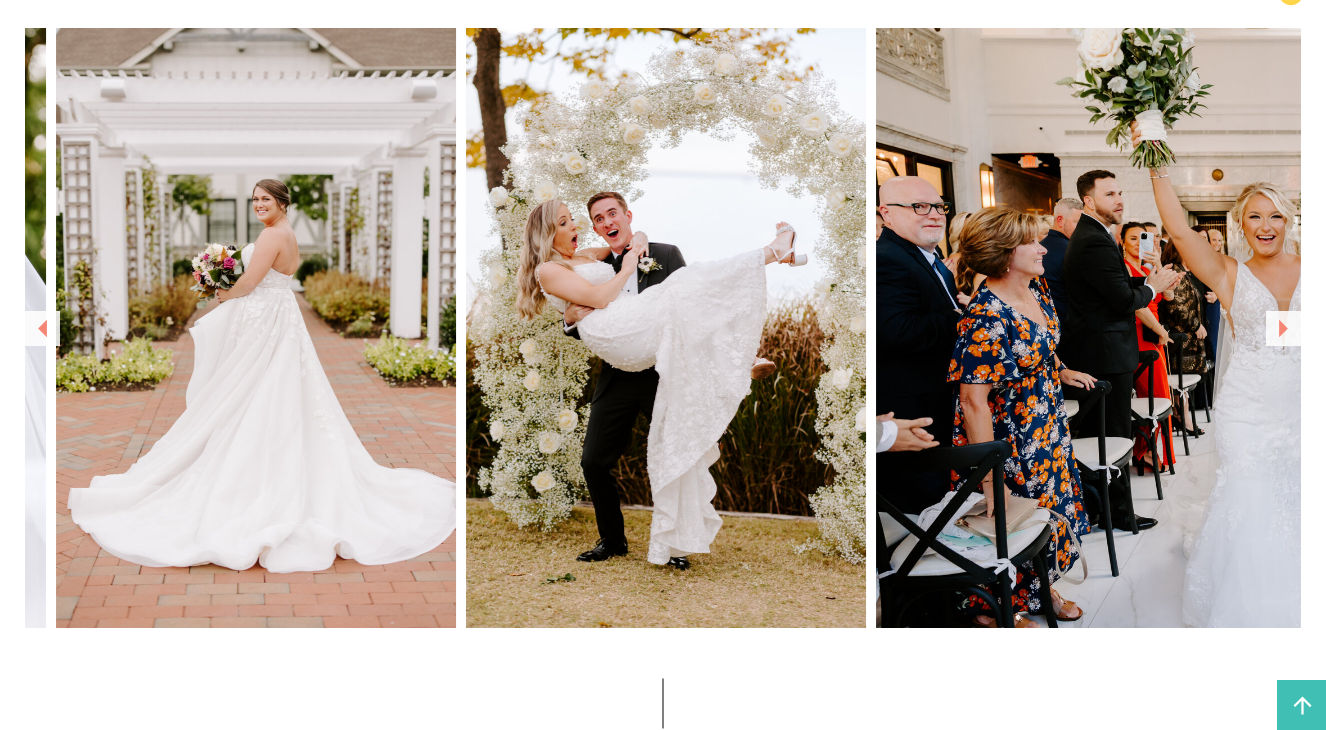 click 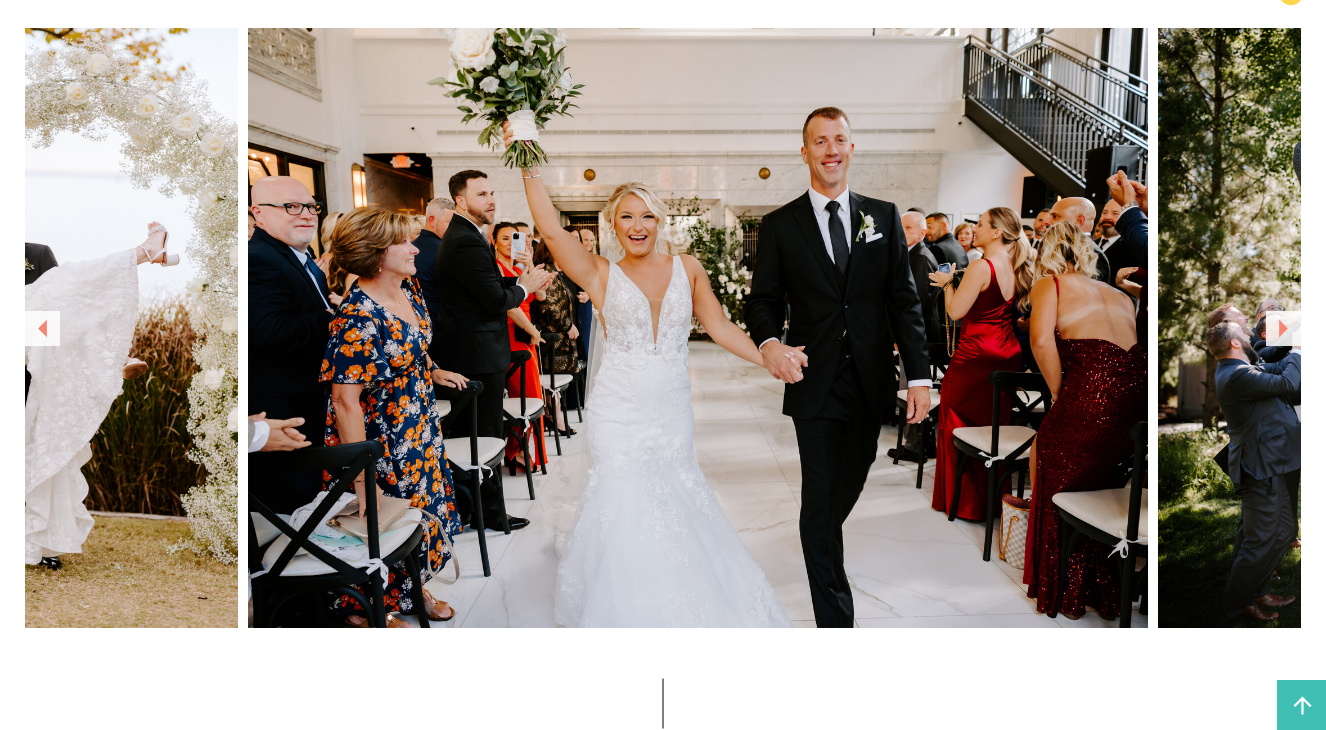 click 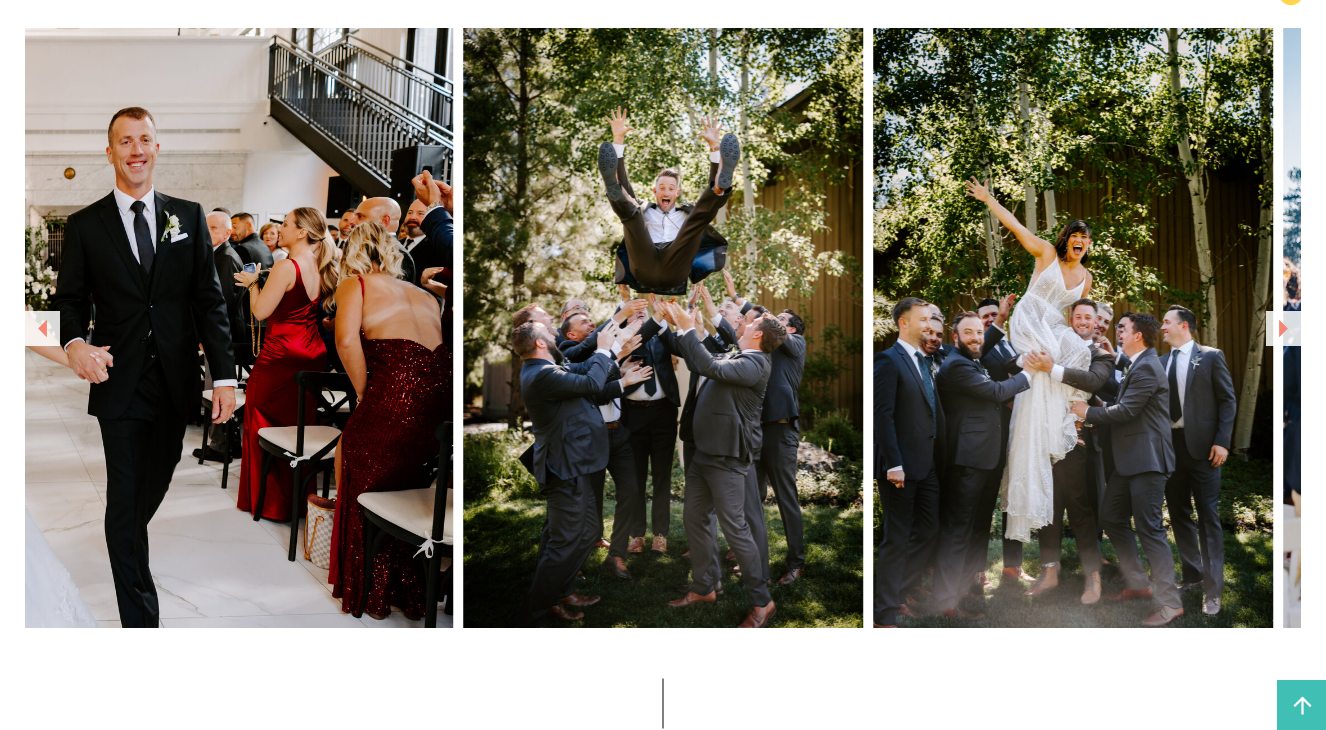 click 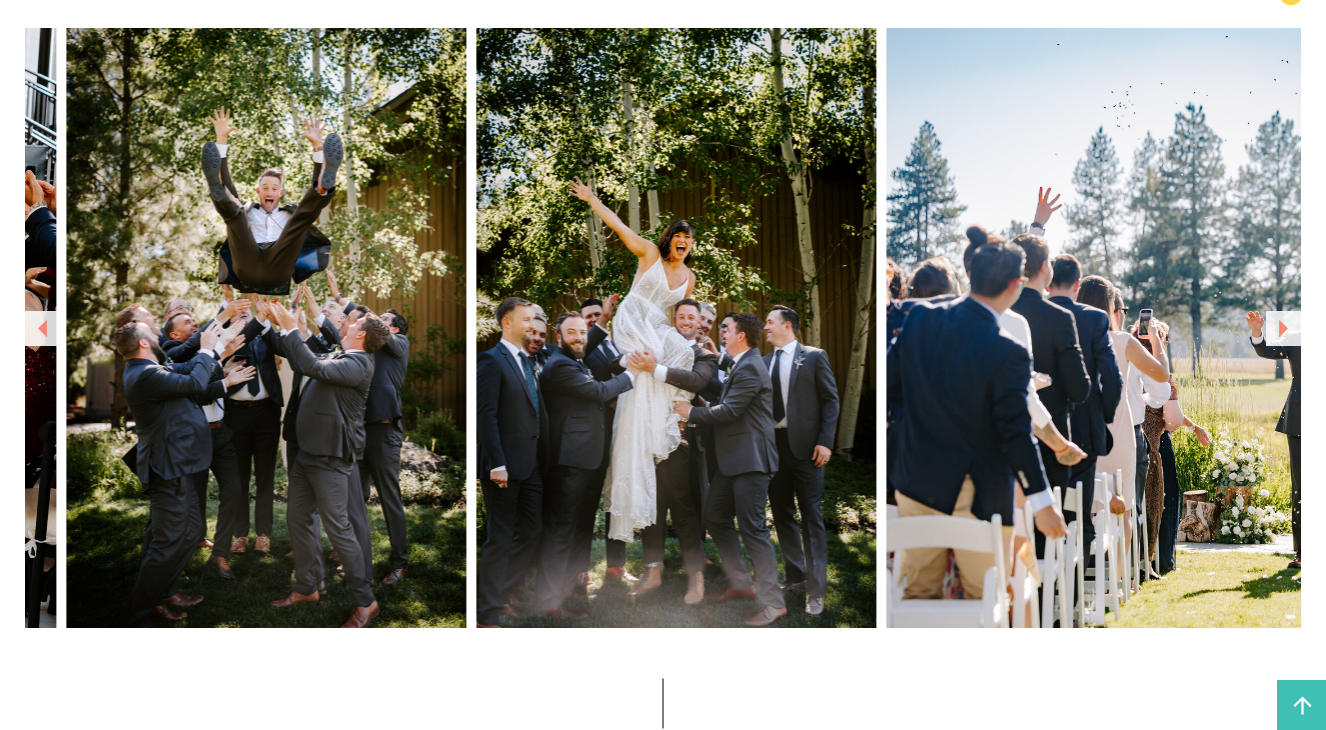 click 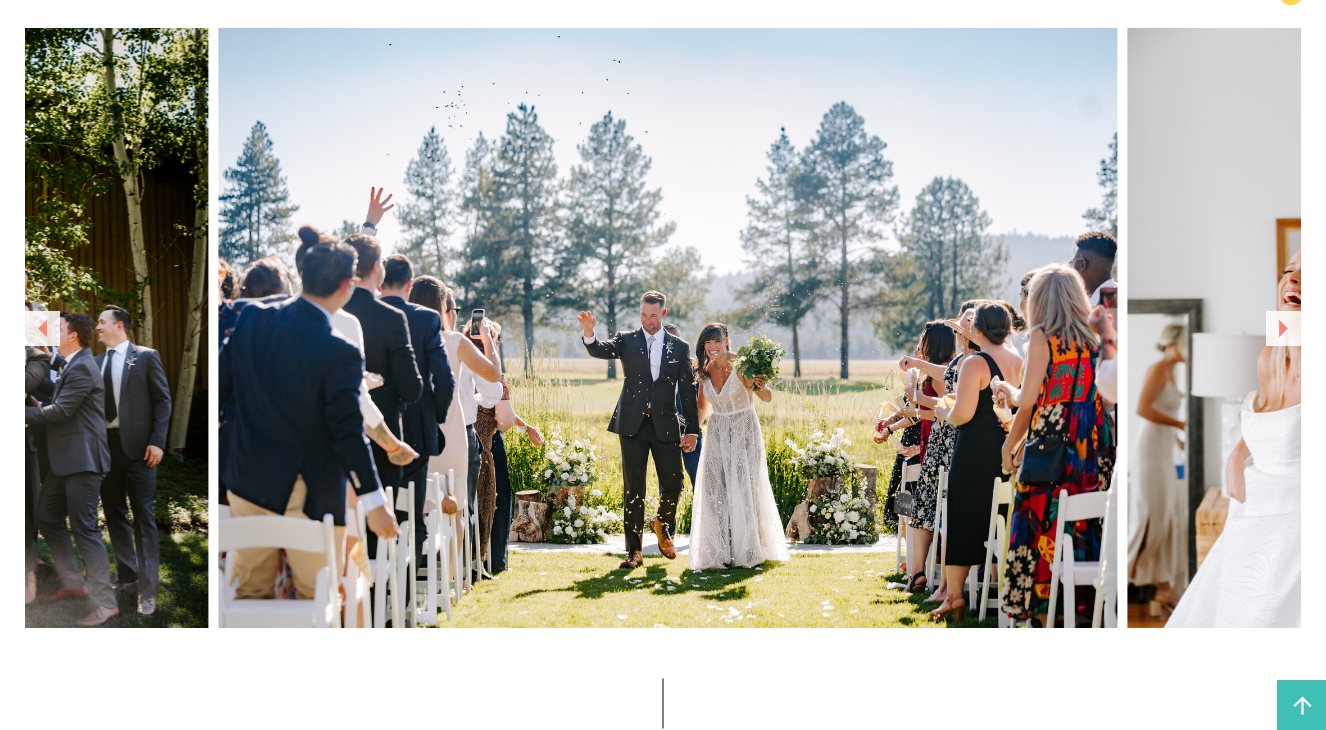 click 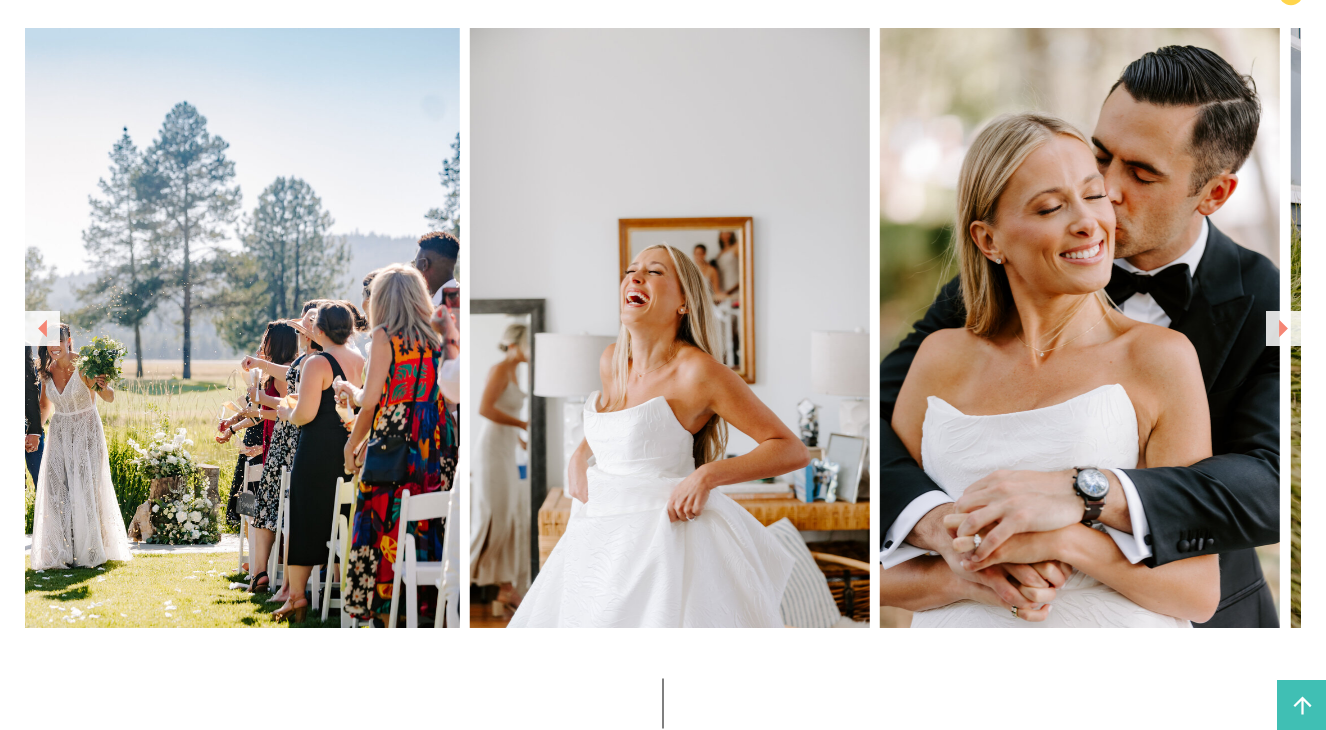 click 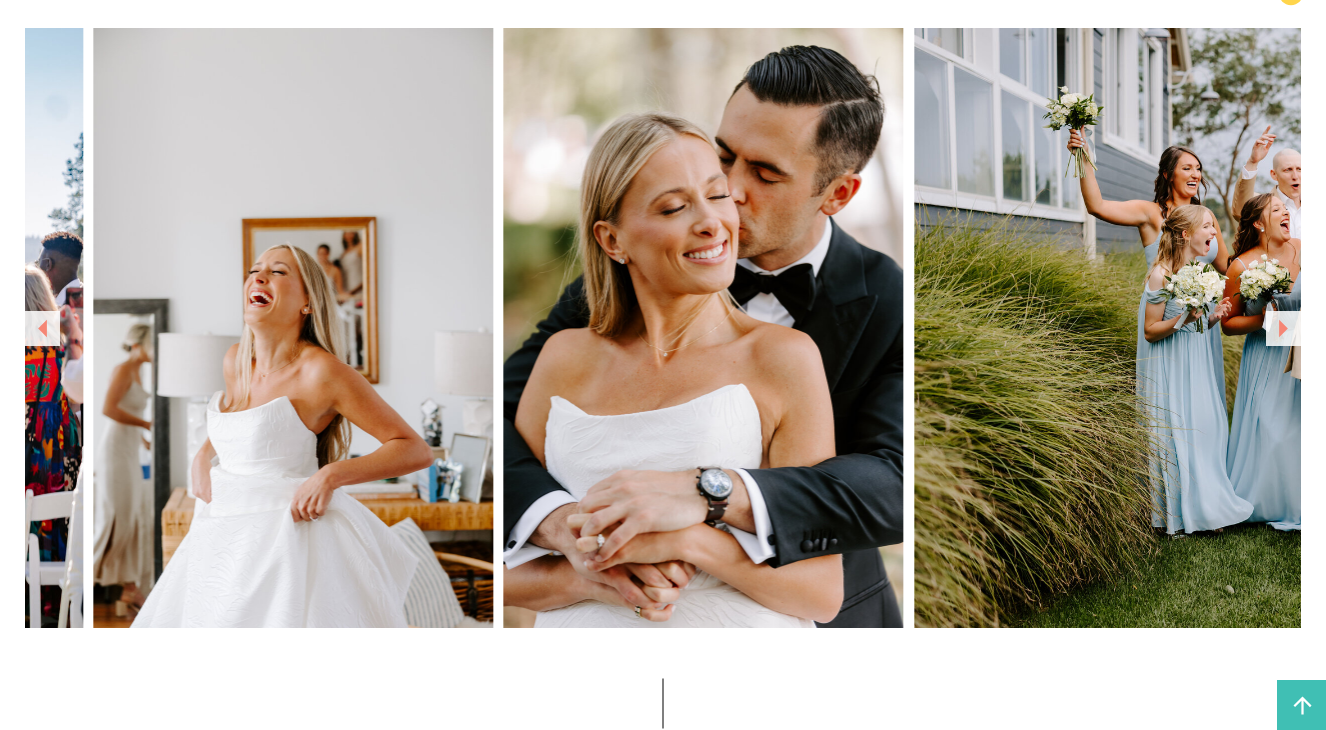 click 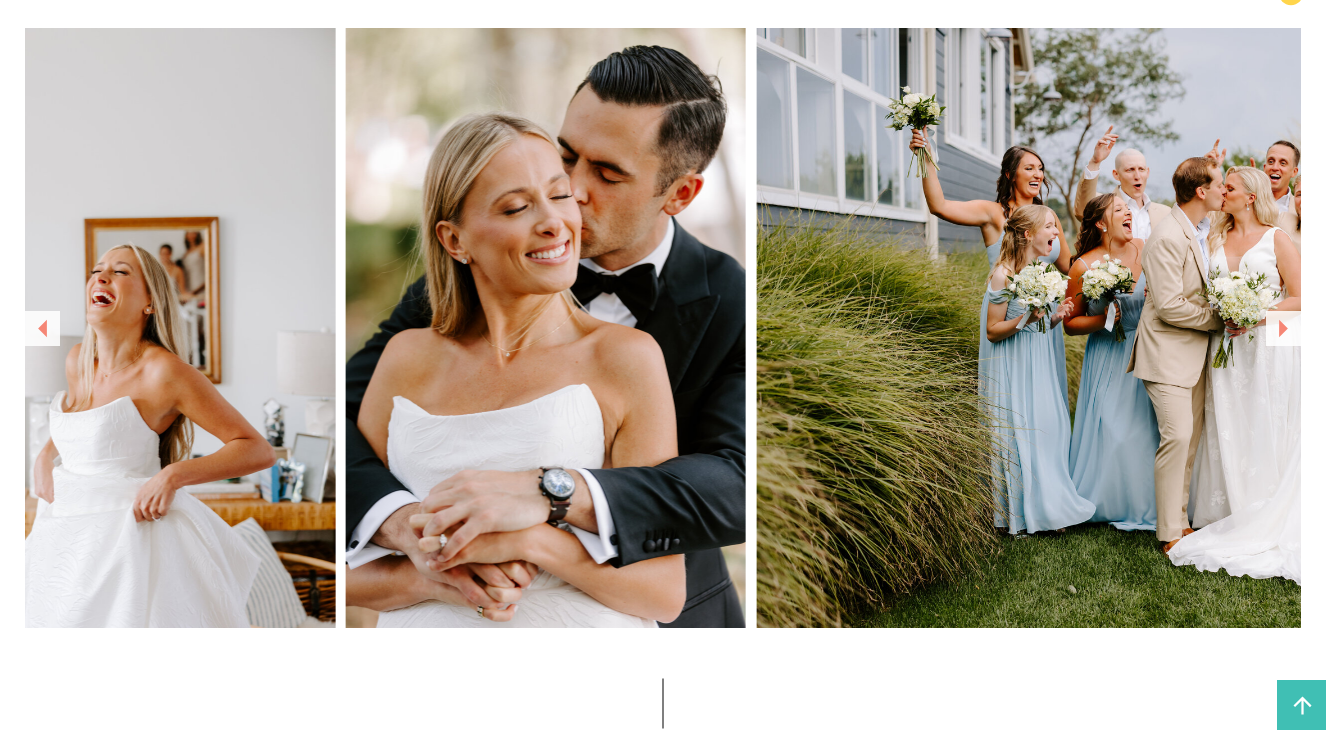 click 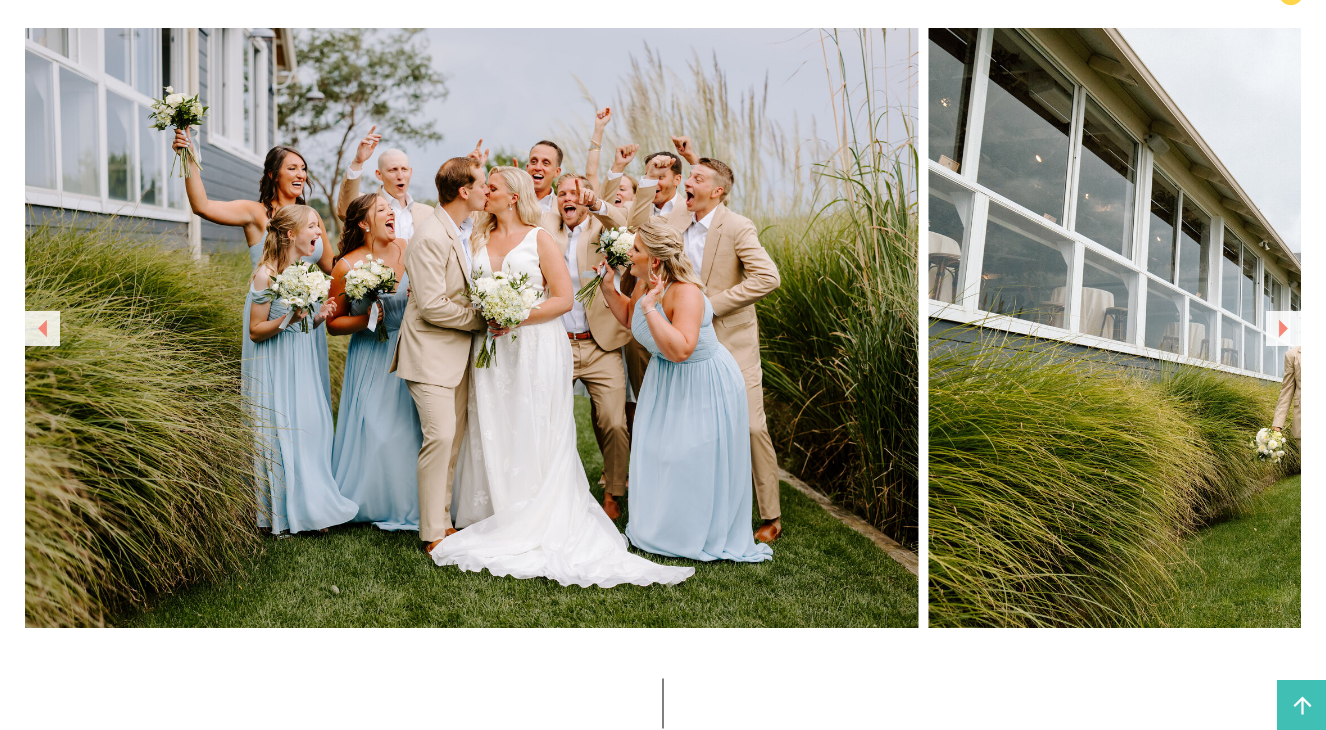 click 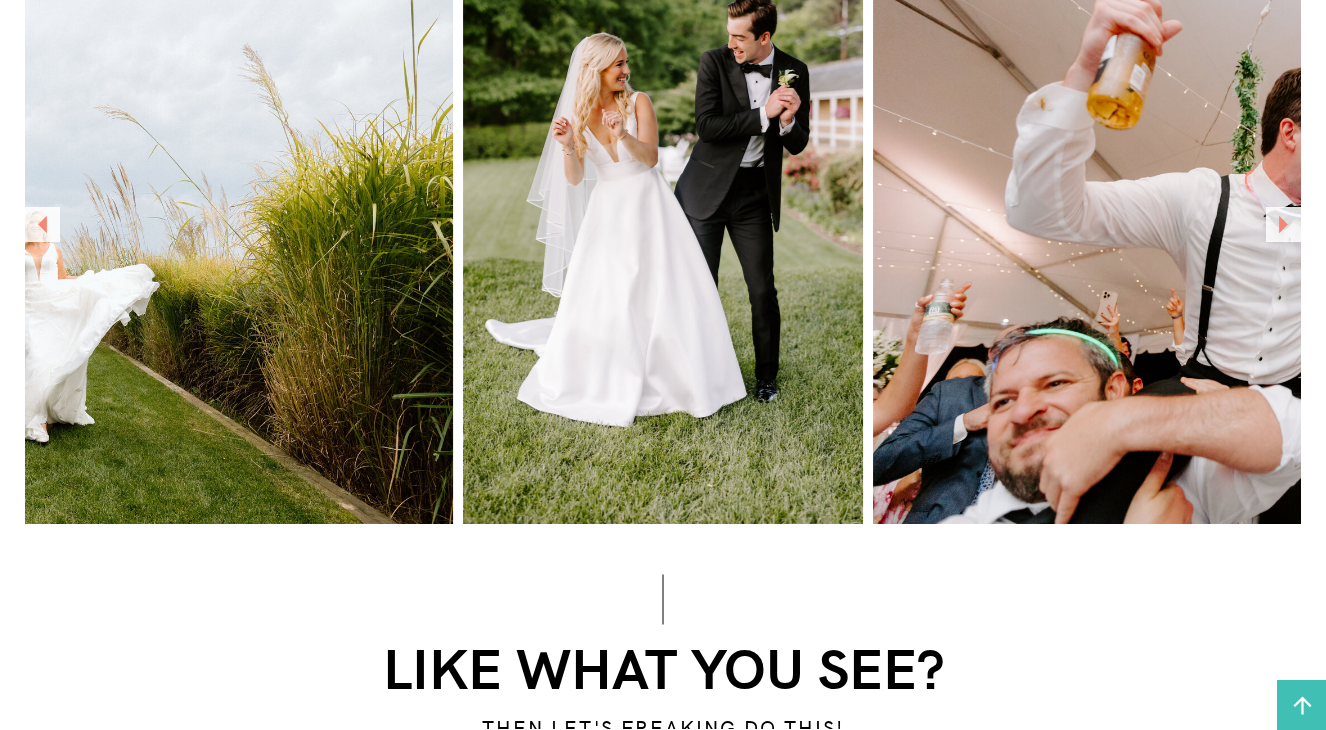 scroll, scrollTop: 1400, scrollLeft: 0, axis: vertical 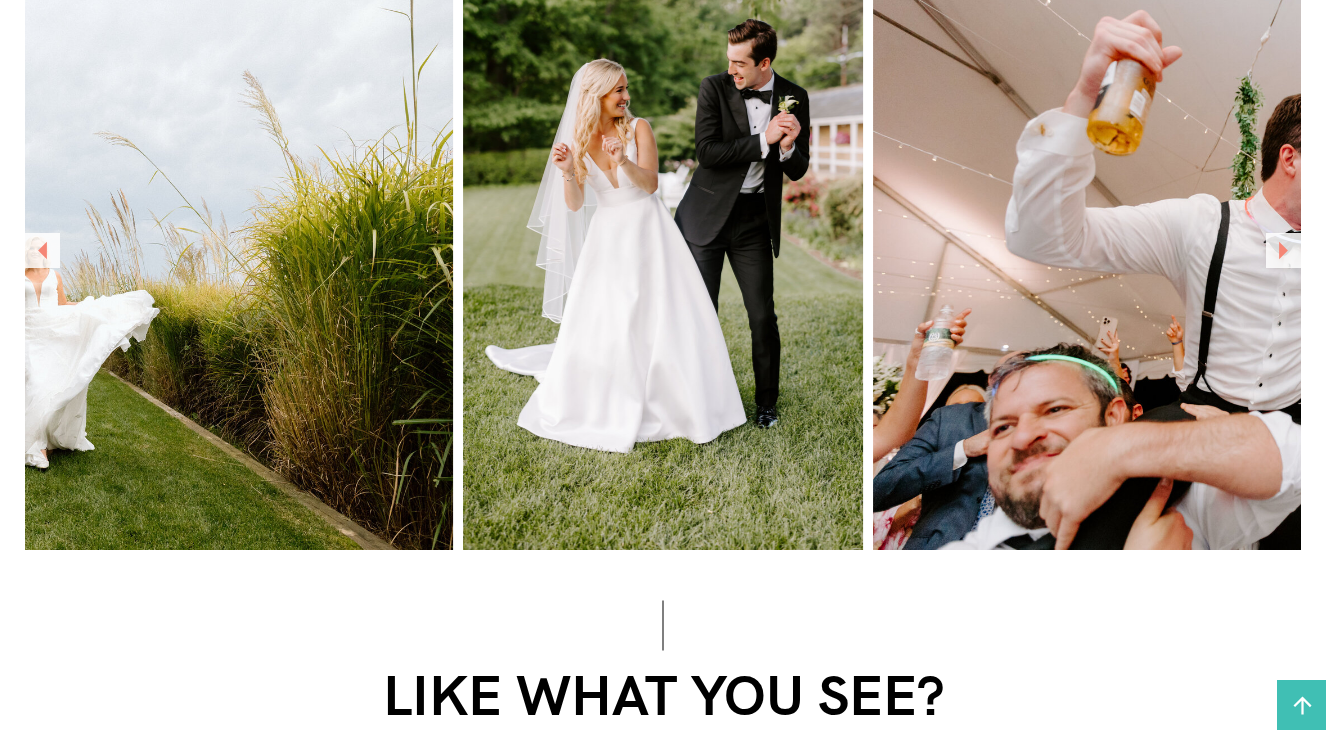click 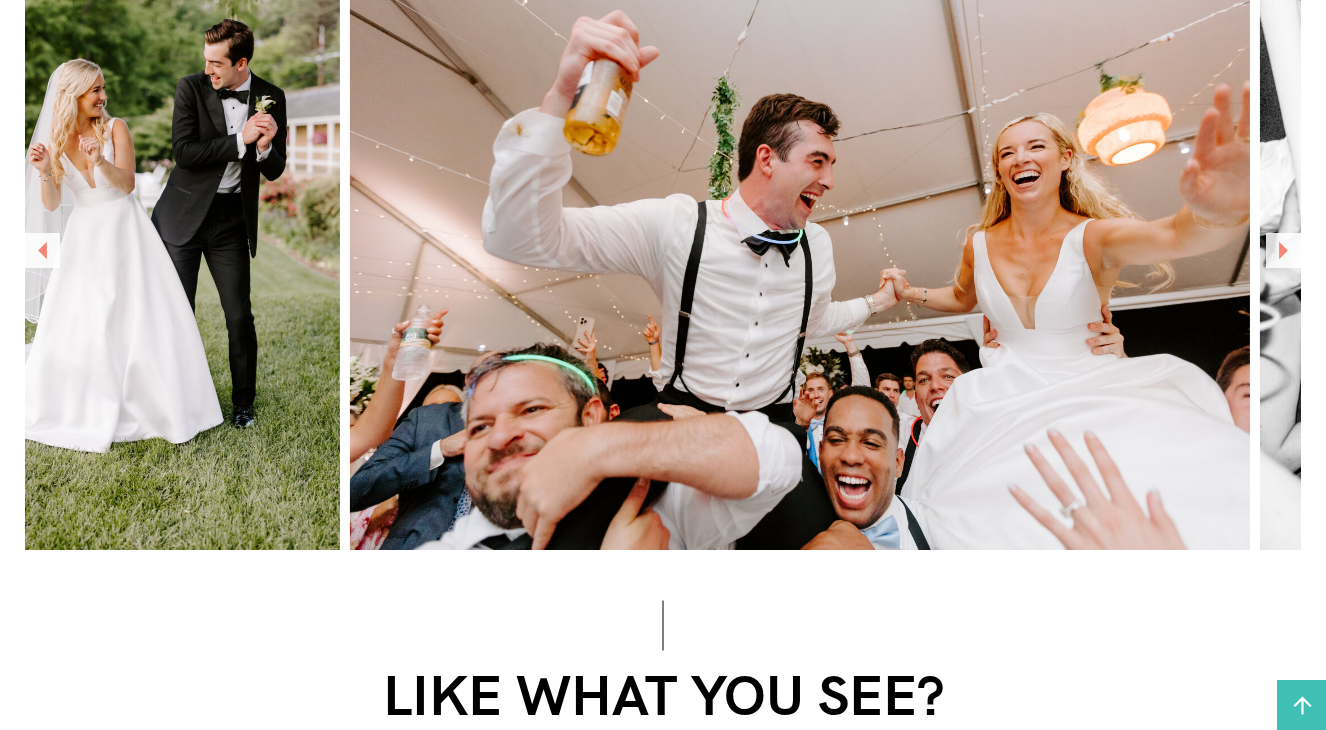 click 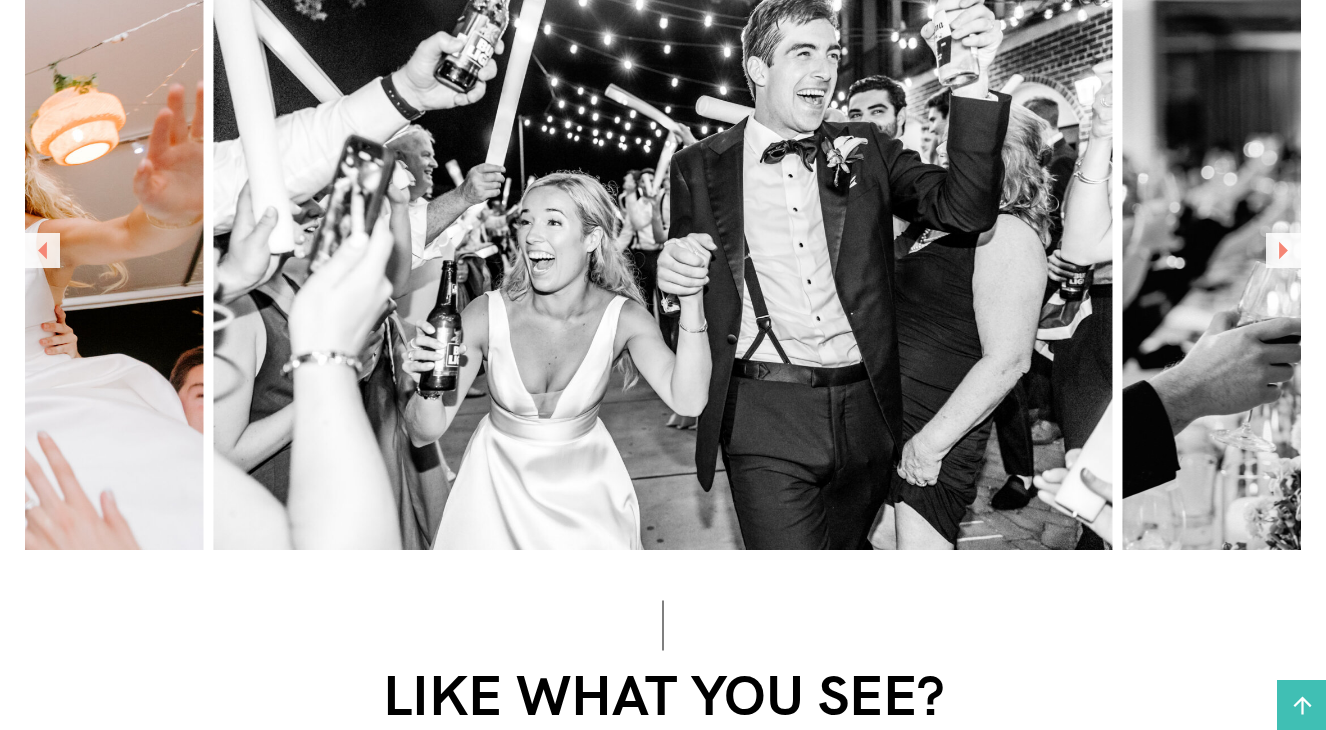 click 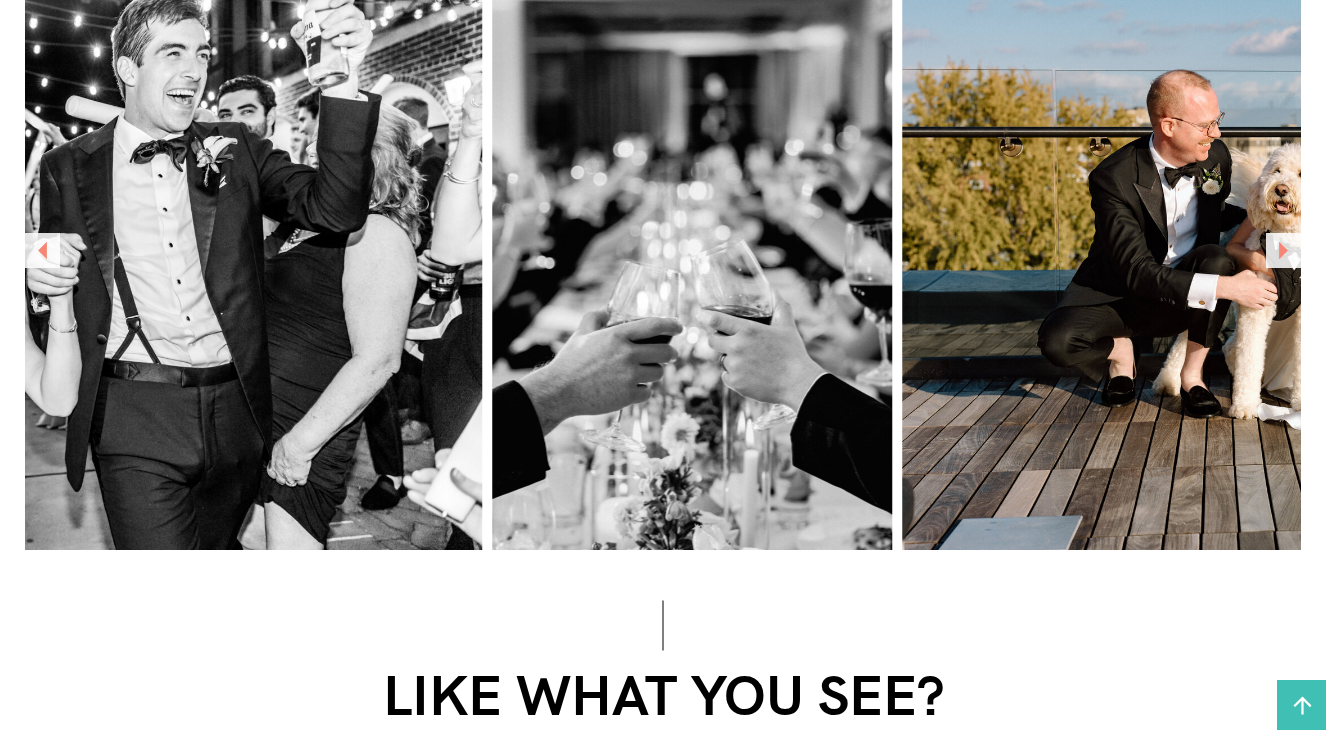click 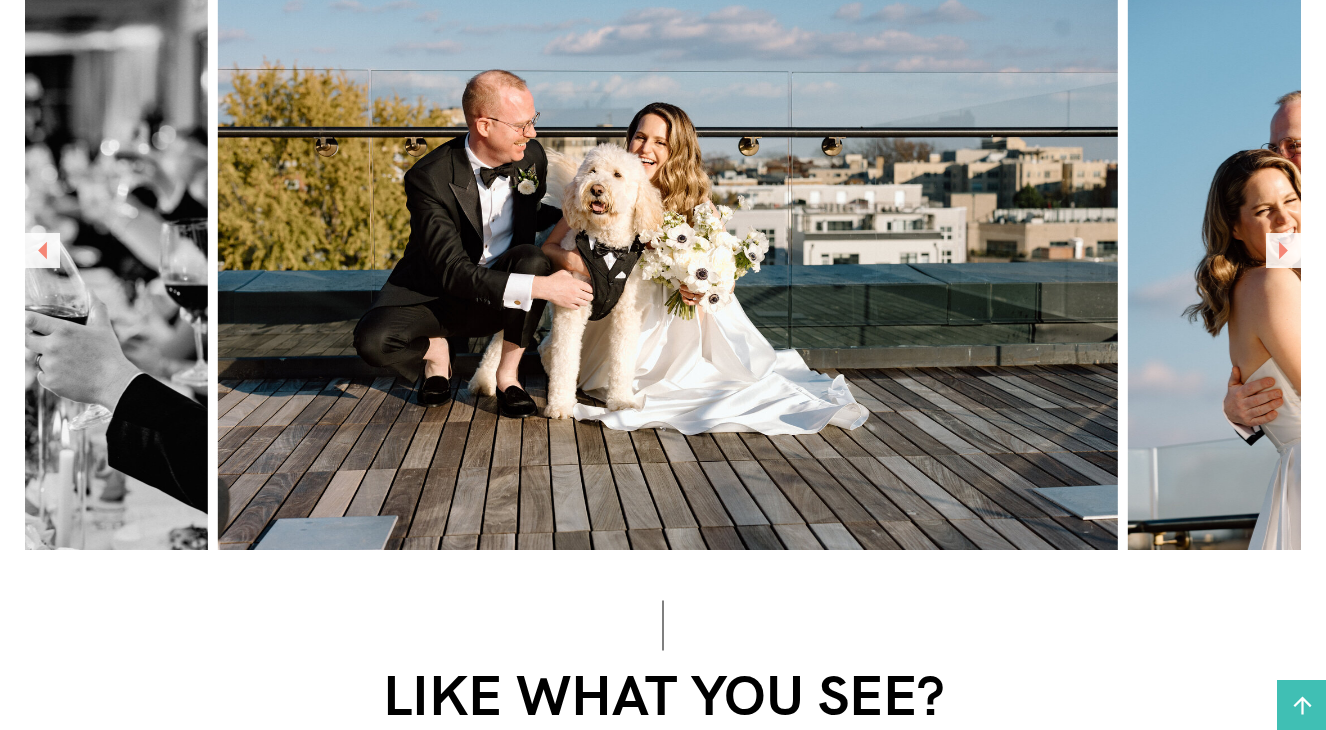 click 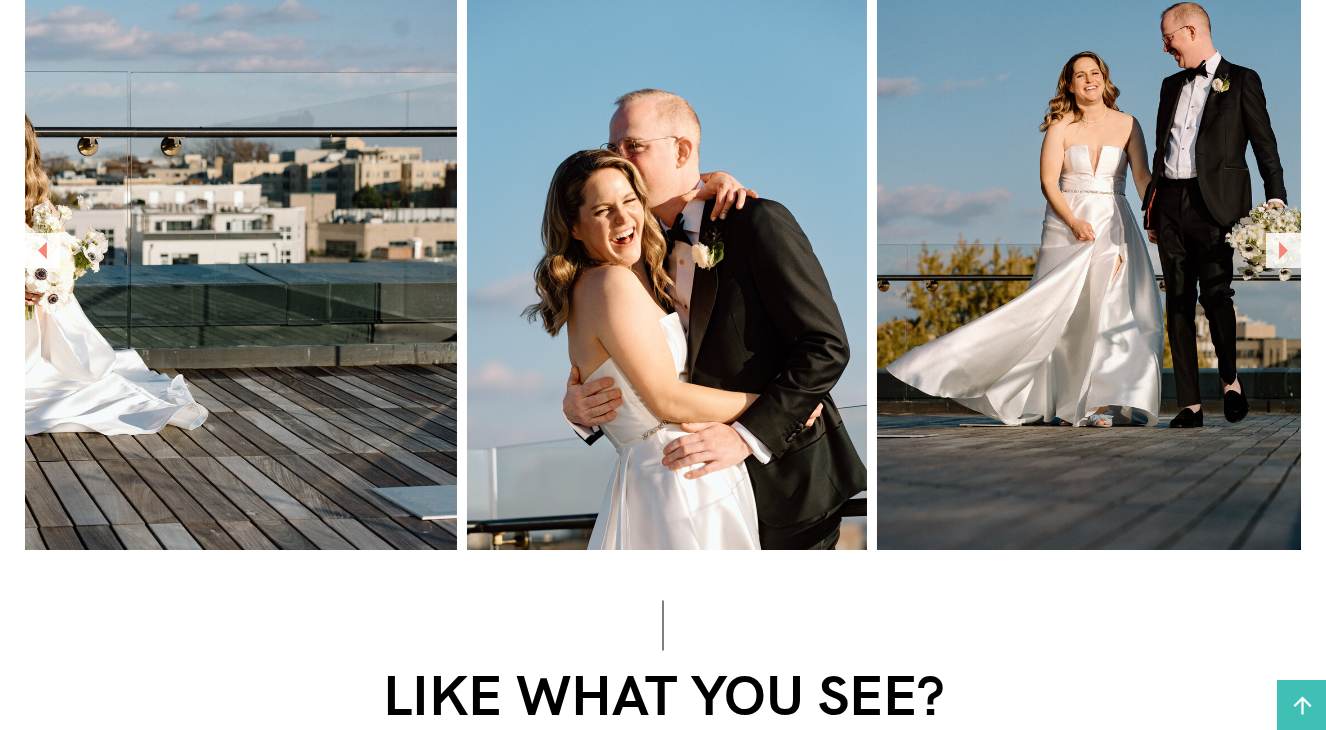 click 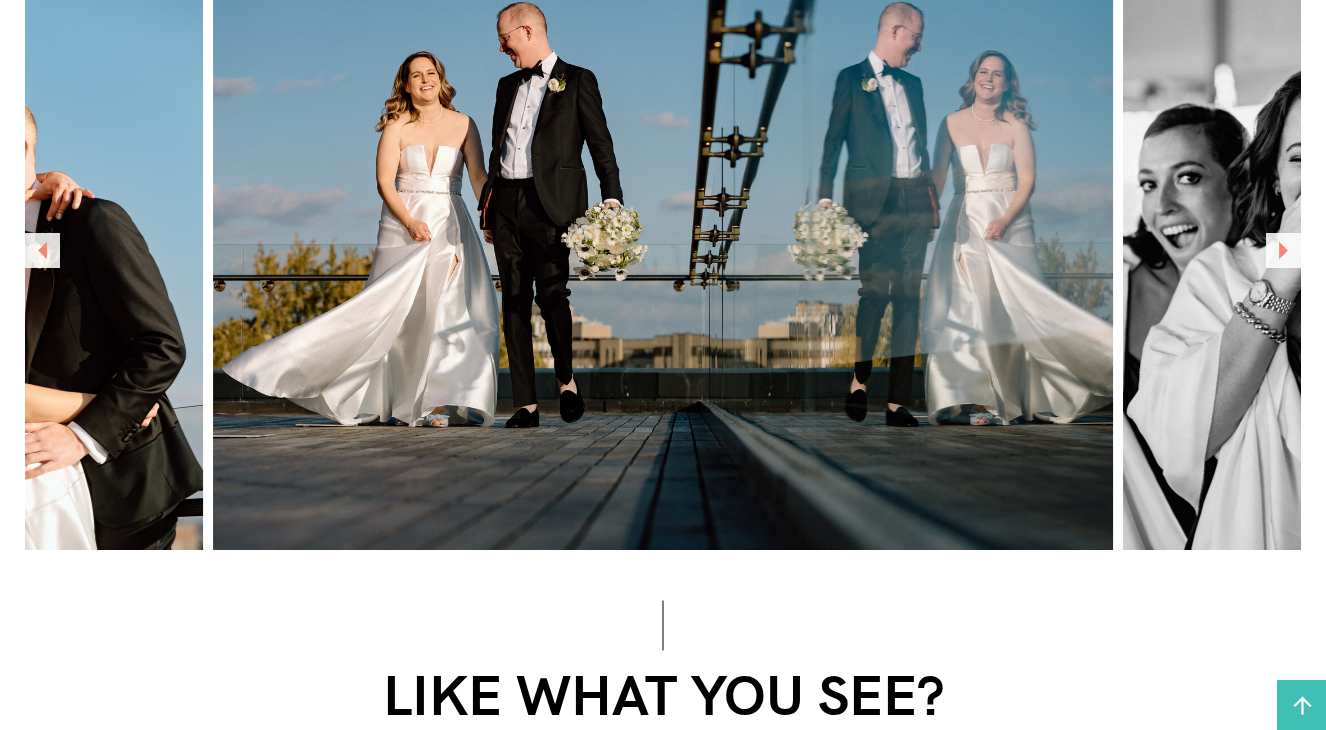 click 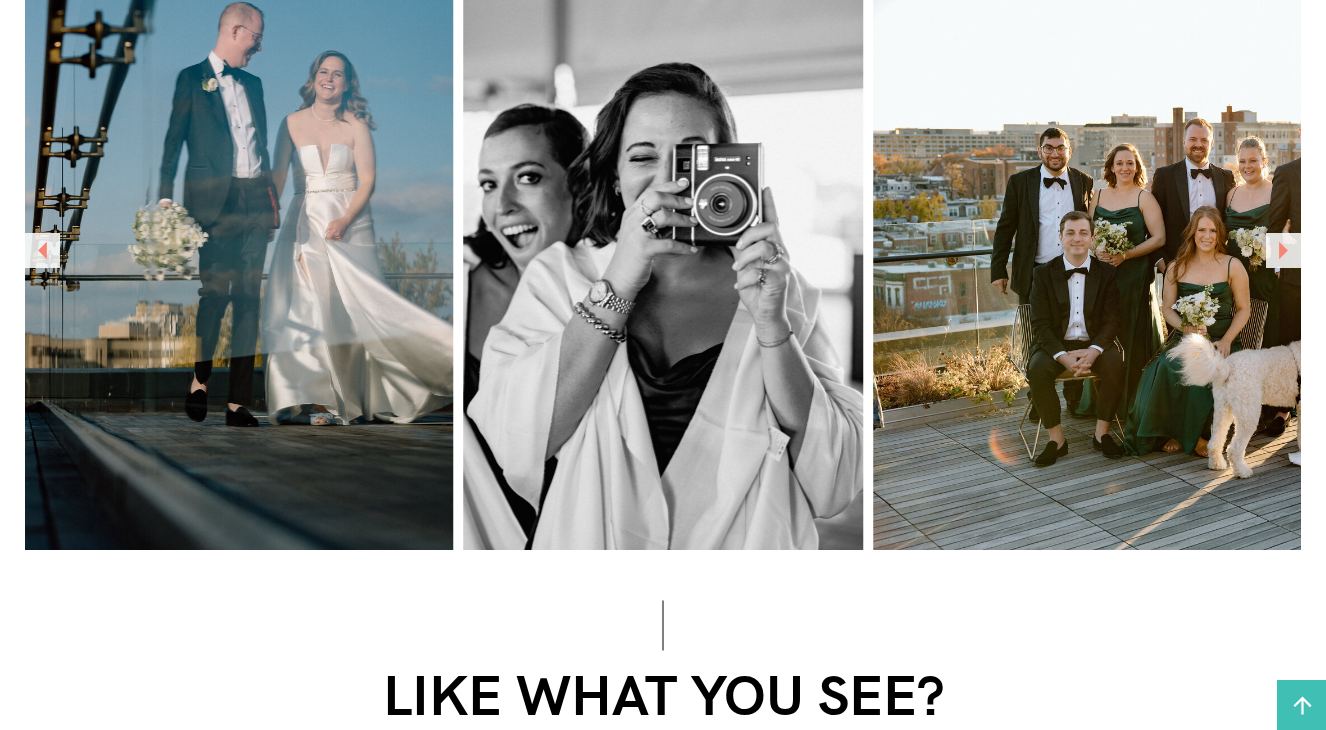 click 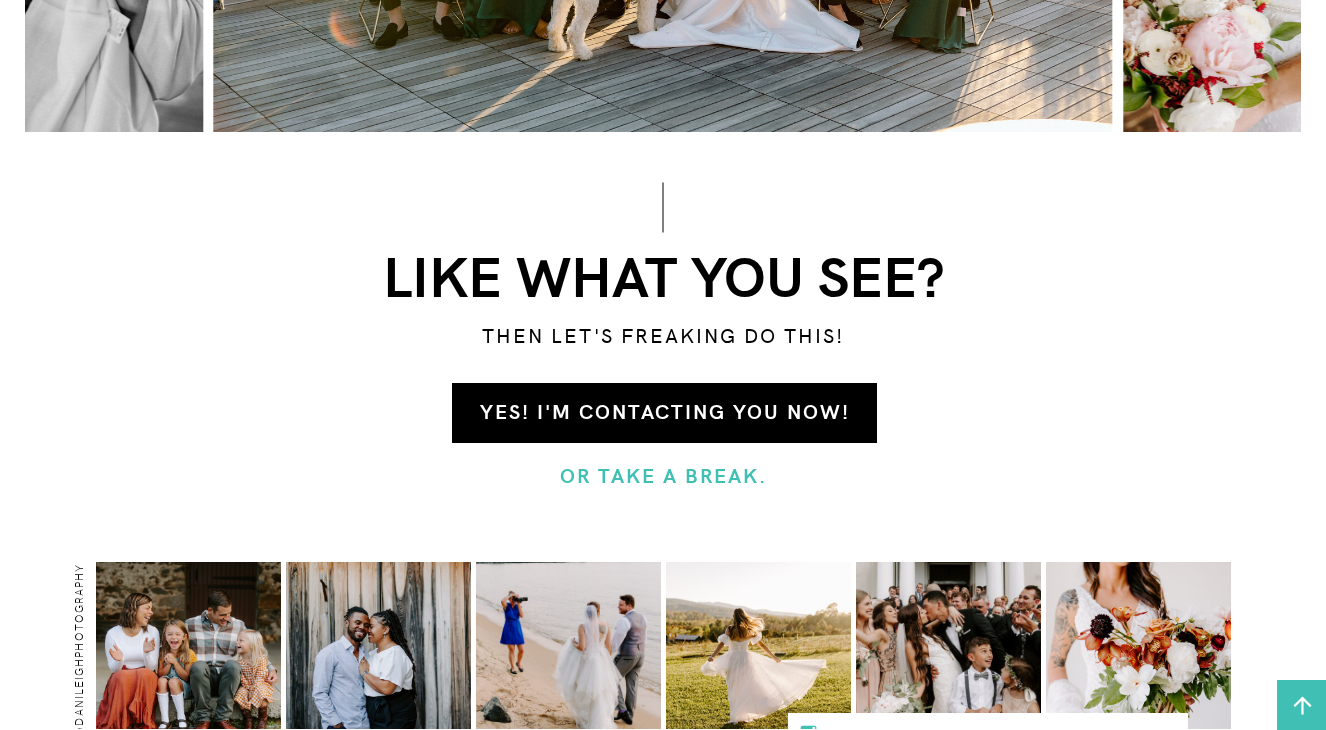 scroll, scrollTop: 2145, scrollLeft: 0, axis: vertical 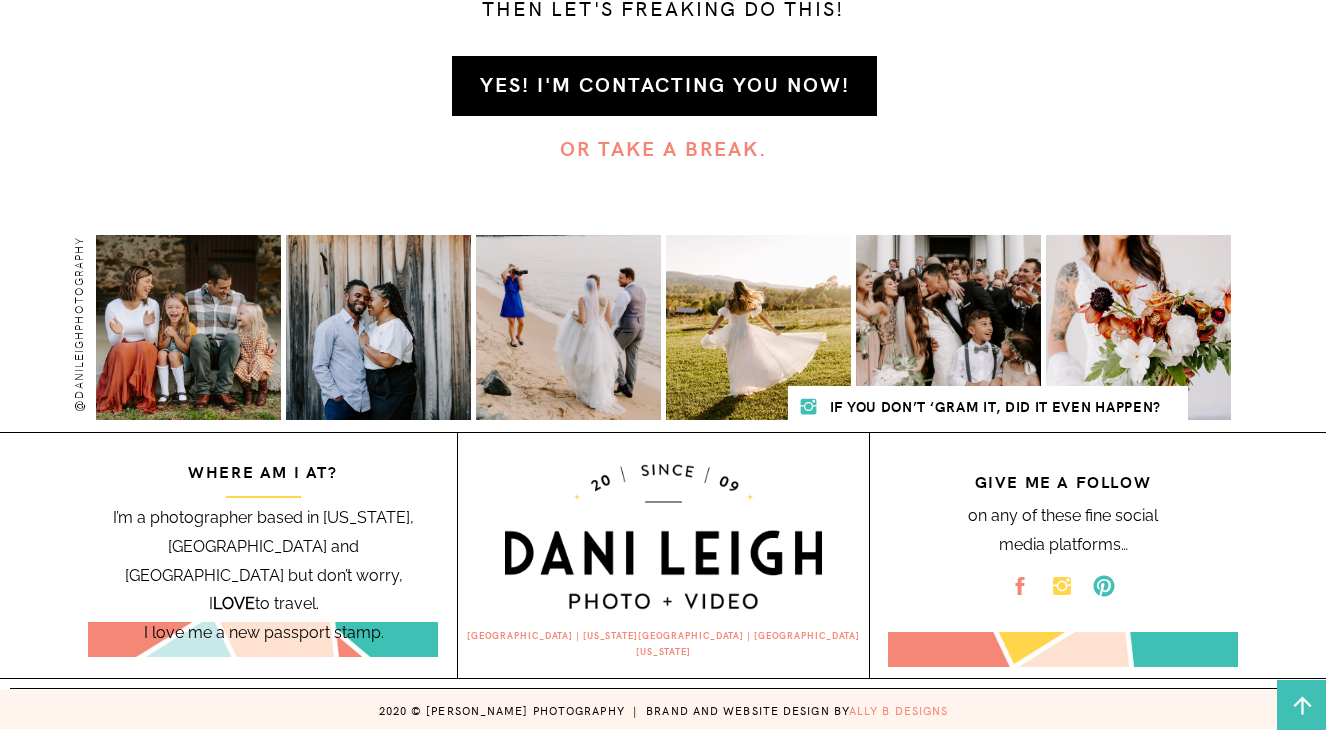 click on "or take a break." at bounding box center [663, 148] 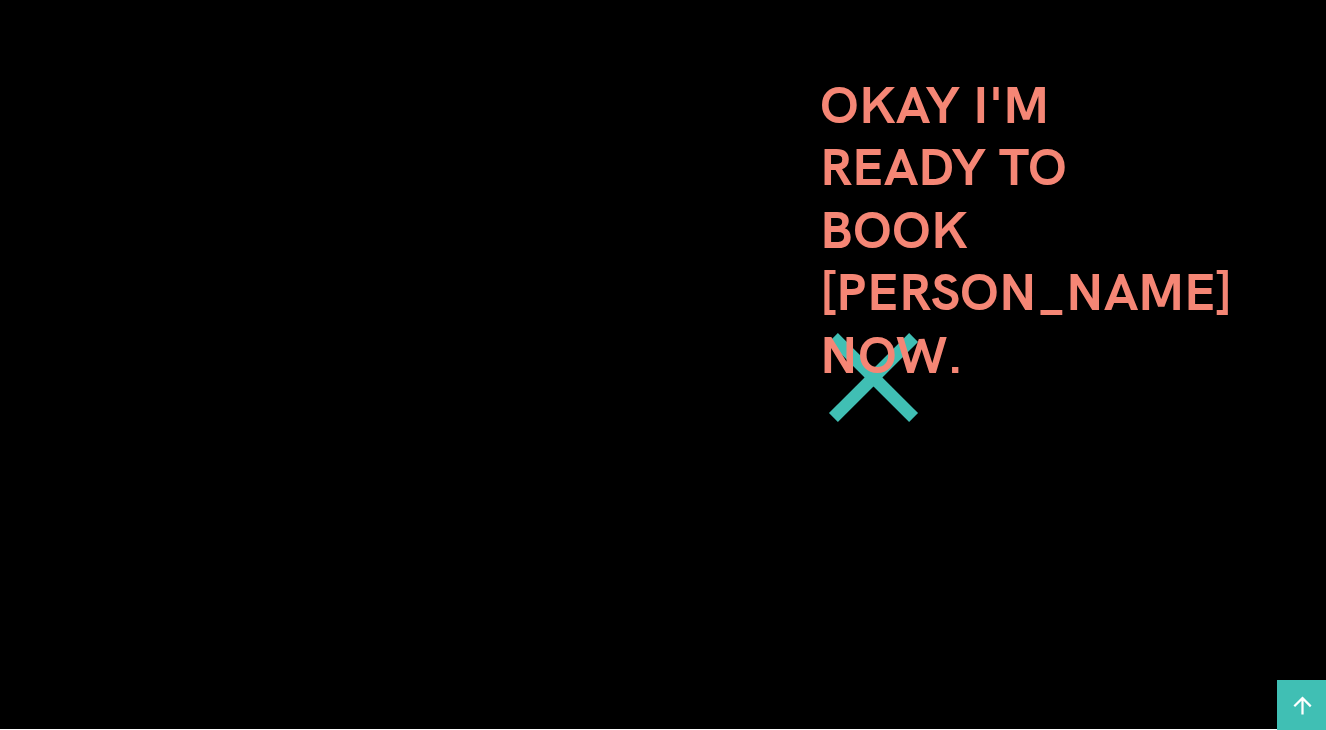 scroll, scrollTop: 1420, scrollLeft: 0, axis: vertical 